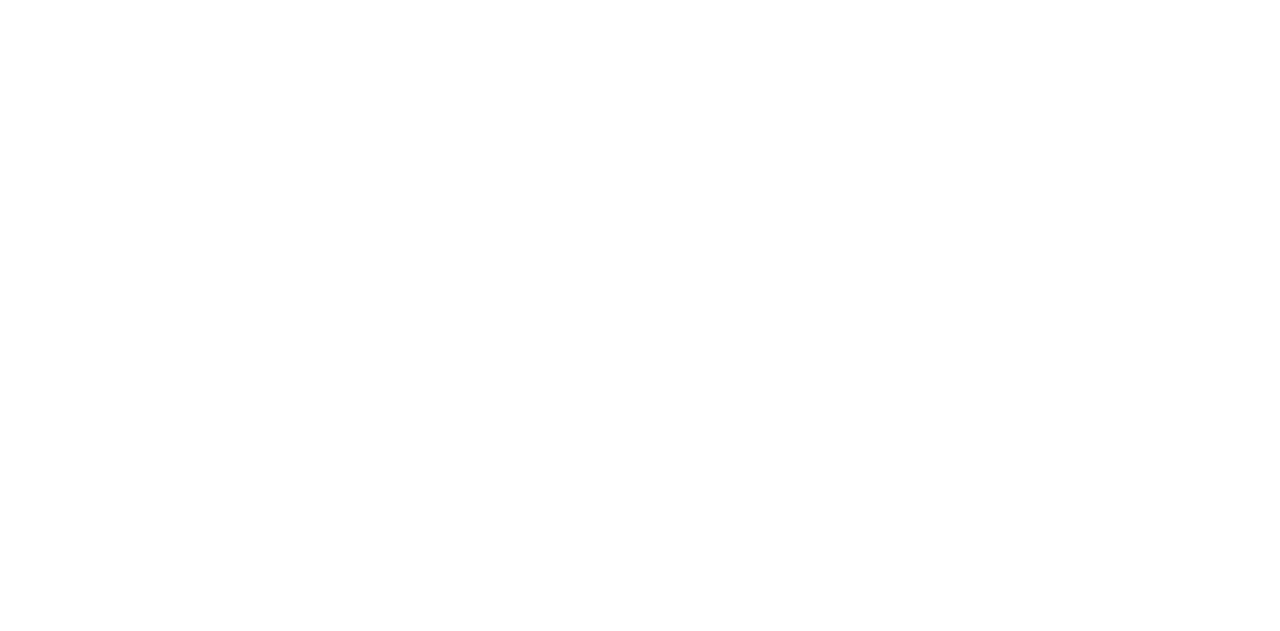 scroll, scrollTop: 0, scrollLeft: 0, axis: both 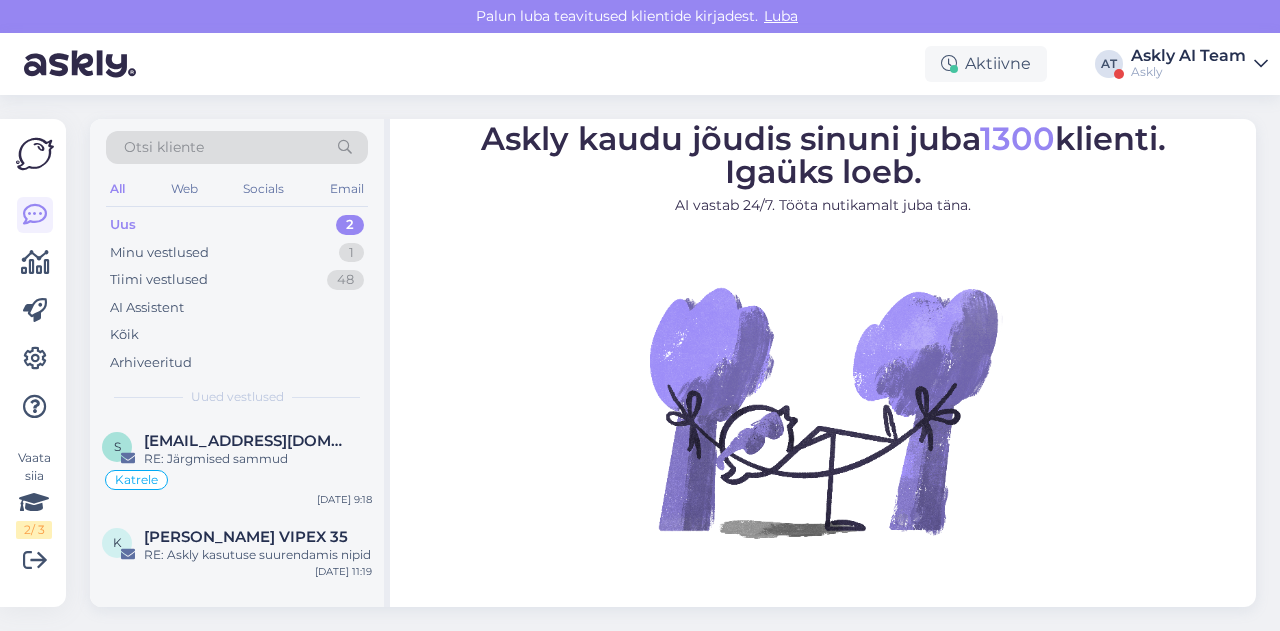 click on "Askly AI Team" at bounding box center (1188, 56) 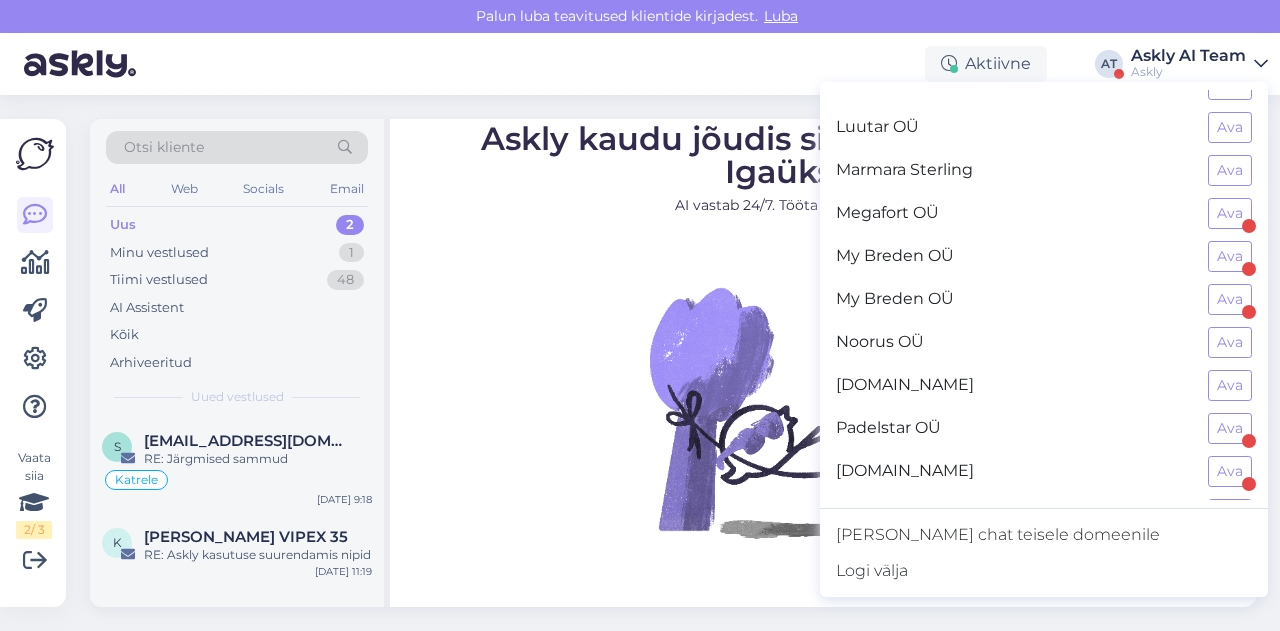 scroll, scrollTop: 968, scrollLeft: 0, axis: vertical 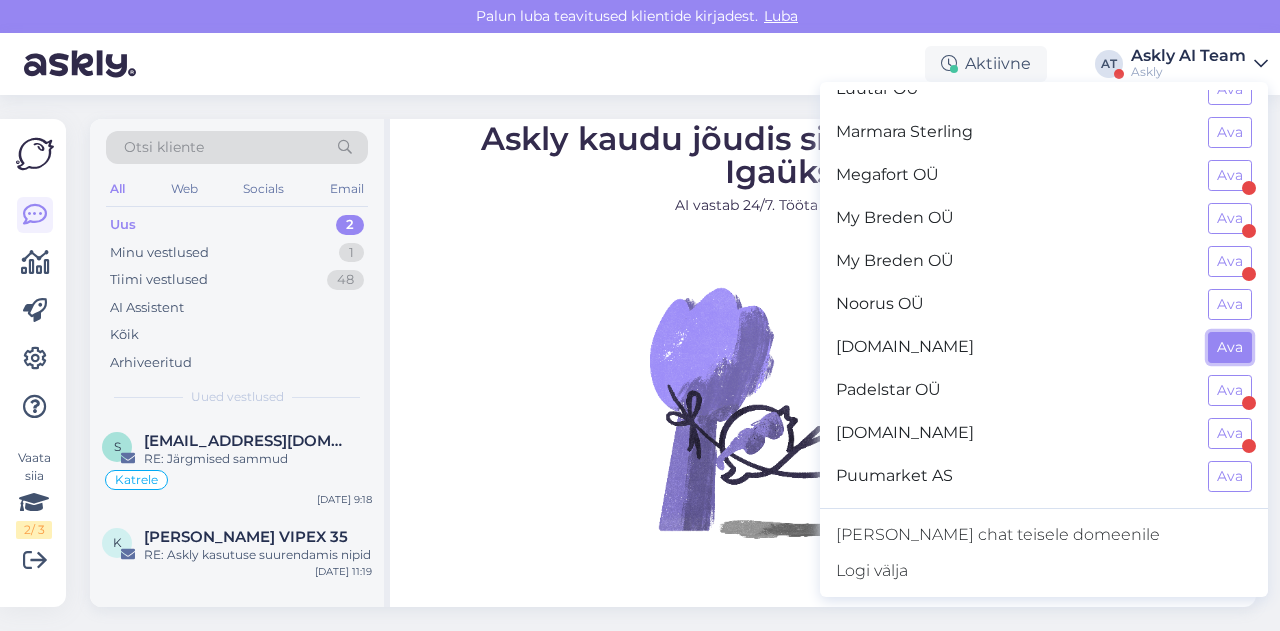 click on "Ava" at bounding box center (1230, 347) 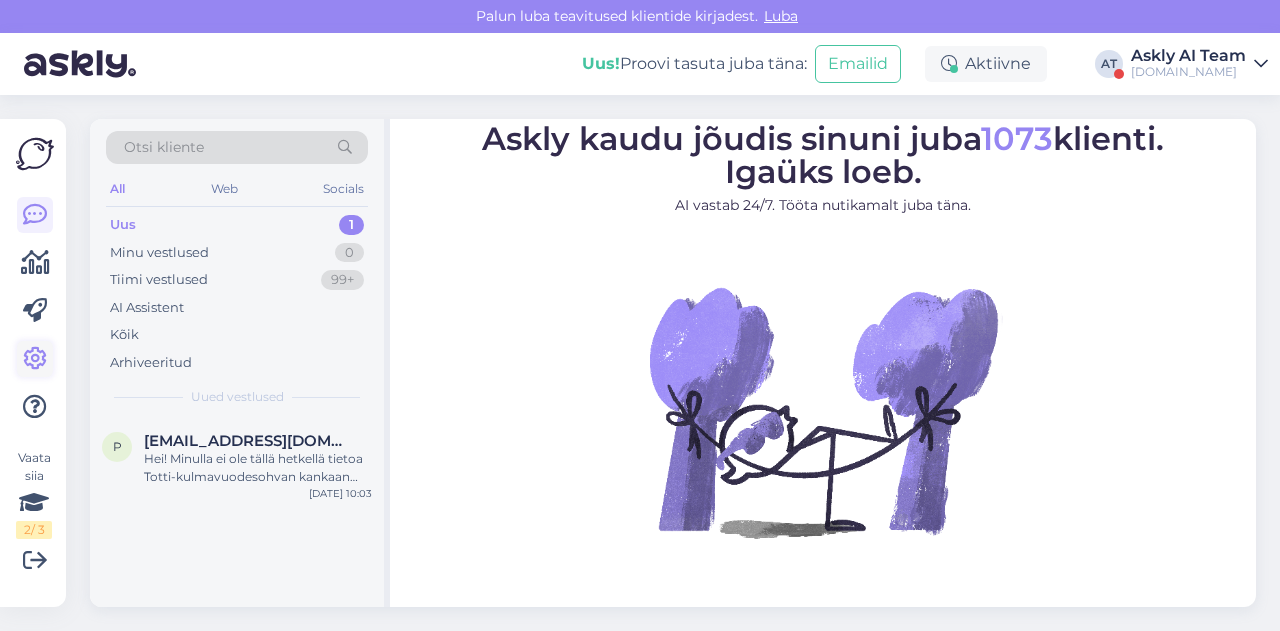 click at bounding box center [35, 359] 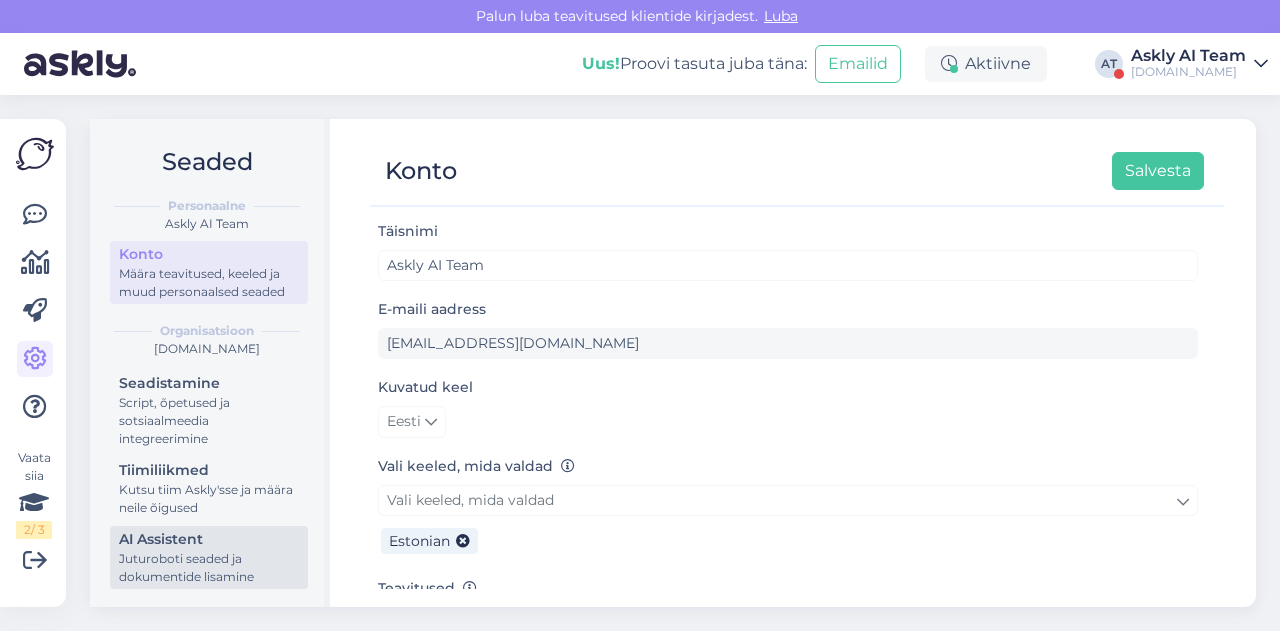 click on "AI Assistent" at bounding box center [209, 539] 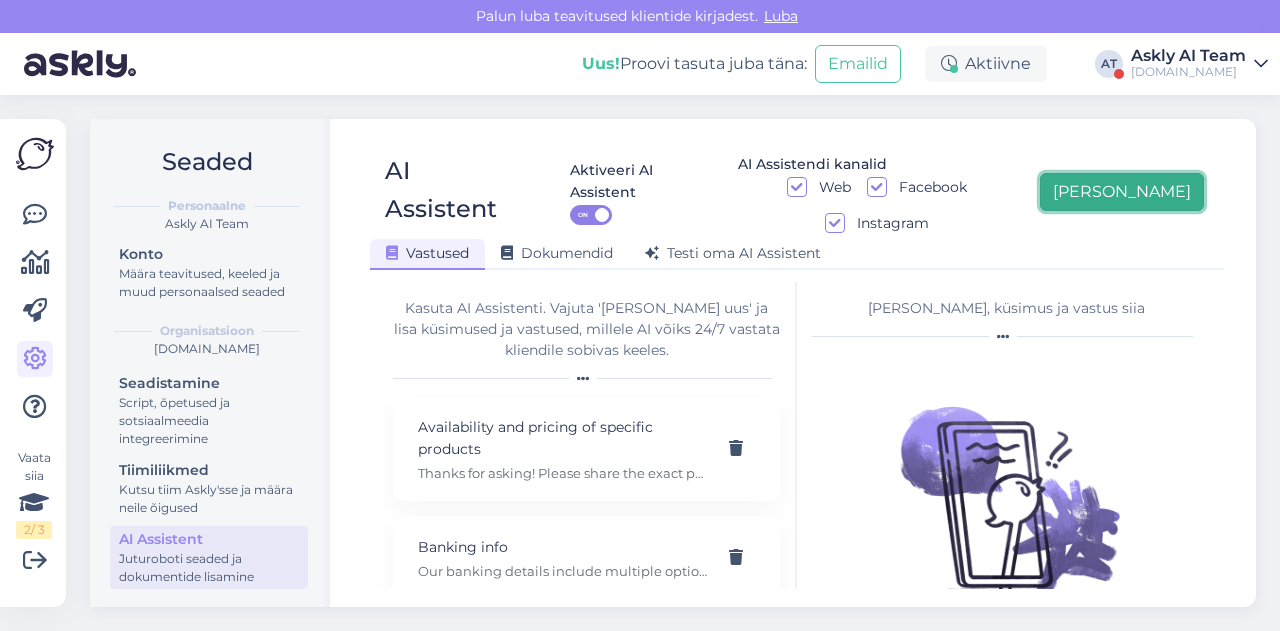 click on "[PERSON_NAME]" at bounding box center (1122, 192) 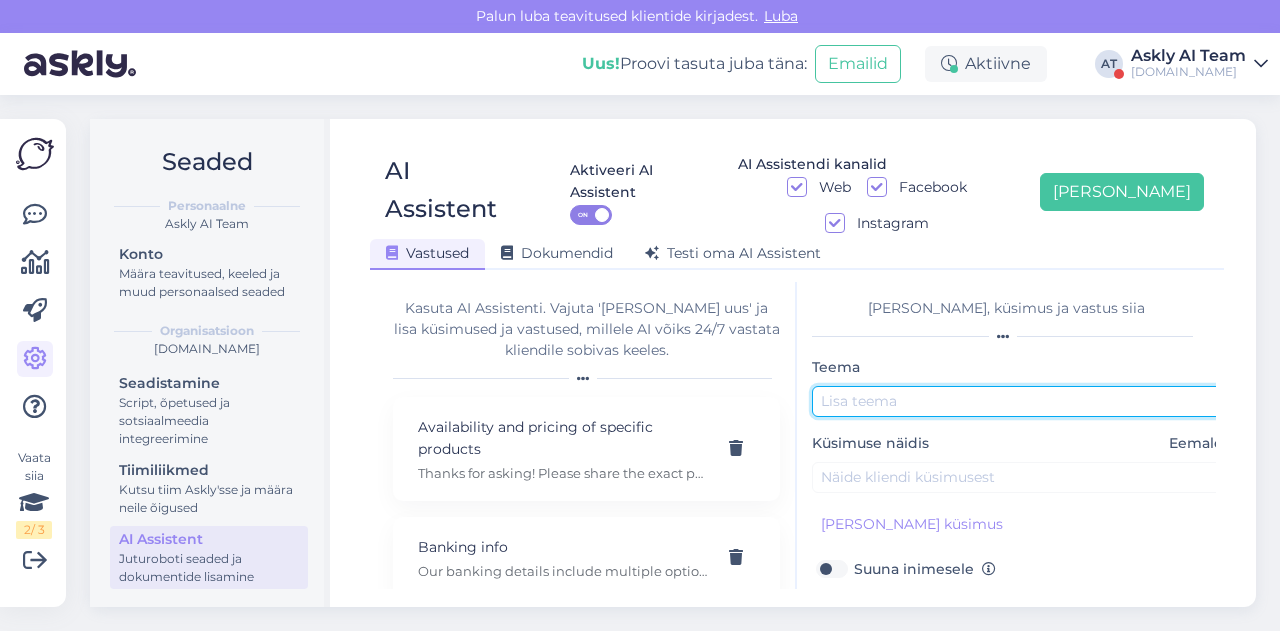 click at bounding box center [1022, 401] 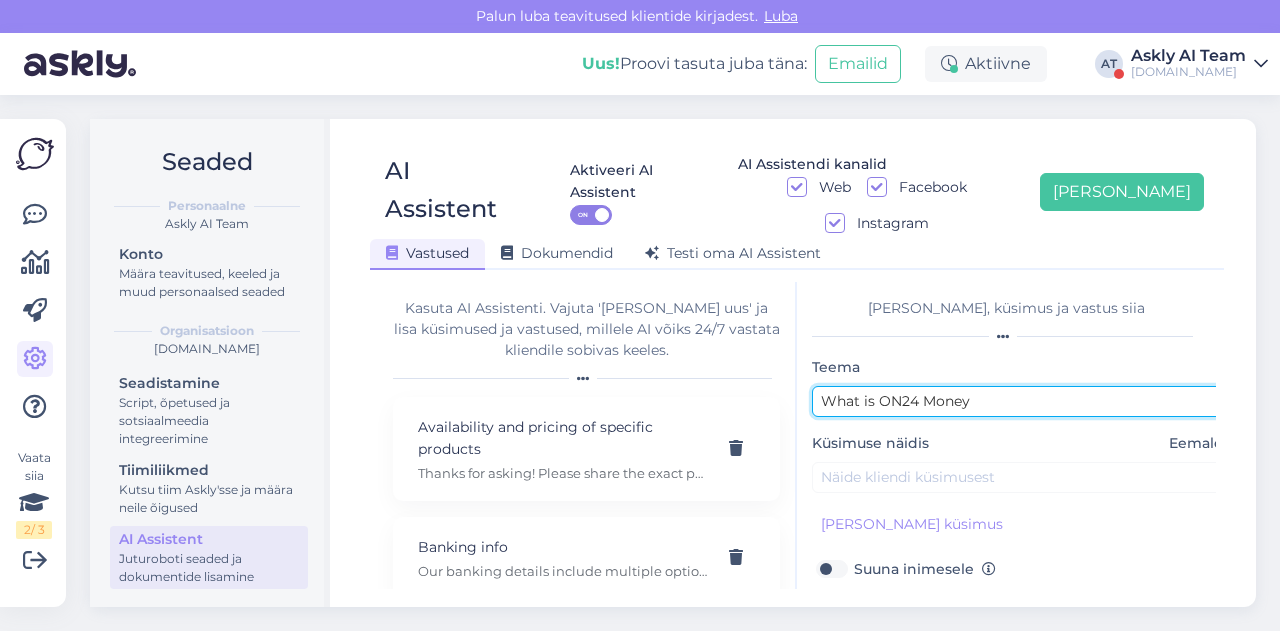 type on "What is ON24 Money" 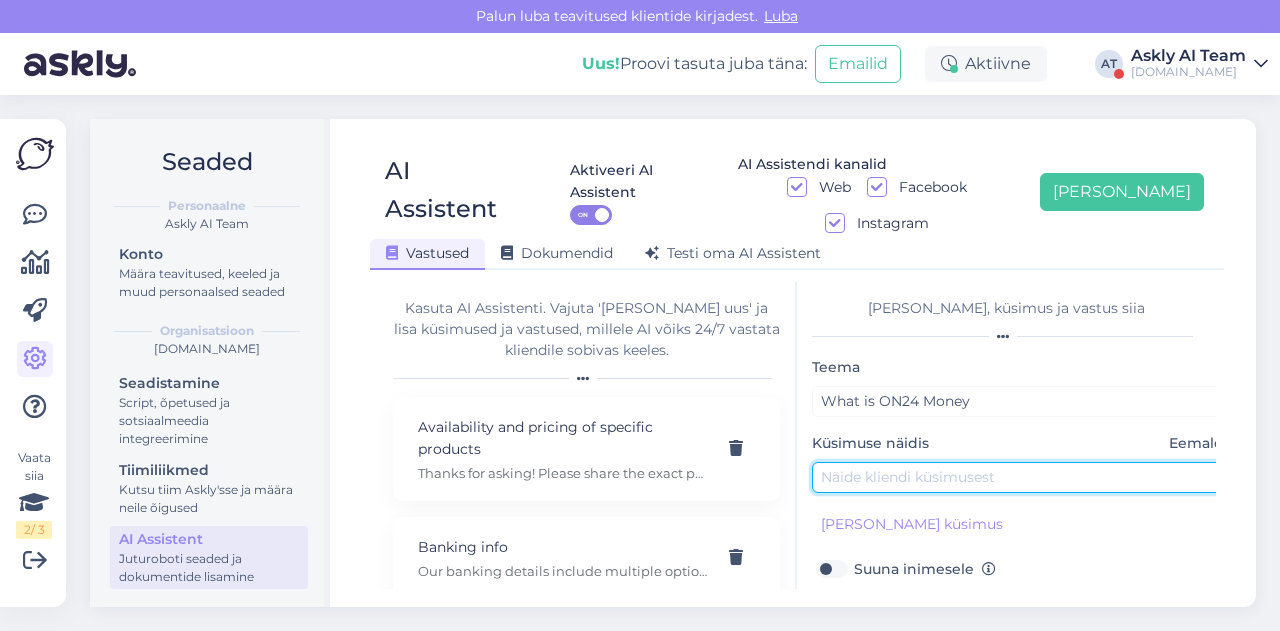 click at bounding box center [1022, 477] 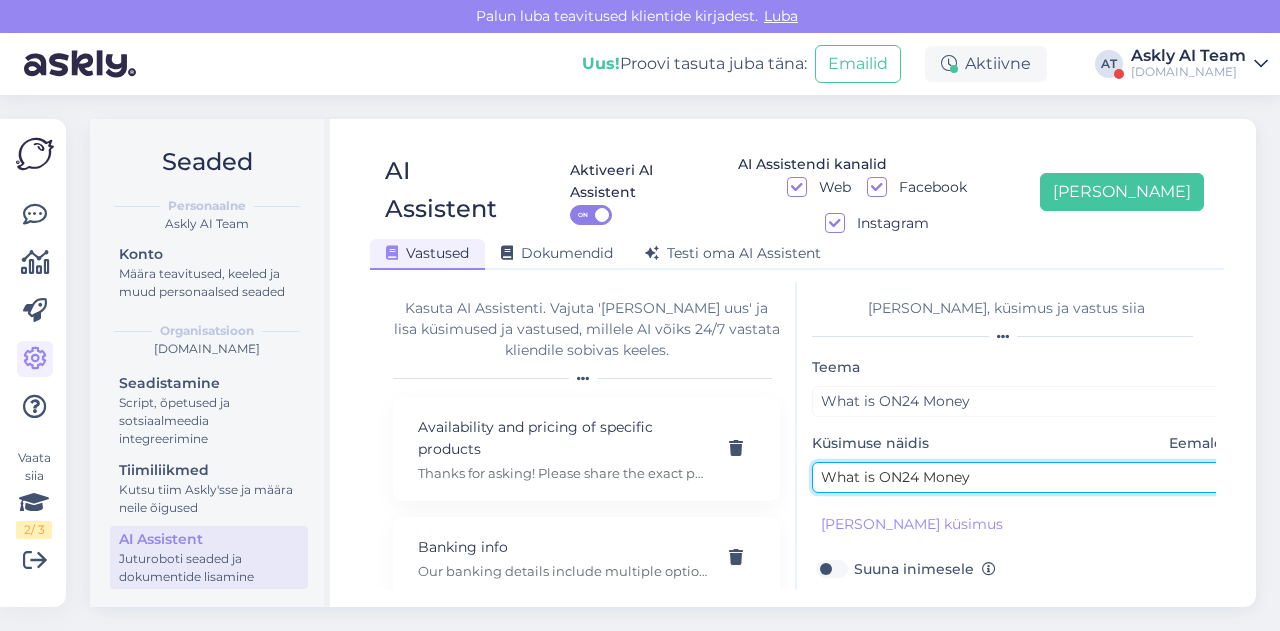 type on "What is ON24 Money" 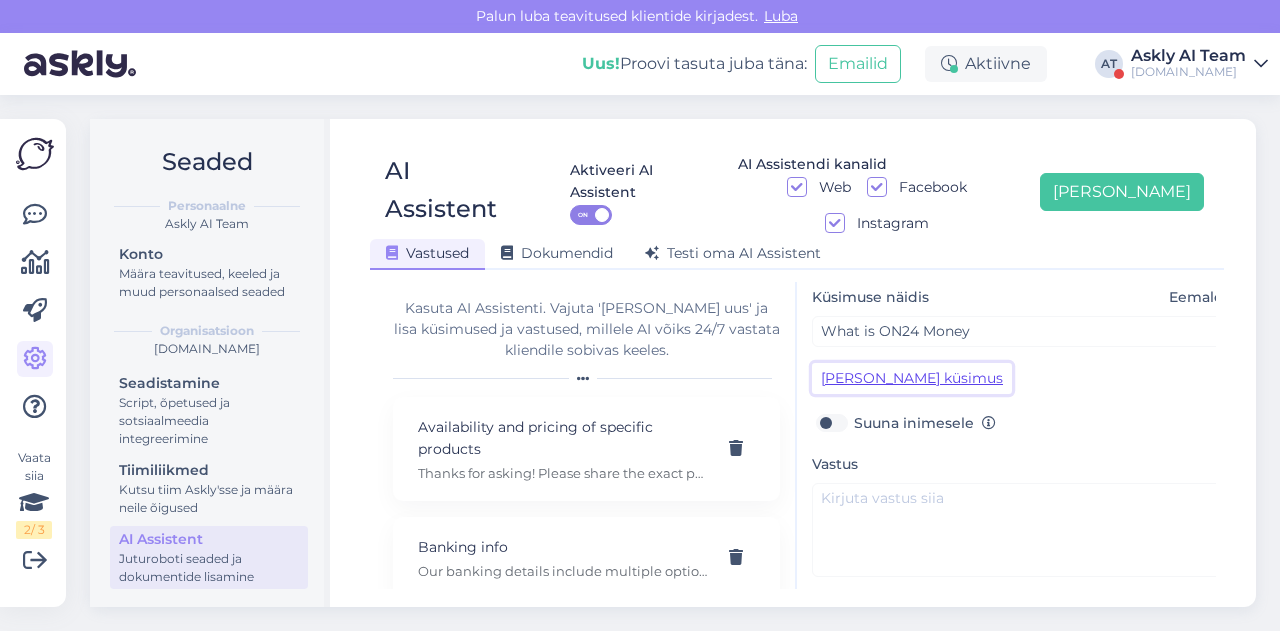 click on "[PERSON_NAME] küsimus" at bounding box center (912, 378) 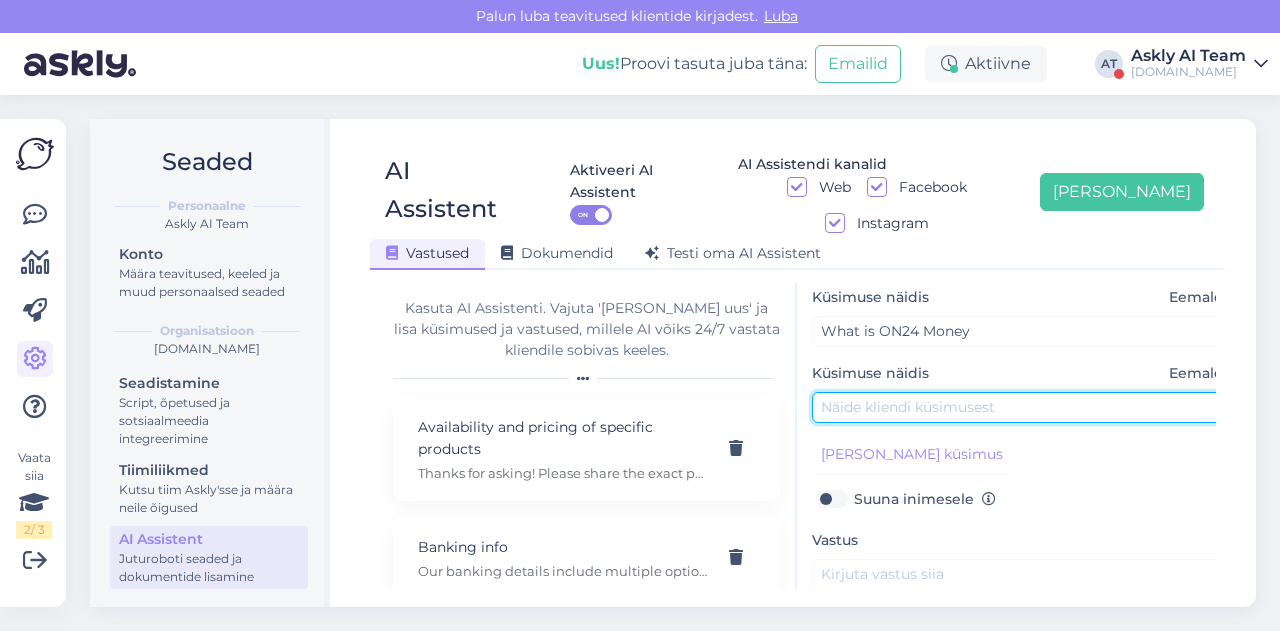 click at bounding box center [1022, 407] 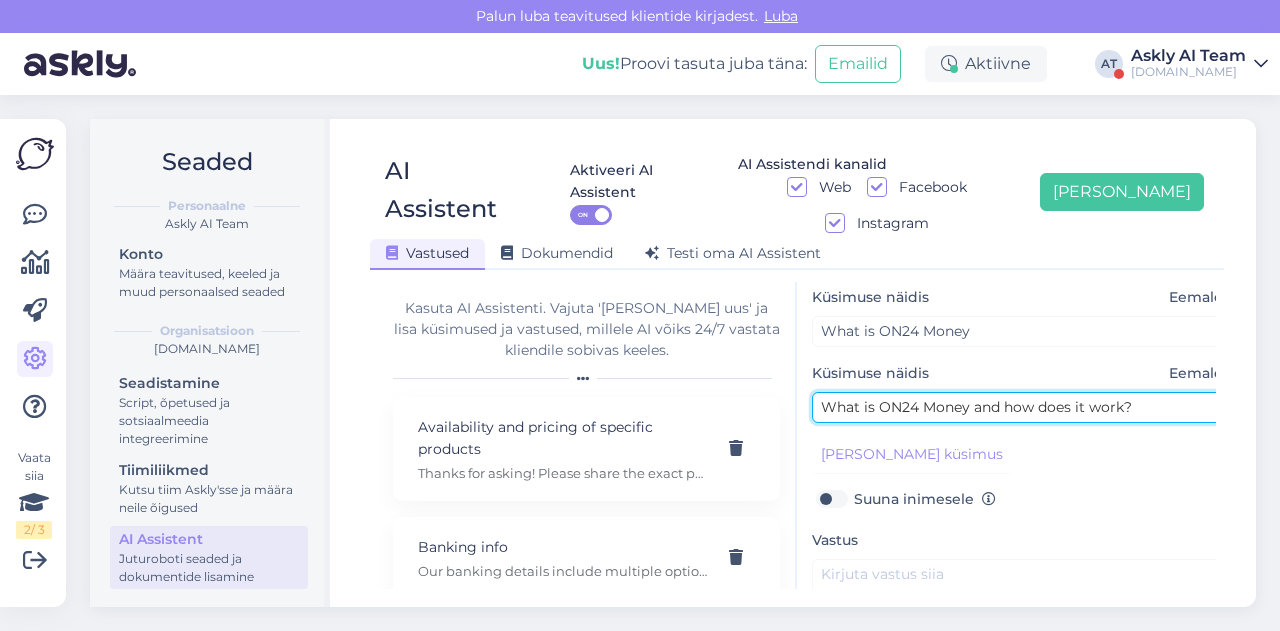 type on "What is ON24 Money and how does it work?" 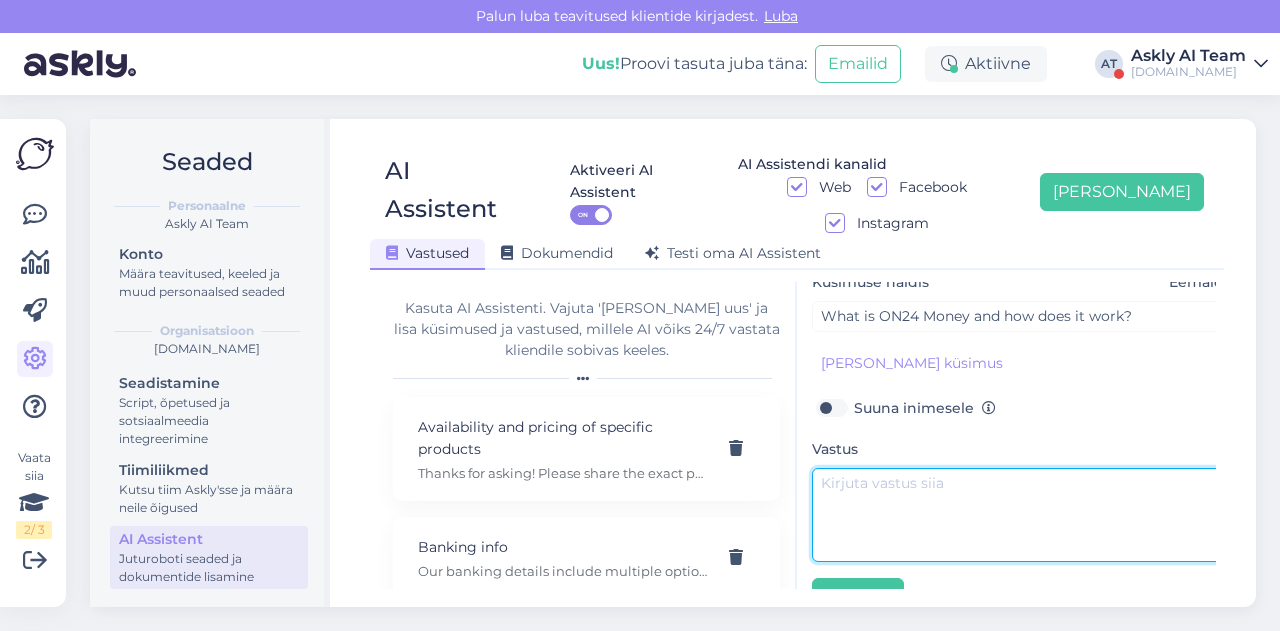 scroll, scrollTop: 238, scrollLeft: 0, axis: vertical 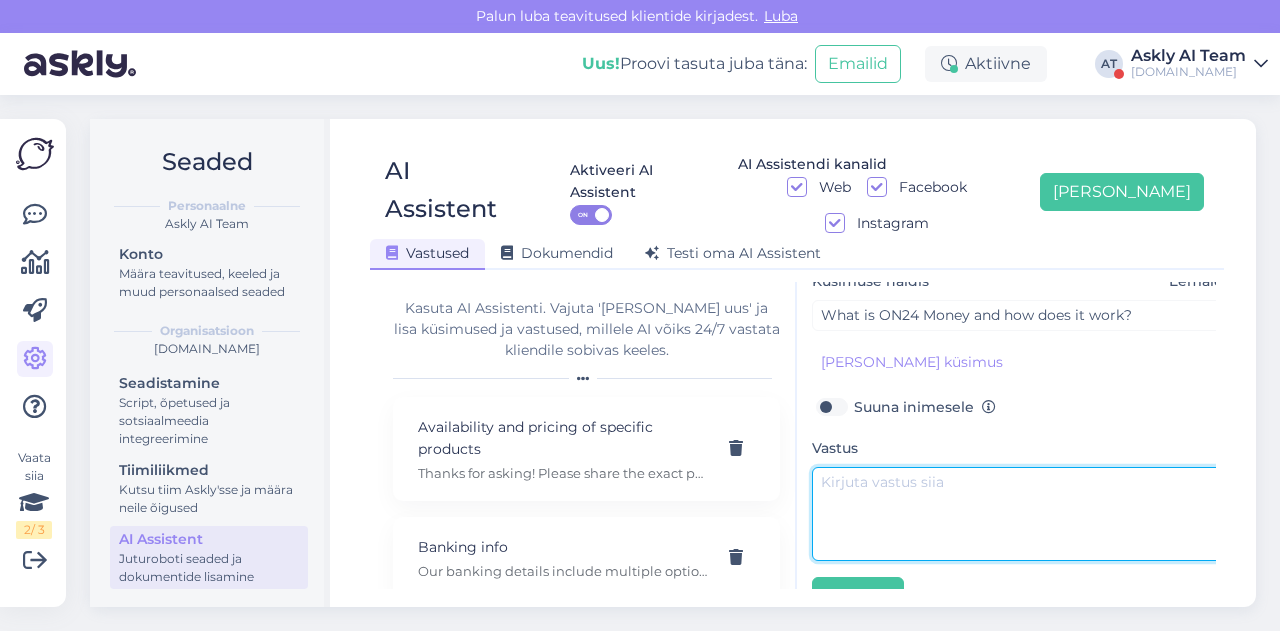 click at bounding box center [1022, 514] 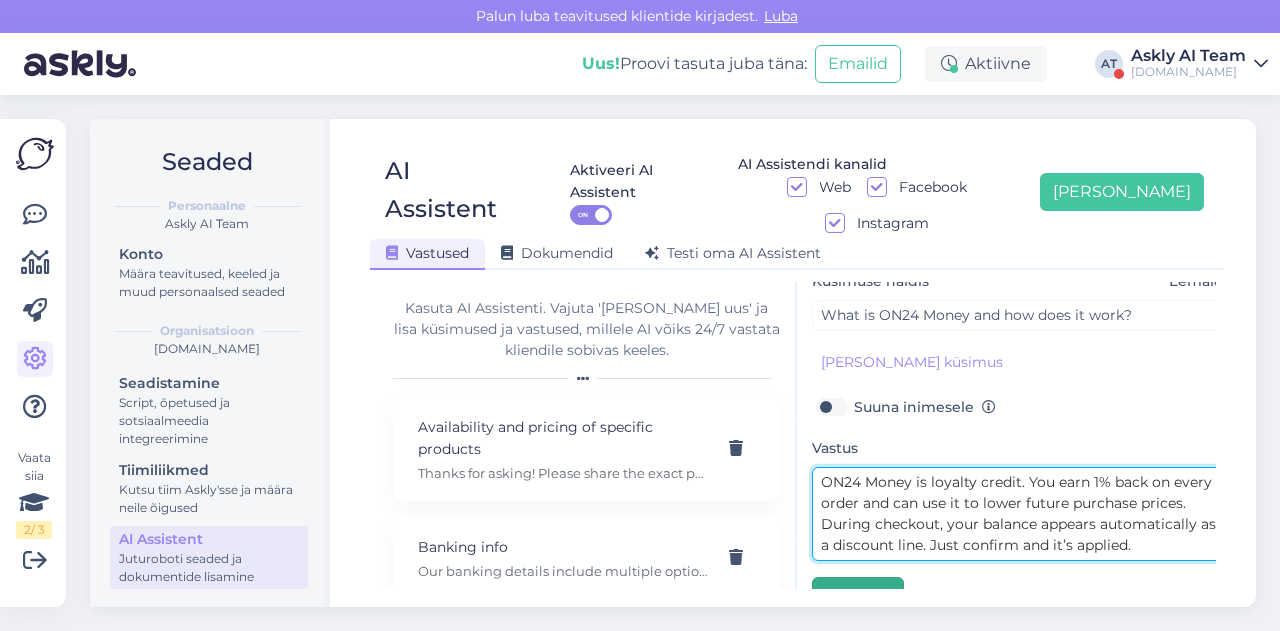 type on "ON24 Money is loyalty credit. You earn 1% back on every order and can use it to lower future purchase prices. During checkout, your balance appears automatically as a discount line. Just confirm and it’s applied." 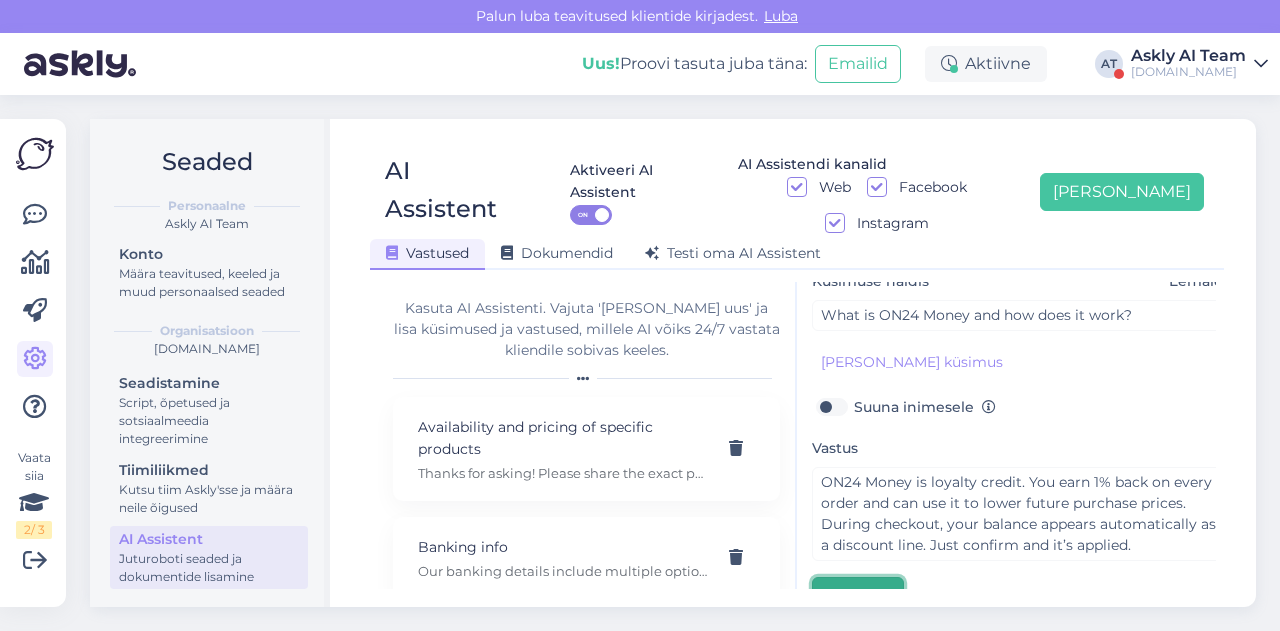 click on "Salvesta" at bounding box center [858, 596] 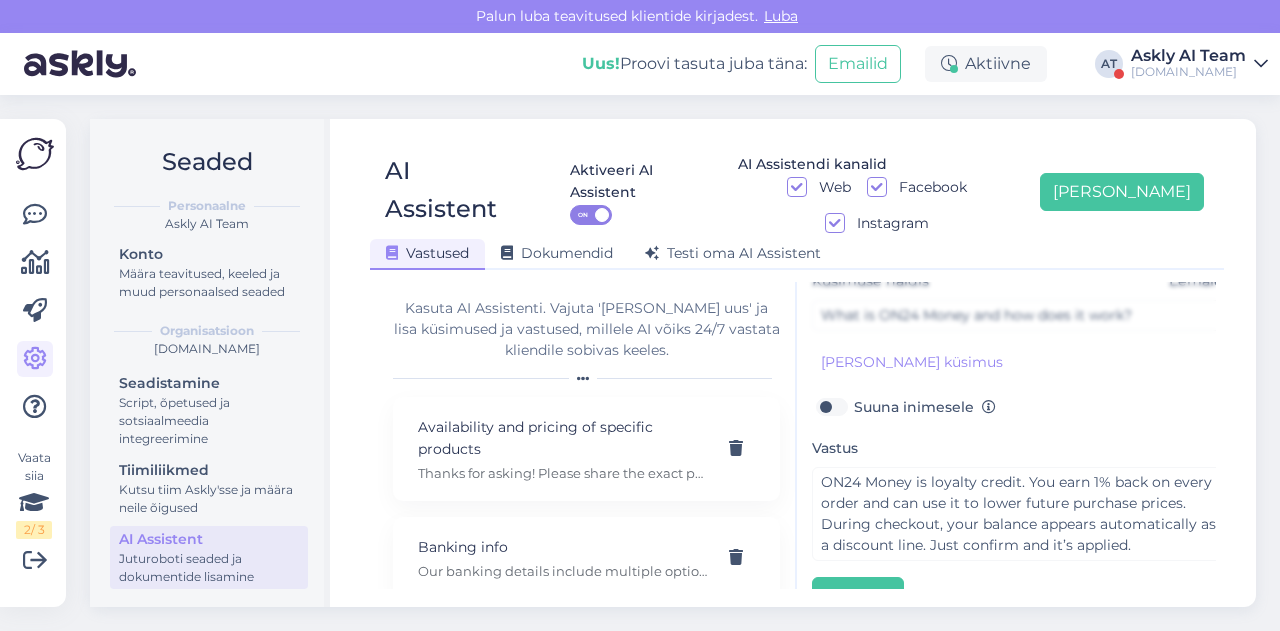 scroll, scrollTop: 0, scrollLeft: 0, axis: both 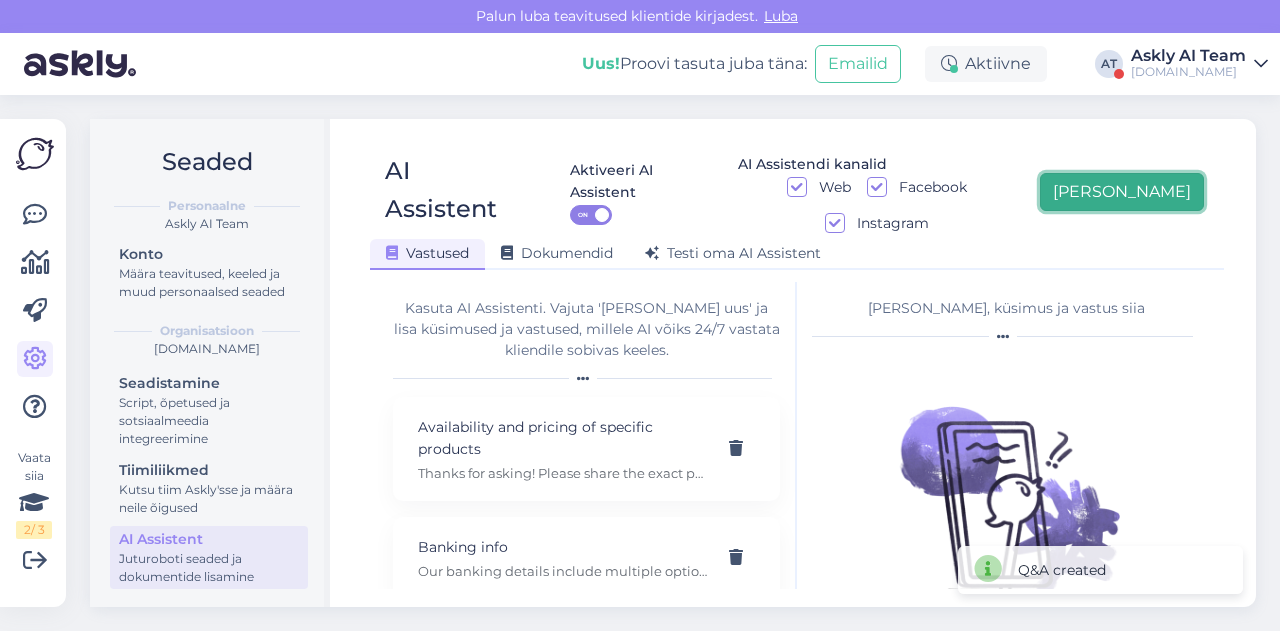click on "[PERSON_NAME]" at bounding box center [1122, 192] 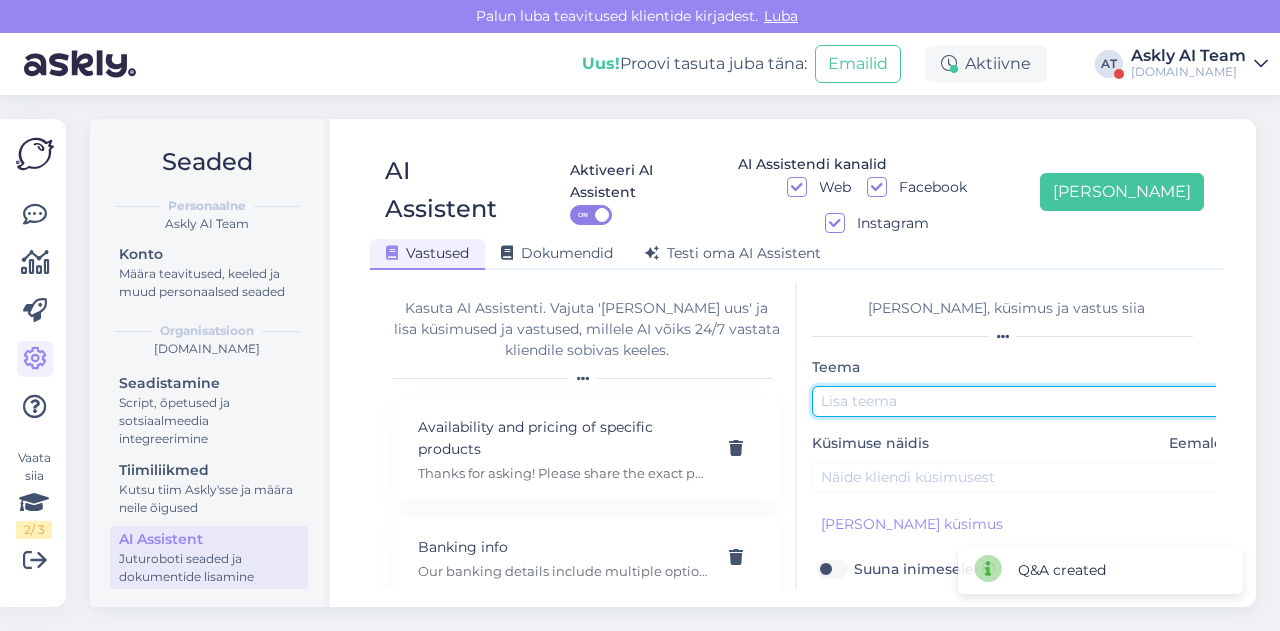 click at bounding box center [1022, 401] 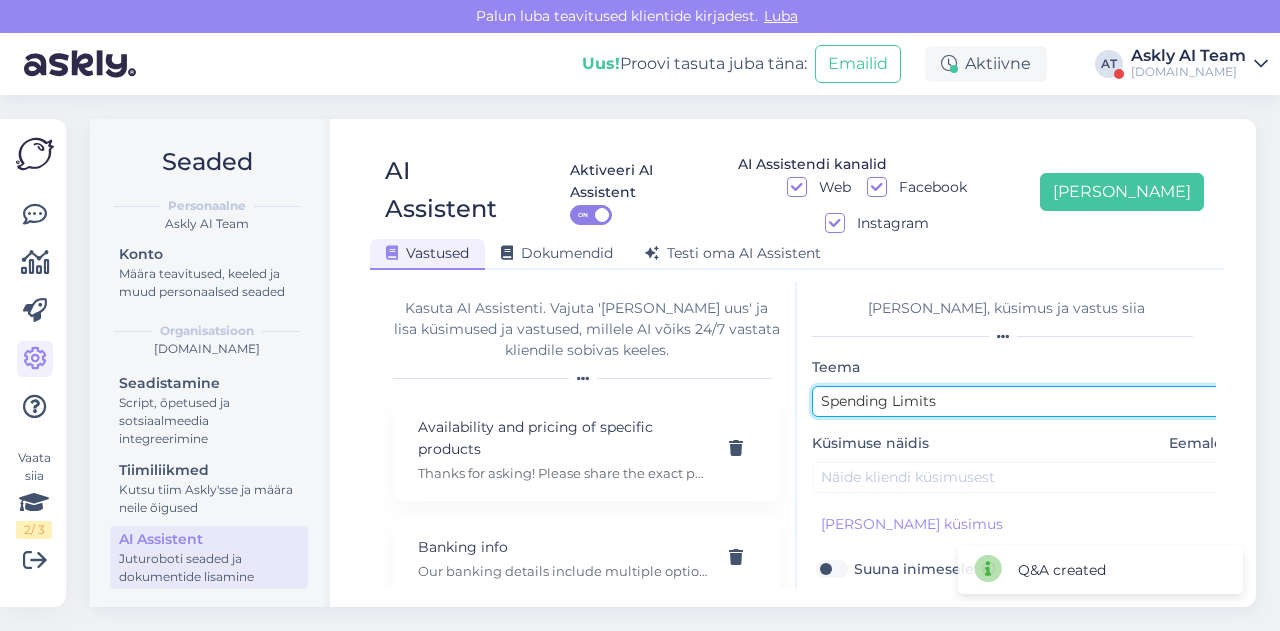 type on "Spending Limits" 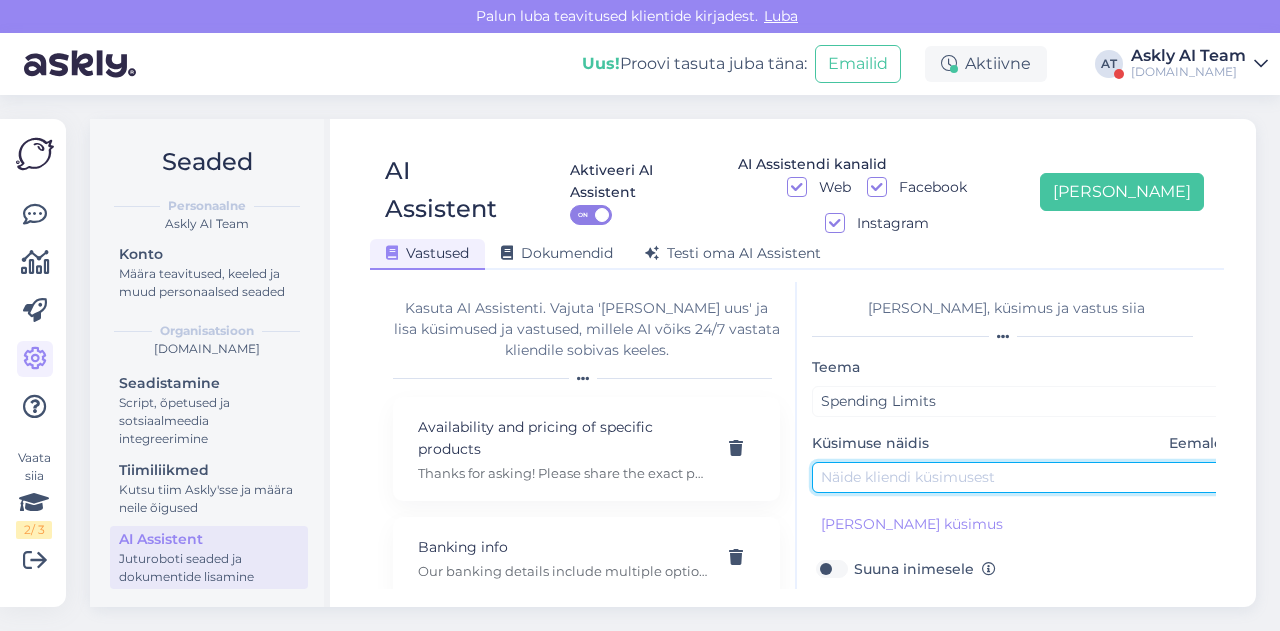 click at bounding box center (1022, 477) 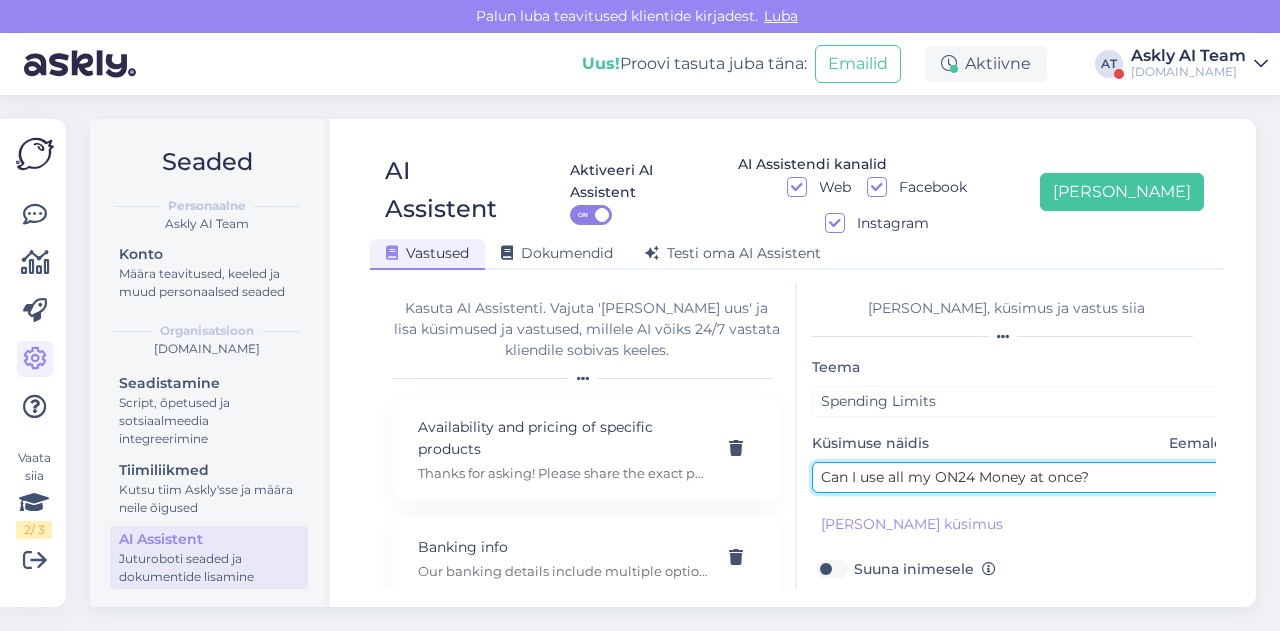 type on "Can I use all my ON24 Money at once?" 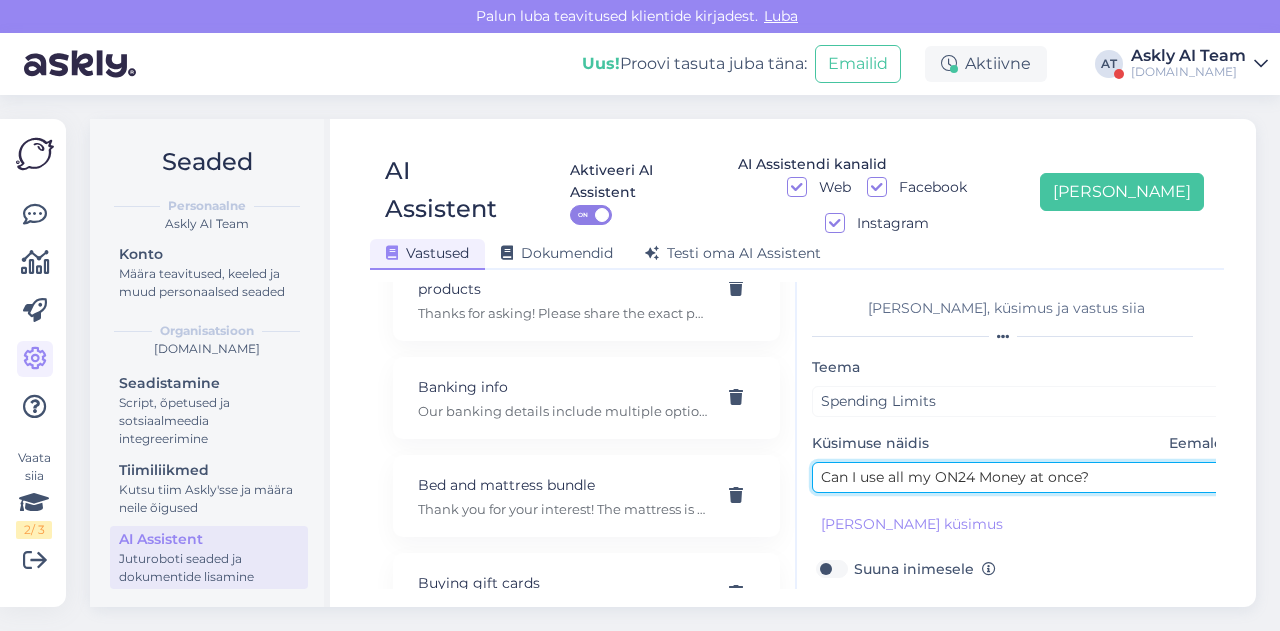 scroll, scrollTop: 169, scrollLeft: 0, axis: vertical 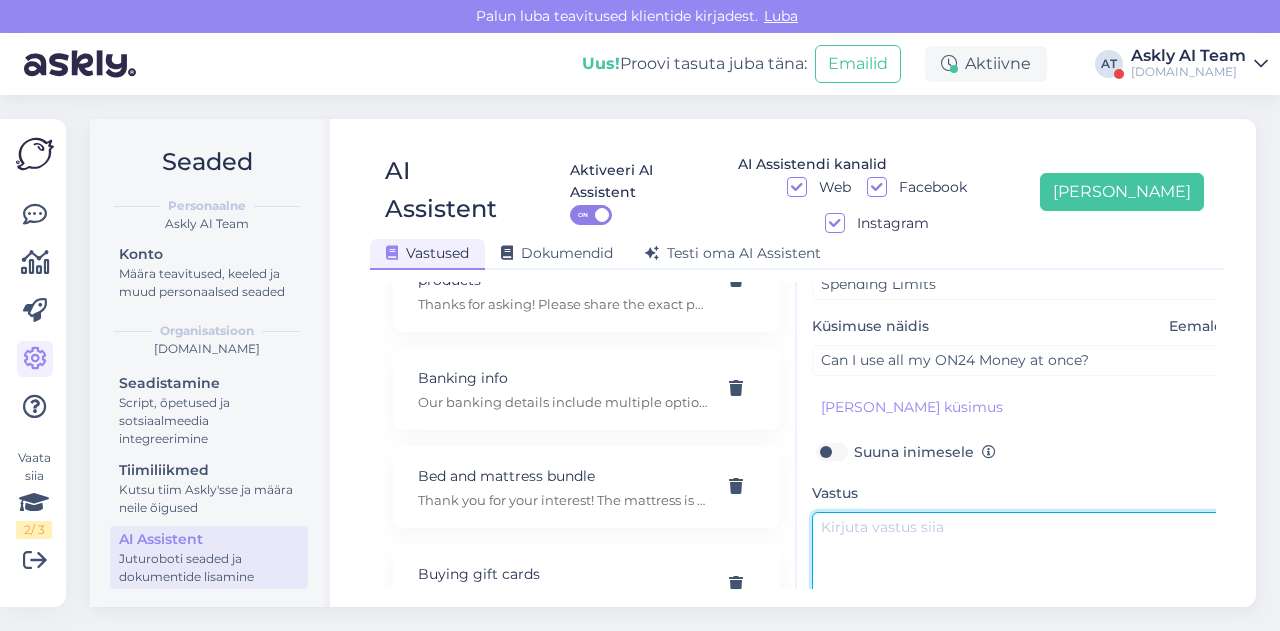 click at bounding box center [1022, 559] 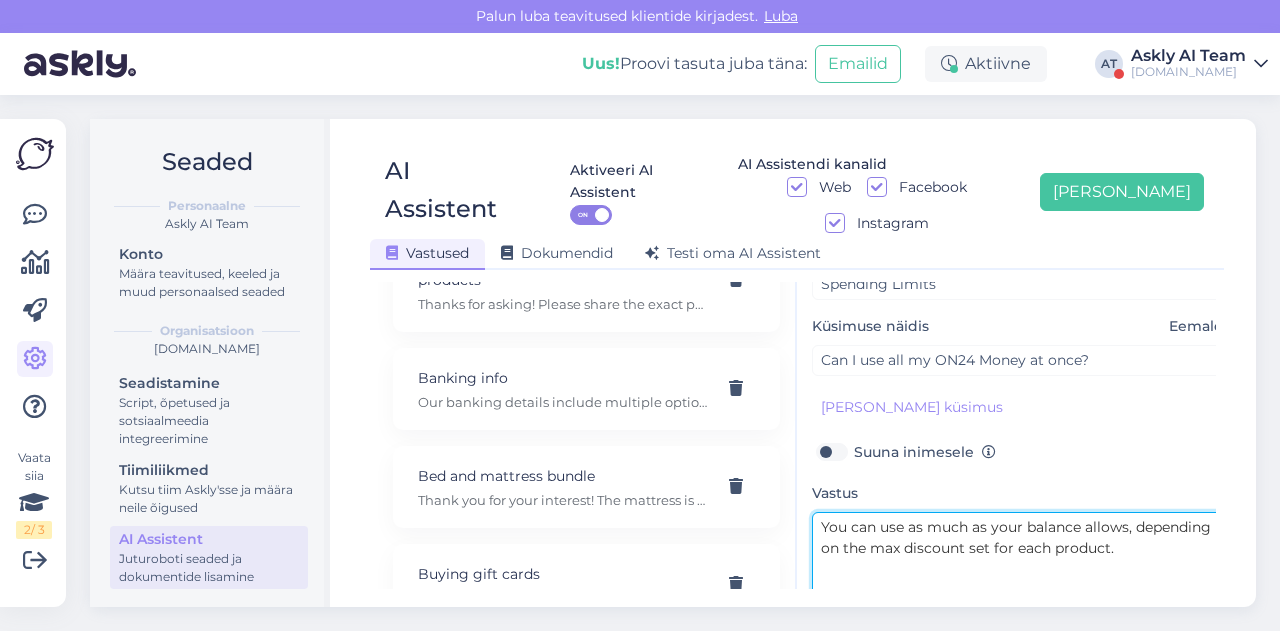 type on "You can use as much as your balance allows, depending on the max discount set for each product." 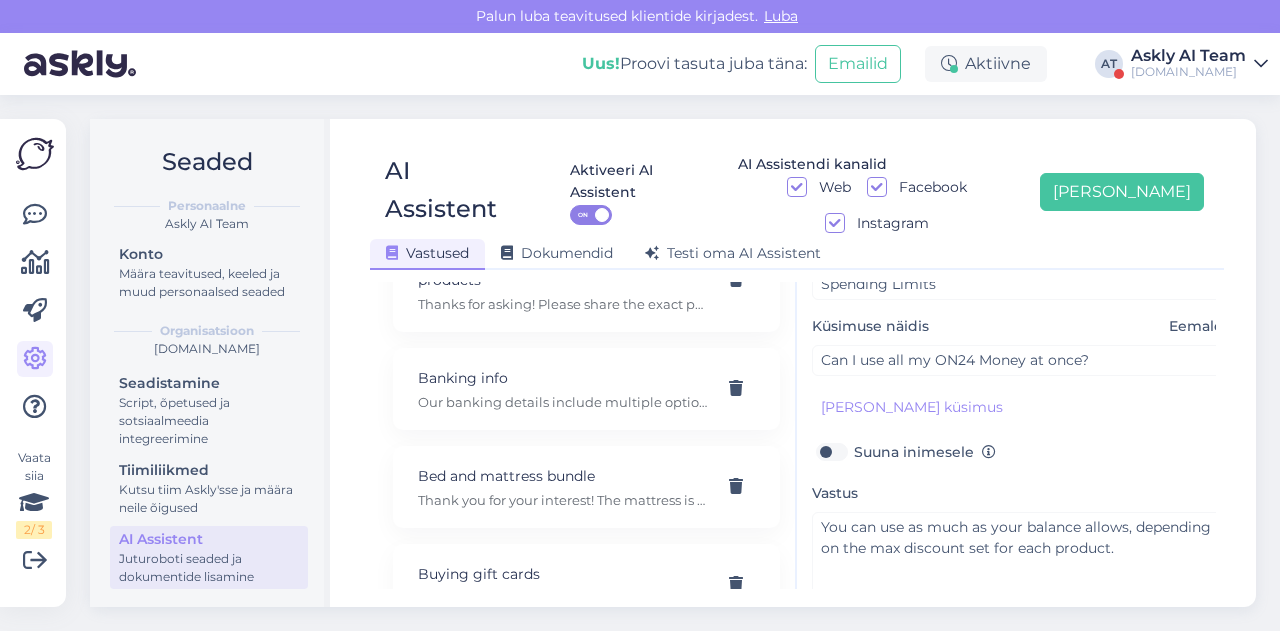 click on "Vastus You can use as much as your balance allows, depending on the max discount set for each product." at bounding box center (1022, 543) 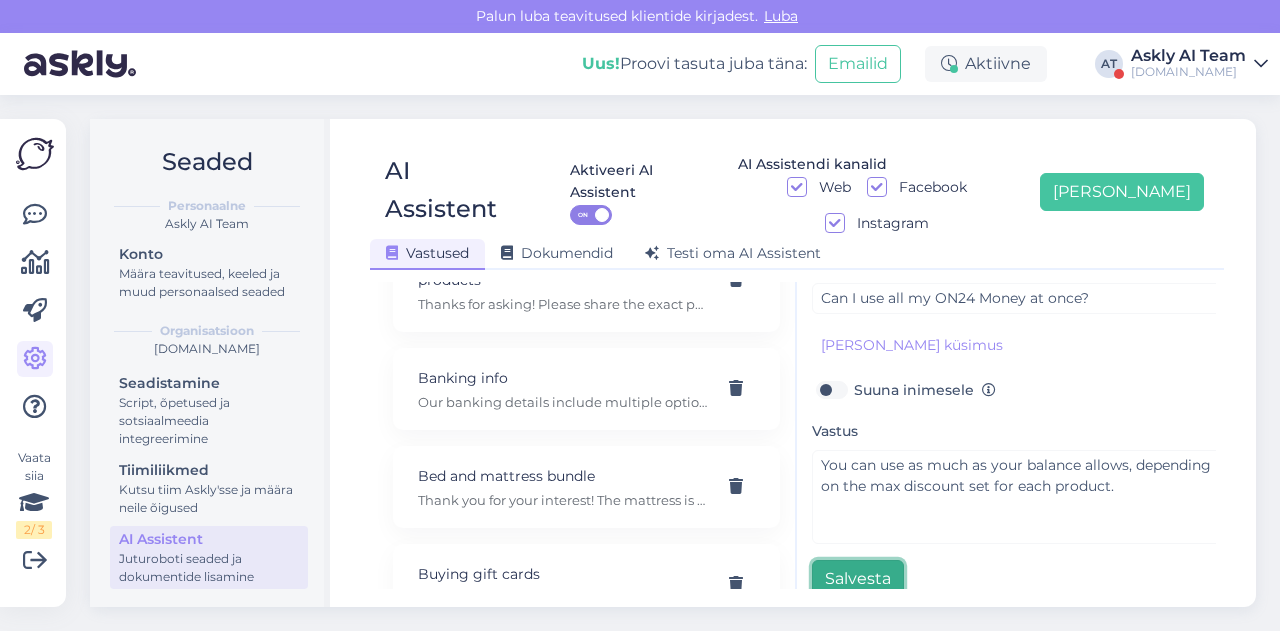 click on "Salvesta" at bounding box center [858, 579] 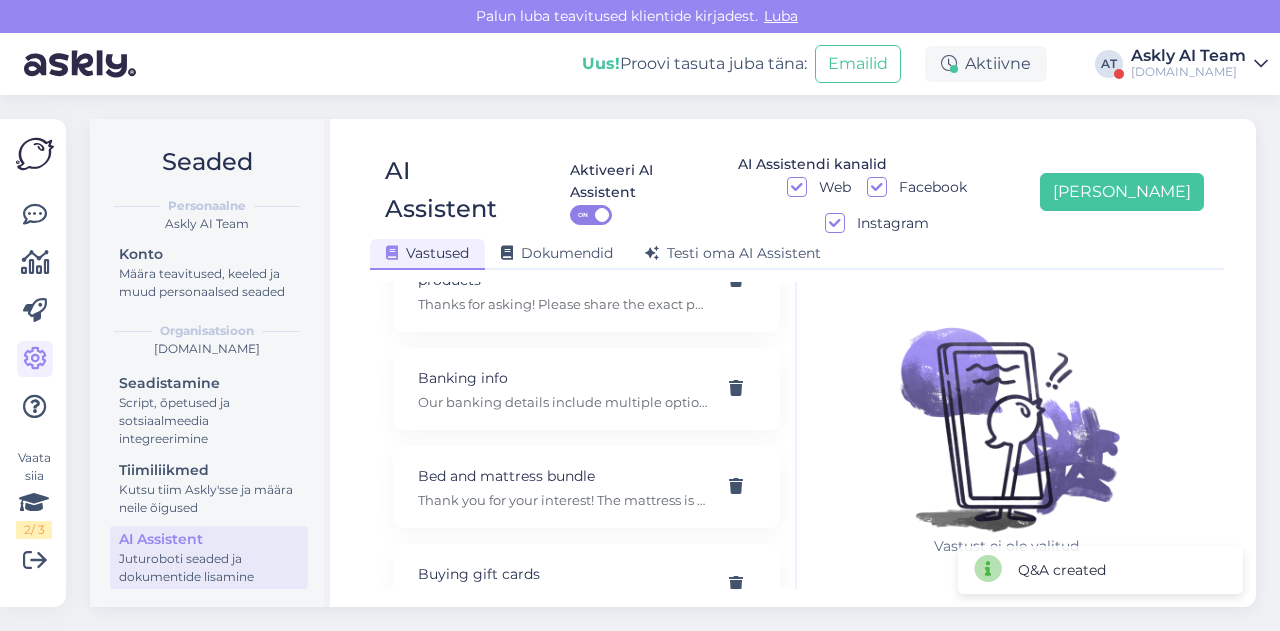 scroll, scrollTop: 0, scrollLeft: 0, axis: both 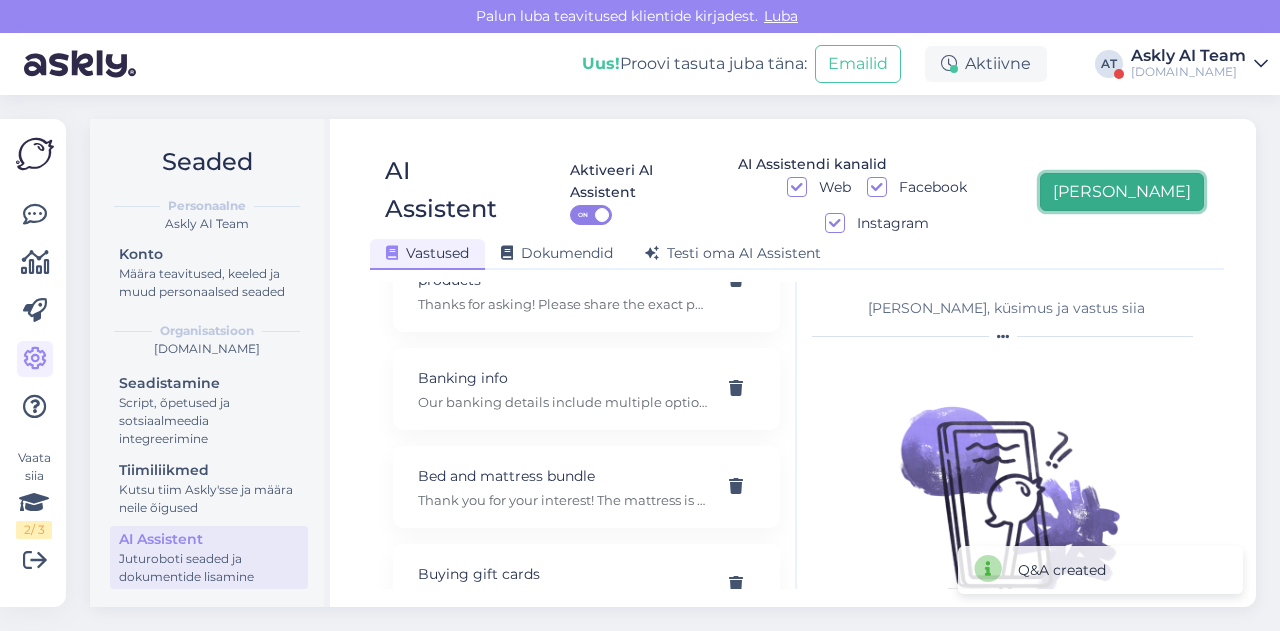click on "[PERSON_NAME]" at bounding box center [1122, 192] 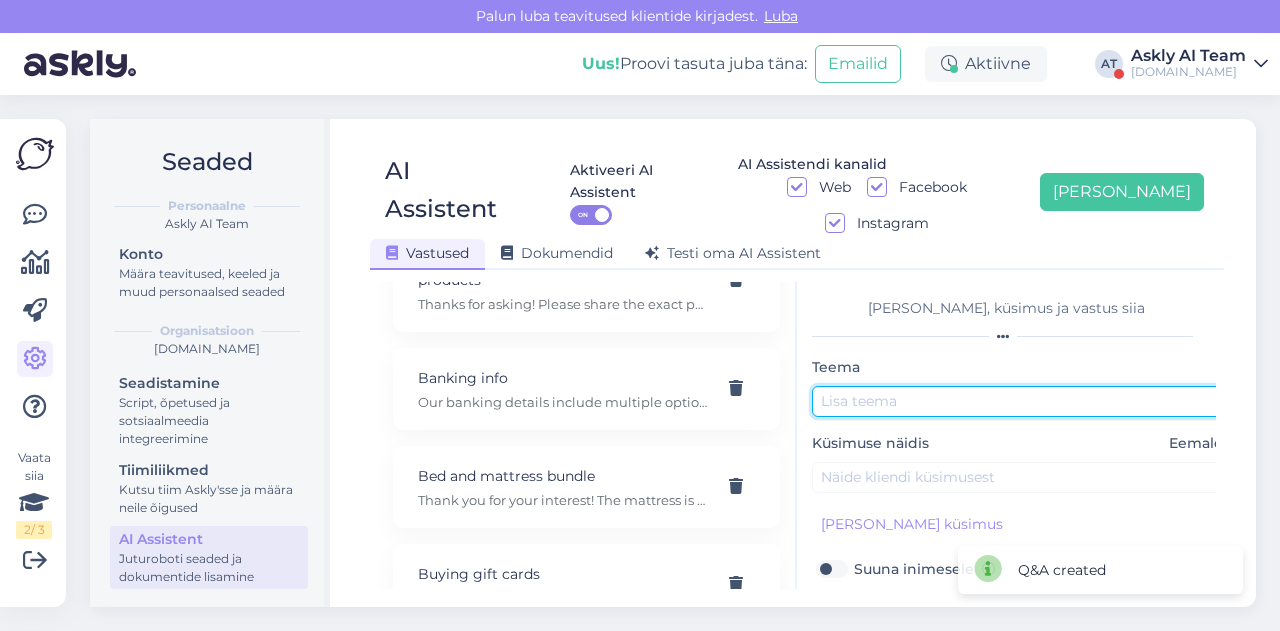 click at bounding box center (1022, 401) 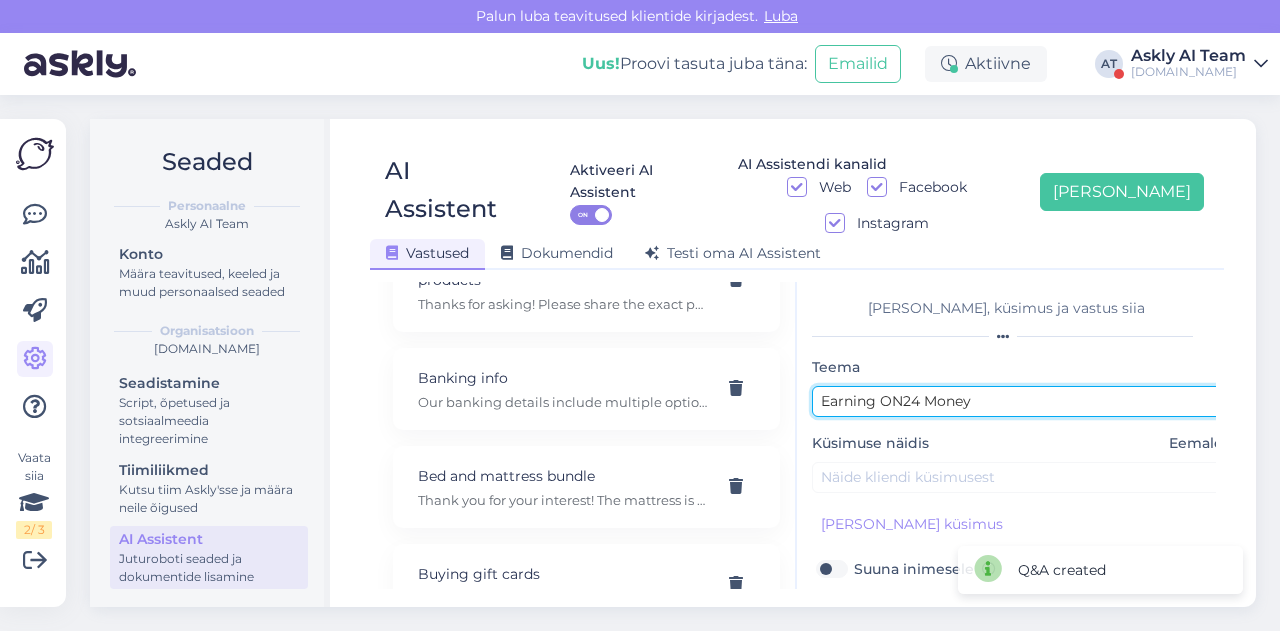 type on "Earning ON24 Money" 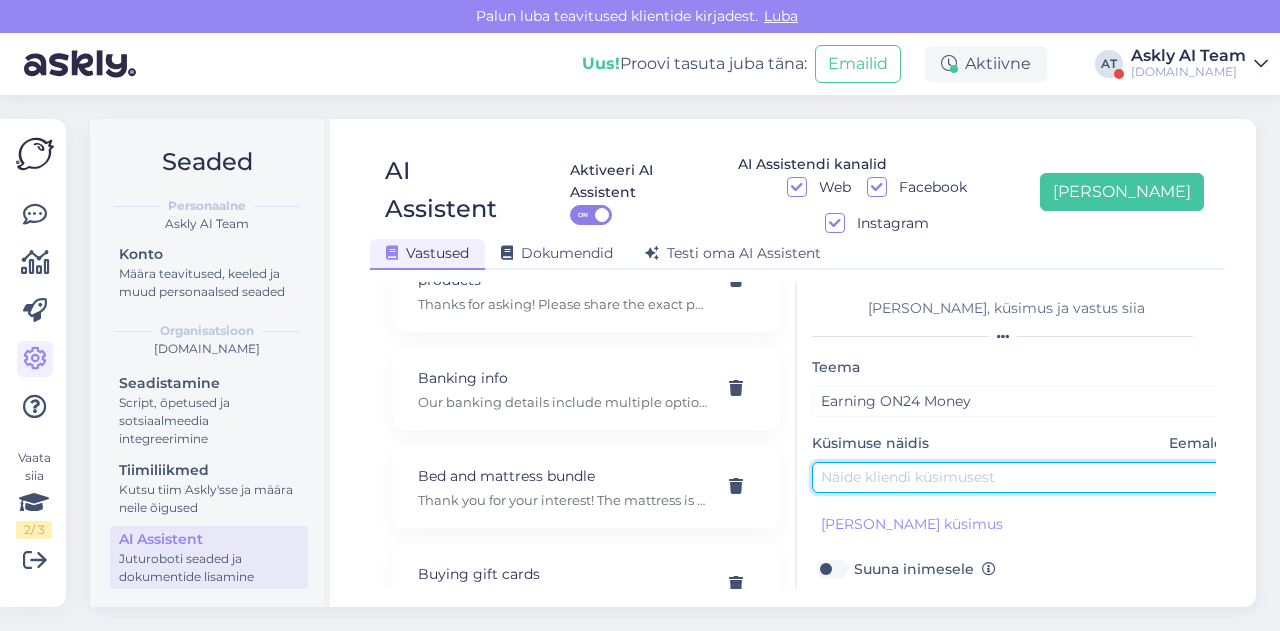 click at bounding box center [1022, 477] 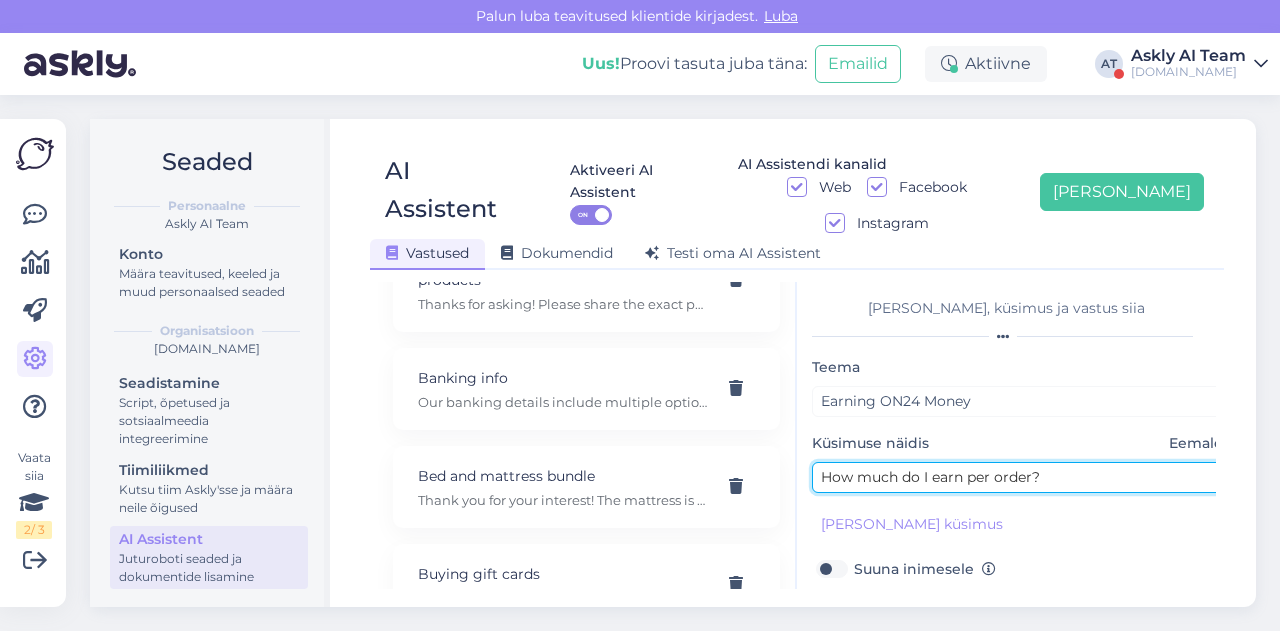type on "How much do I earn per order?" 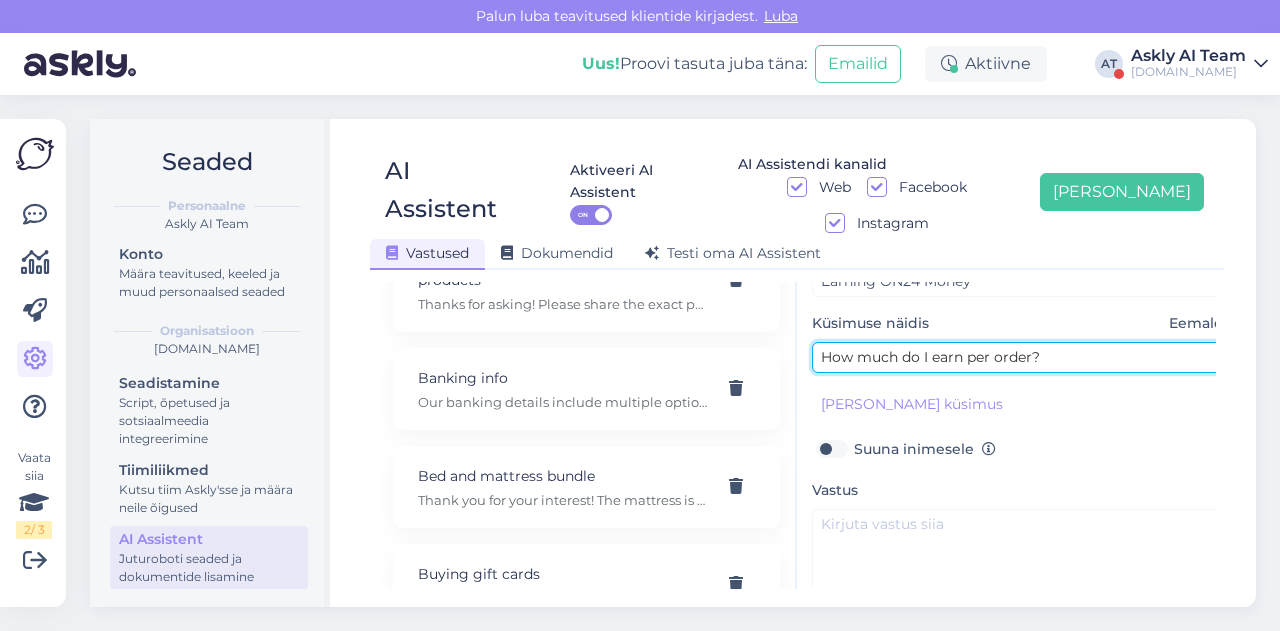 scroll, scrollTop: 135, scrollLeft: 0, axis: vertical 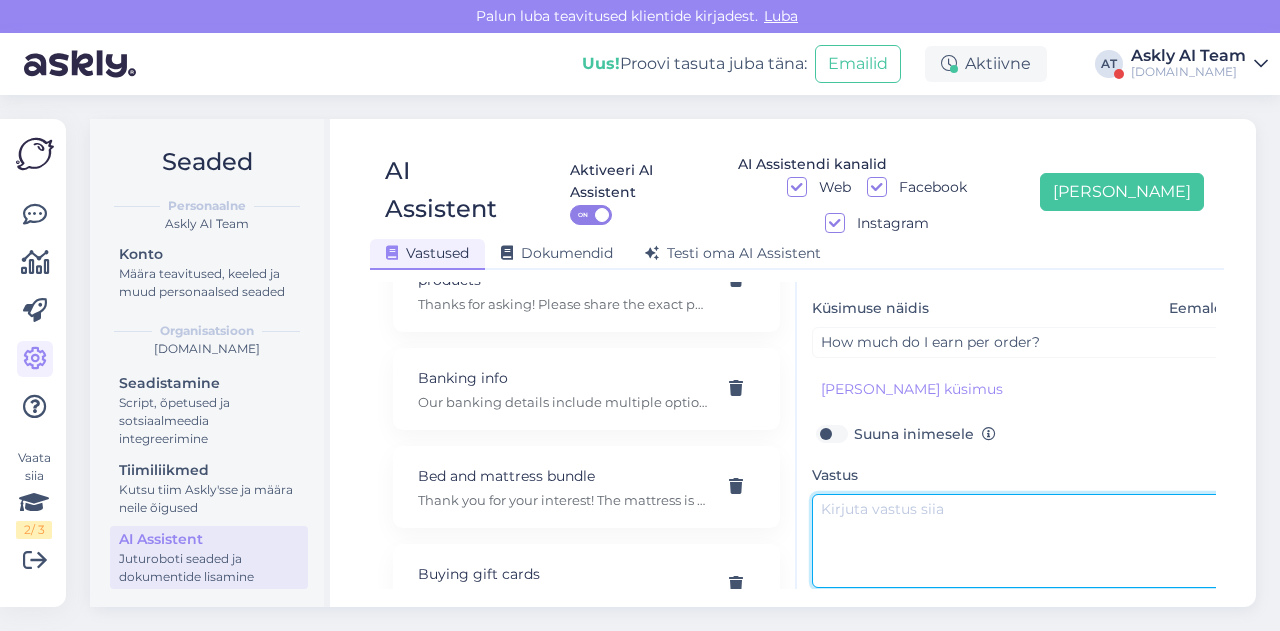 click at bounding box center [1022, 541] 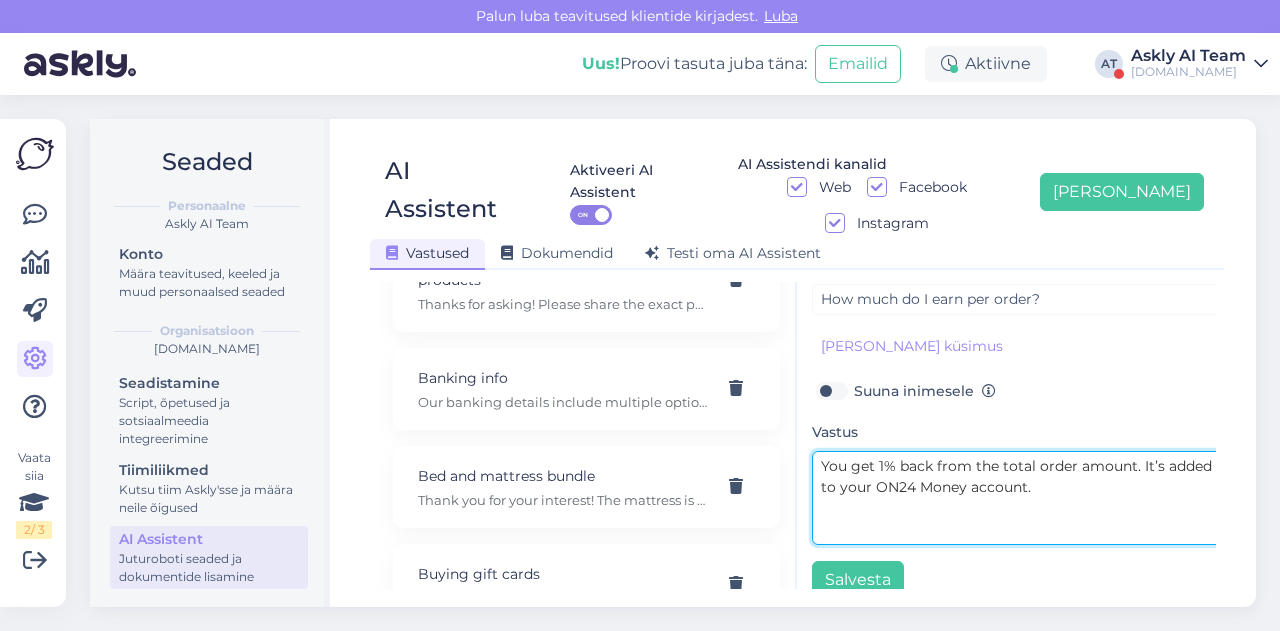 scroll, scrollTop: 179, scrollLeft: 0, axis: vertical 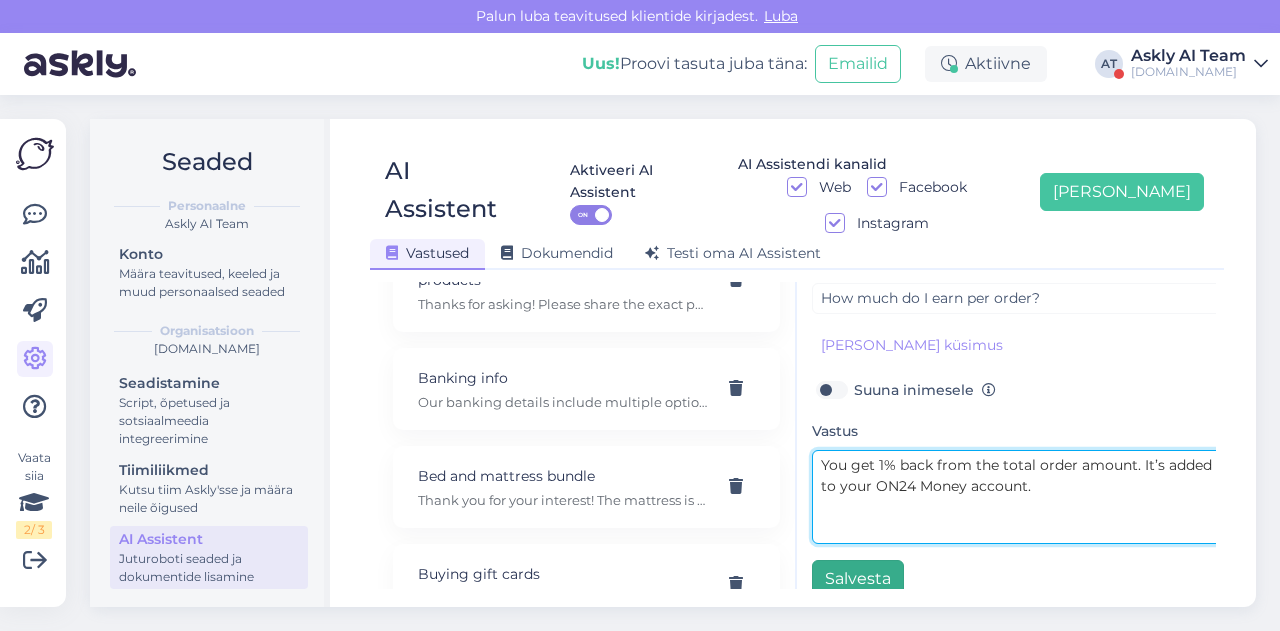 type on "You get 1% back from the total order amount. It’s added to your ON24 Money account." 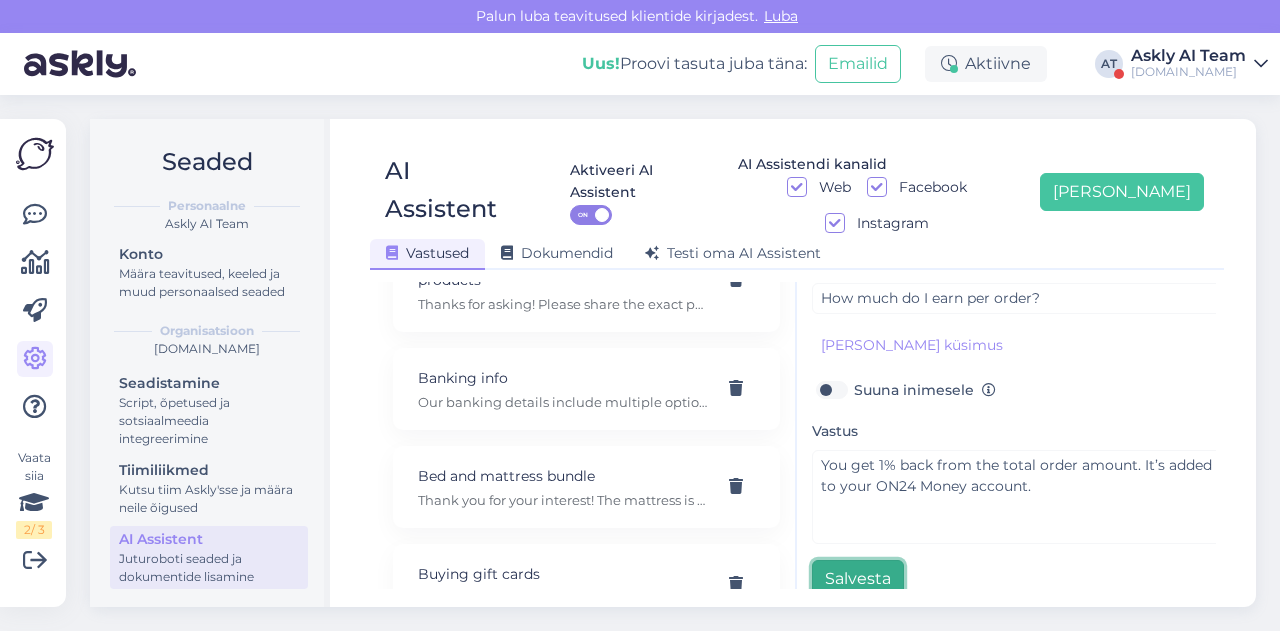 click on "Salvesta" at bounding box center [858, 579] 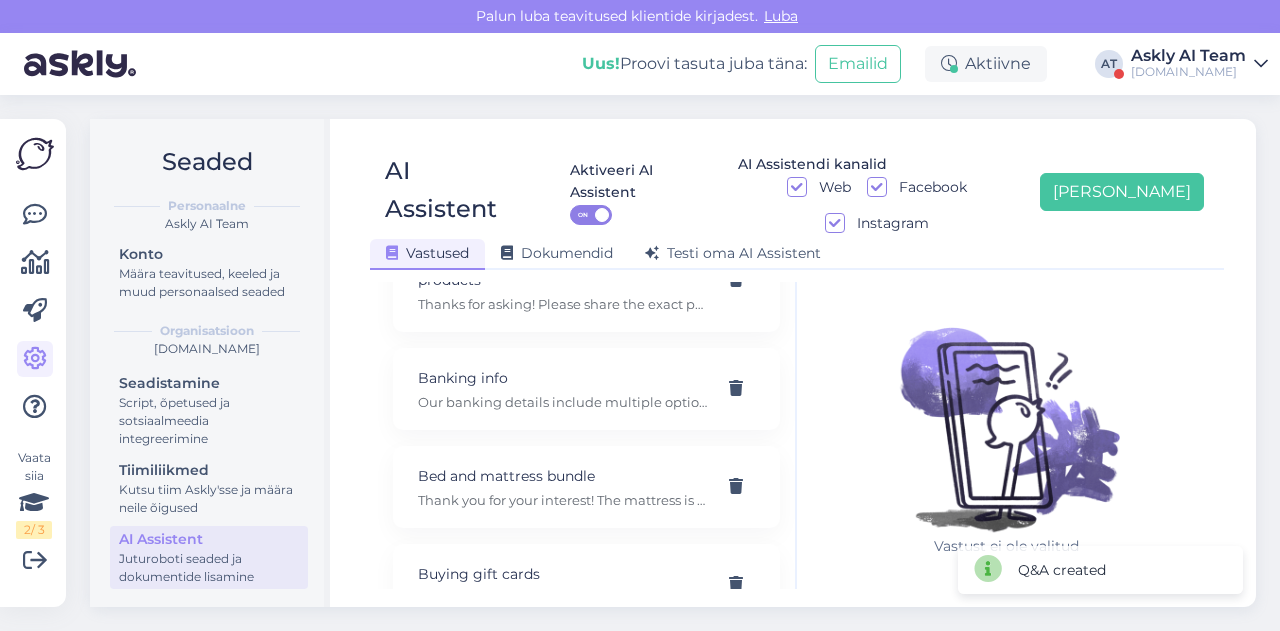 scroll, scrollTop: 0, scrollLeft: 0, axis: both 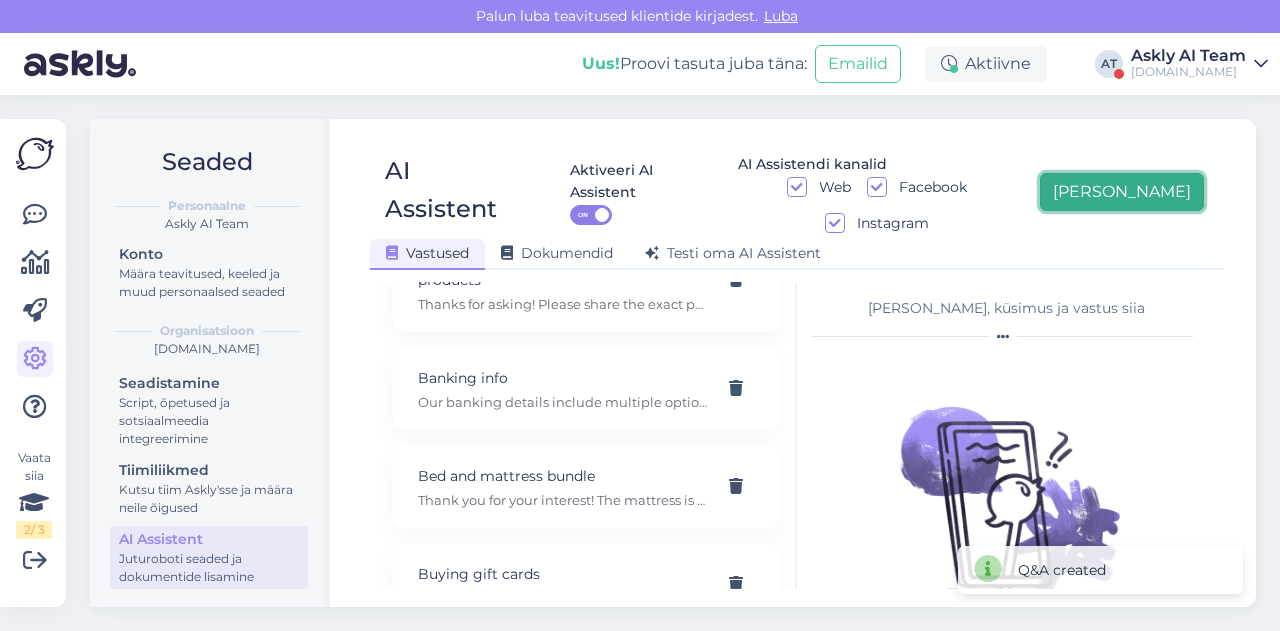 click on "[PERSON_NAME]" at bounding box center (1122, 192) 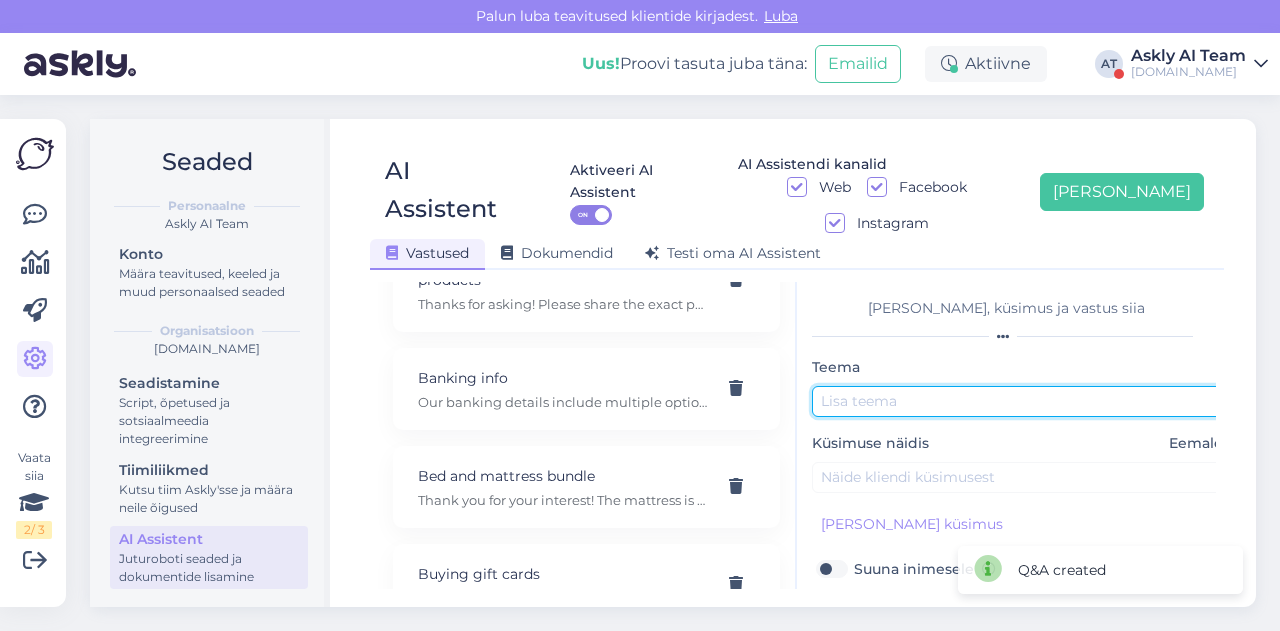 click at bounding box center [1022, 401] 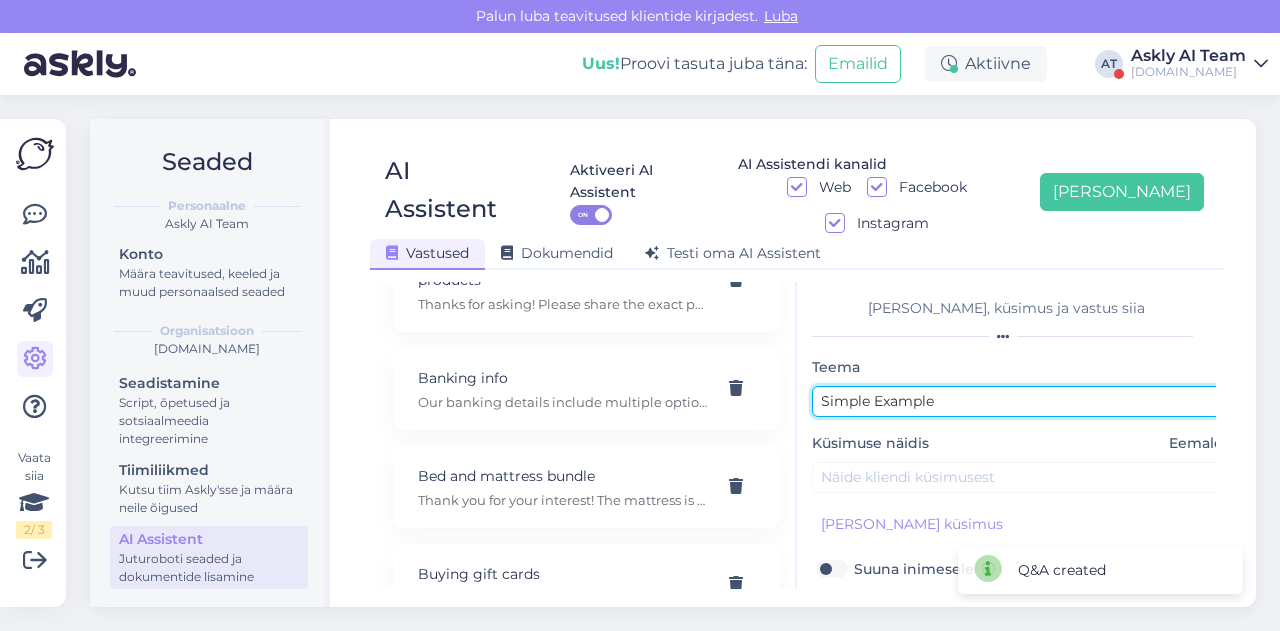 type on "Simple Example" 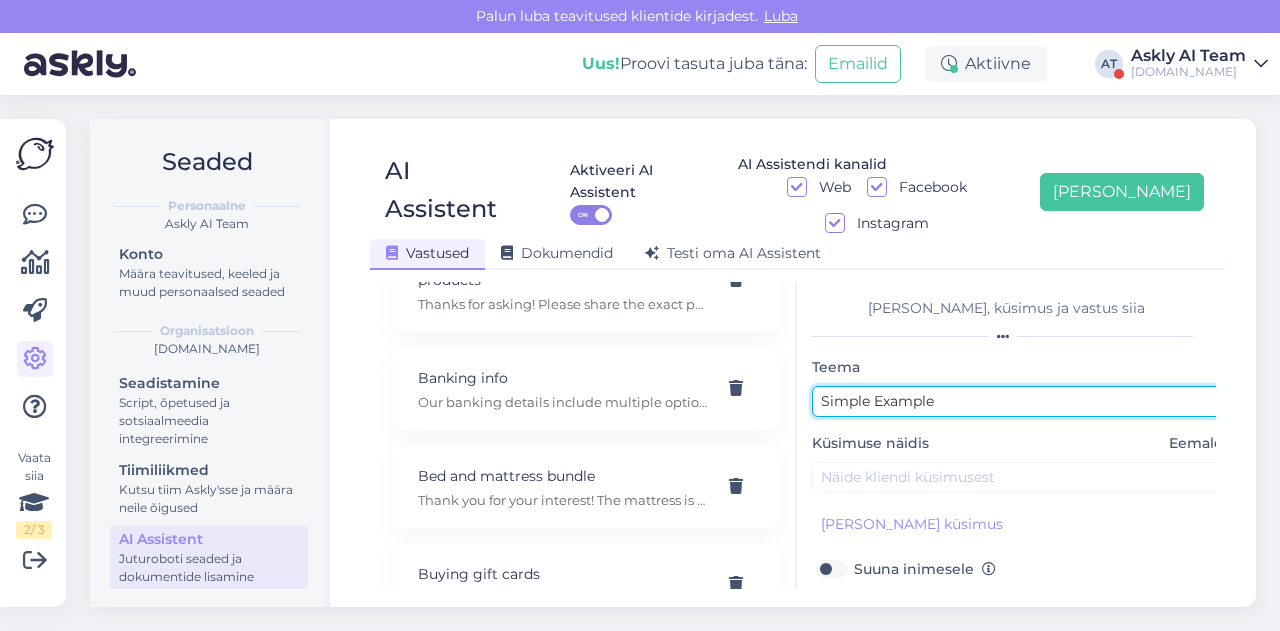 scroll, scrollTop: 104, scrollLeft: 0, axis: vertical 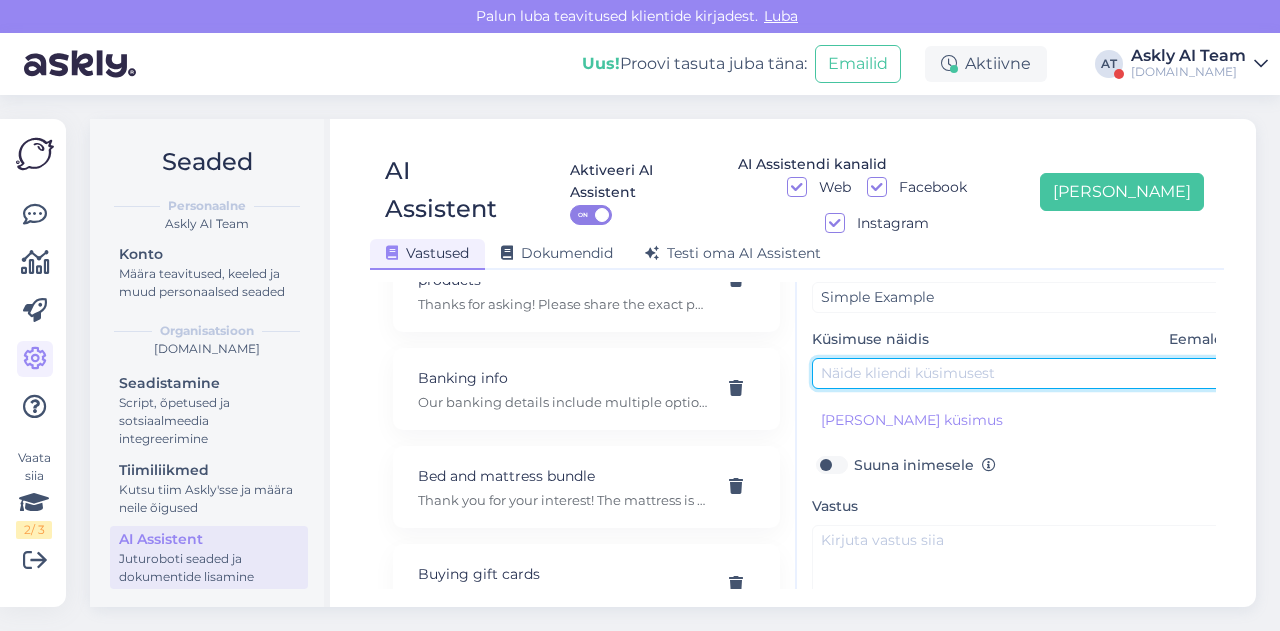 click at bounding box center [1022, 373] 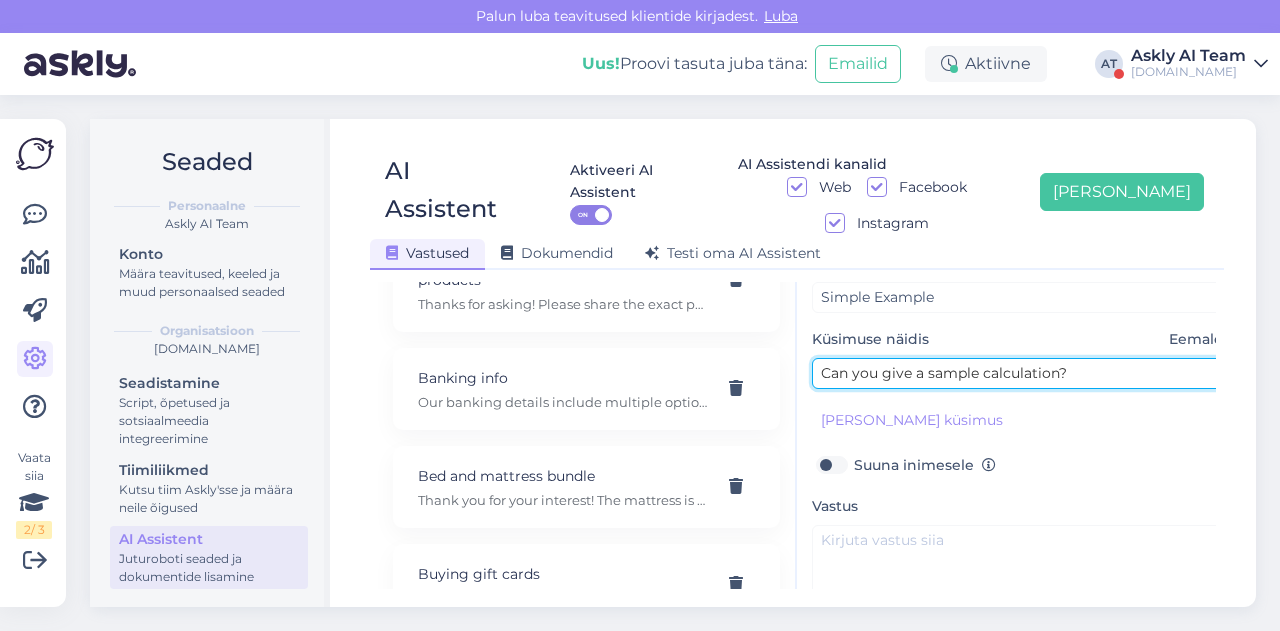 type on "Can you give a sample calculation?" 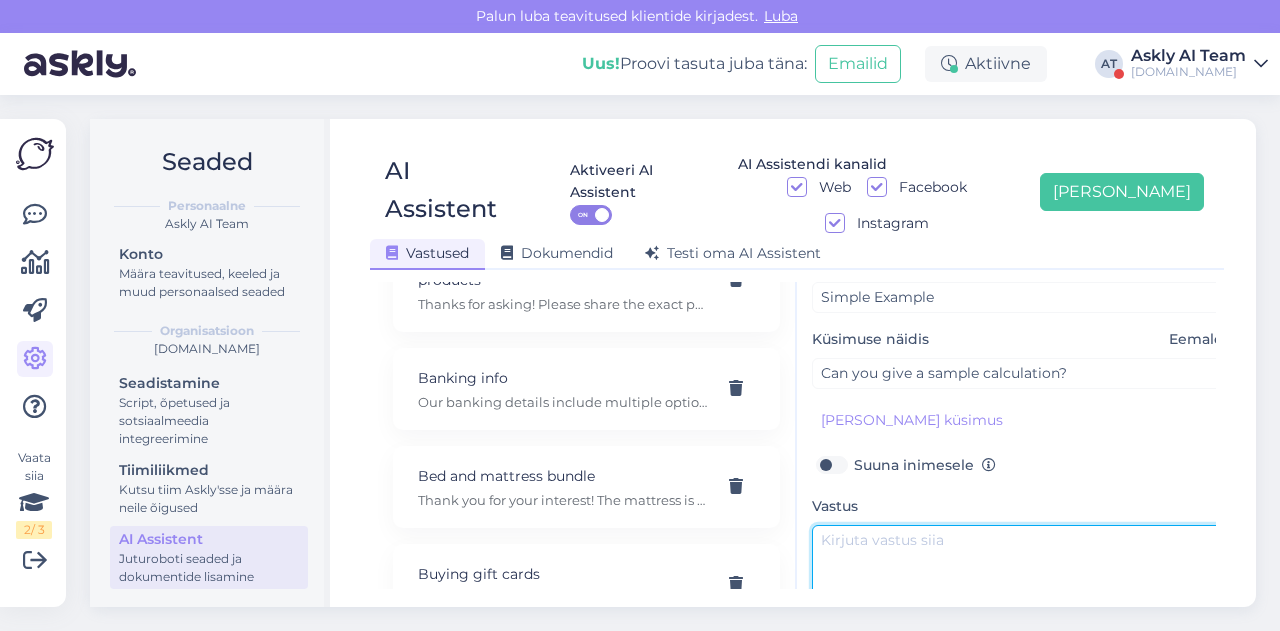 click at bounding box center [1022, 572] 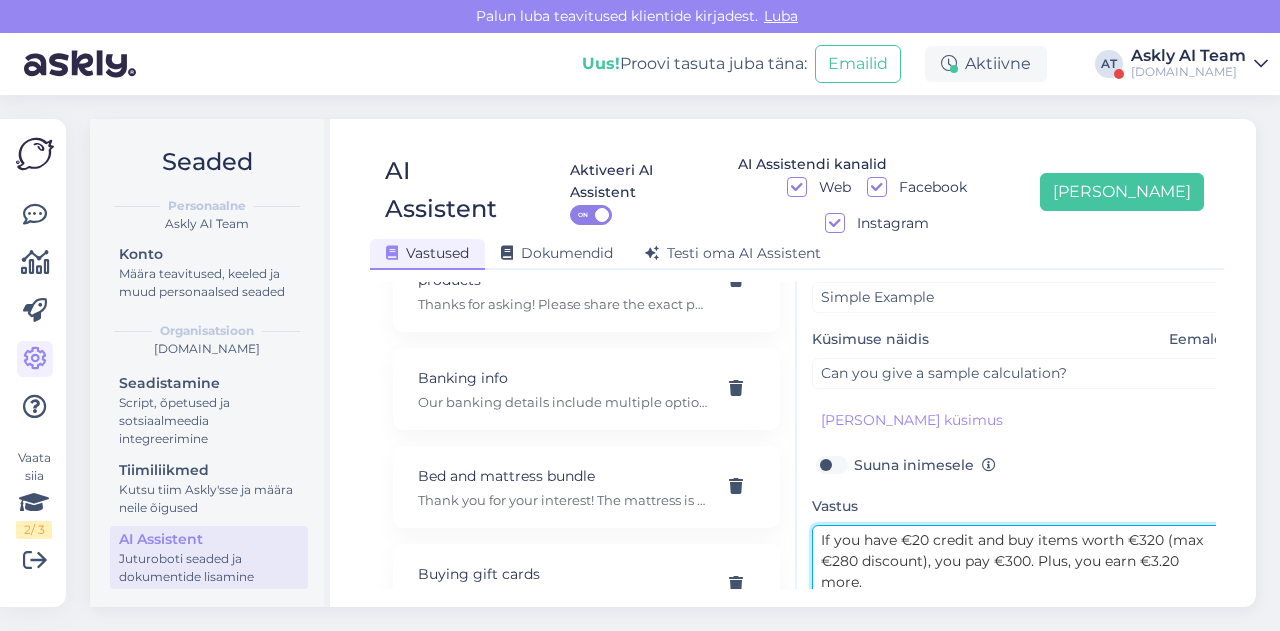 click on "If you have €20 credit and buy items worth €320 (max €280 discount), you pay €300. Plus, you earn €3.20 more." at bounding box center (1022, 572) 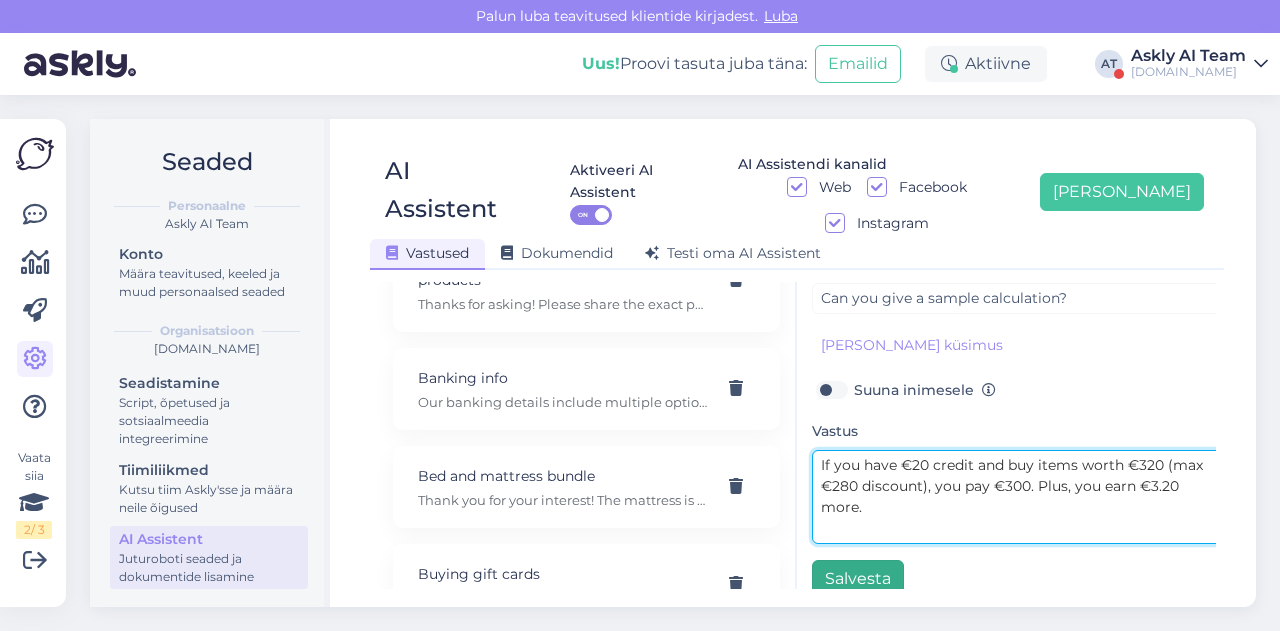 type on "If you have €20 credit and buy items worth €320 (max €280 discount), you pay €300. Plus, you earn €3.20 more." 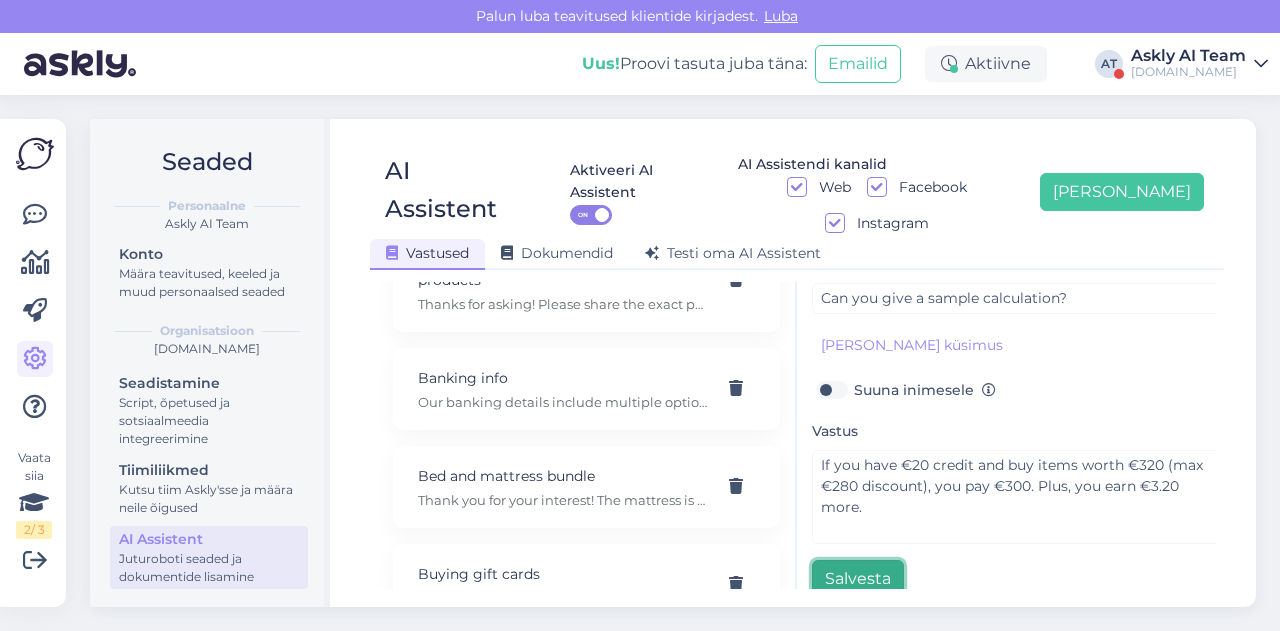 click on "Salvesta" at bounding box center (858, 579) 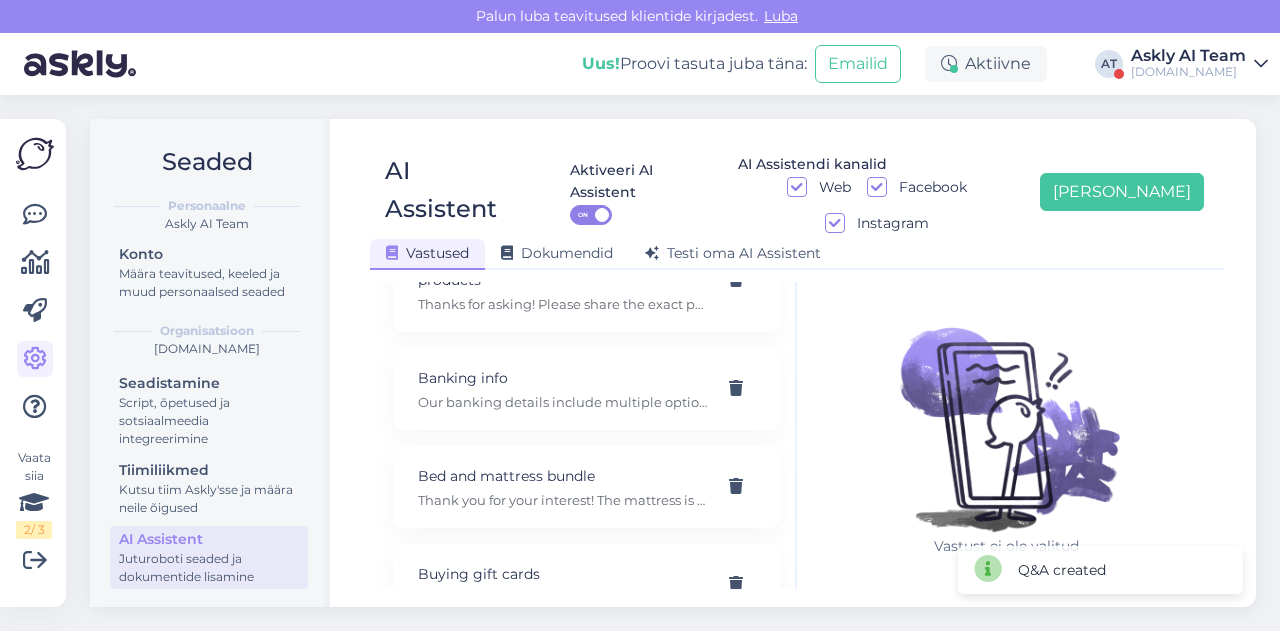scroll, scrollTop: 0, scrollLeft: 0, axis: both 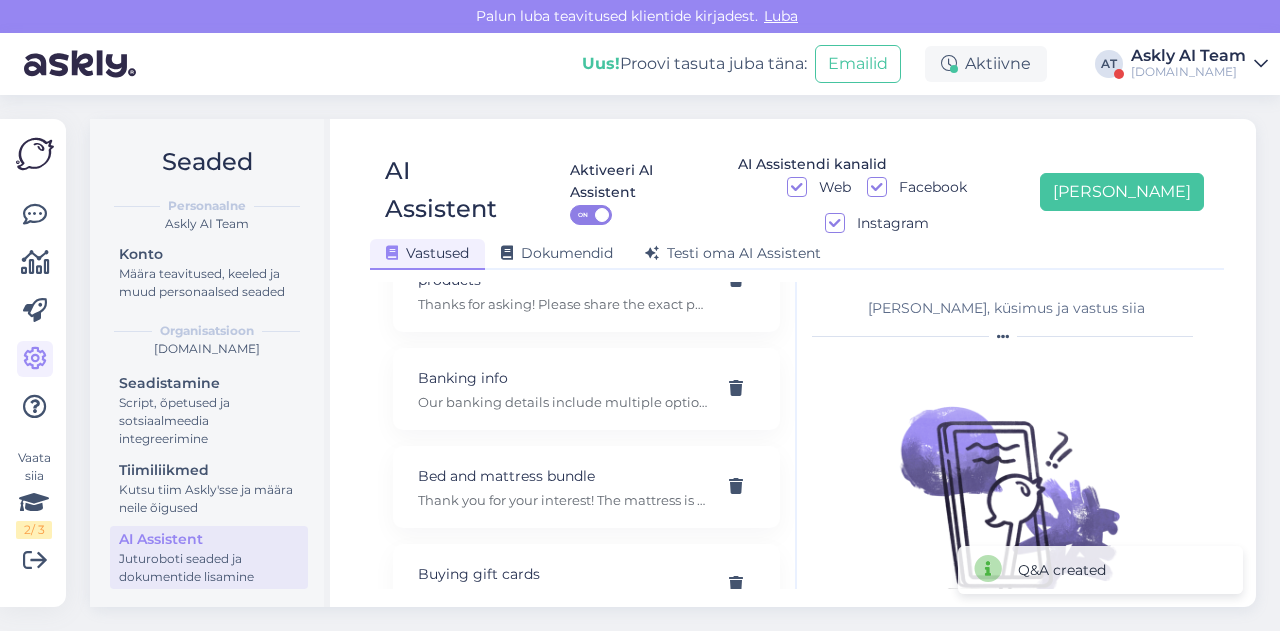 click on "Aktiveeri AI Assistent ON AI Assistendi kanalid Web Facebook Instagram [PERSON_NAME]" at bounding box center (863, 192) 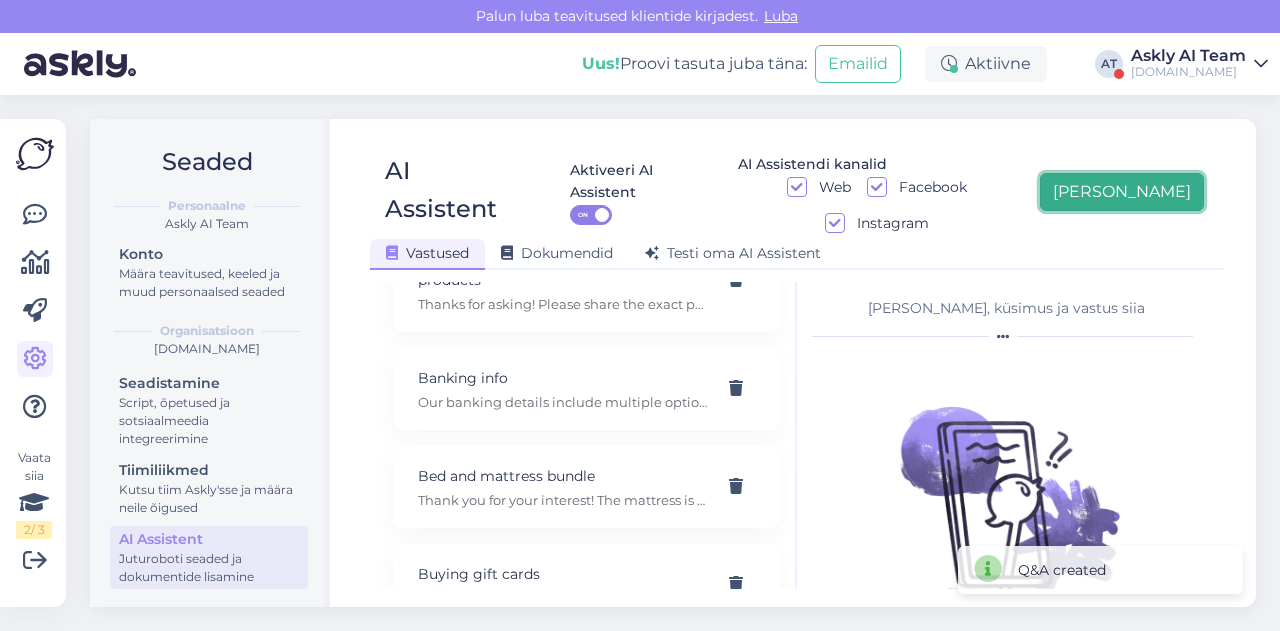 click on "[PERSON_NAME]" at bounding box center [1122, 192] 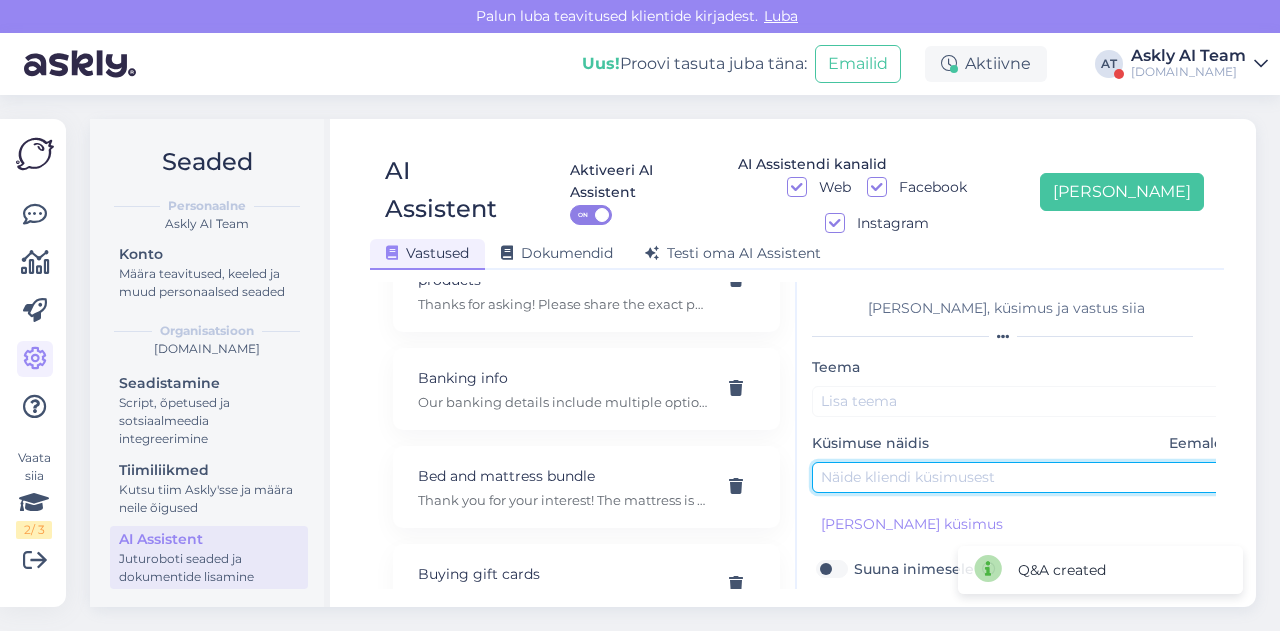 click at bounding box center (1022, 477) 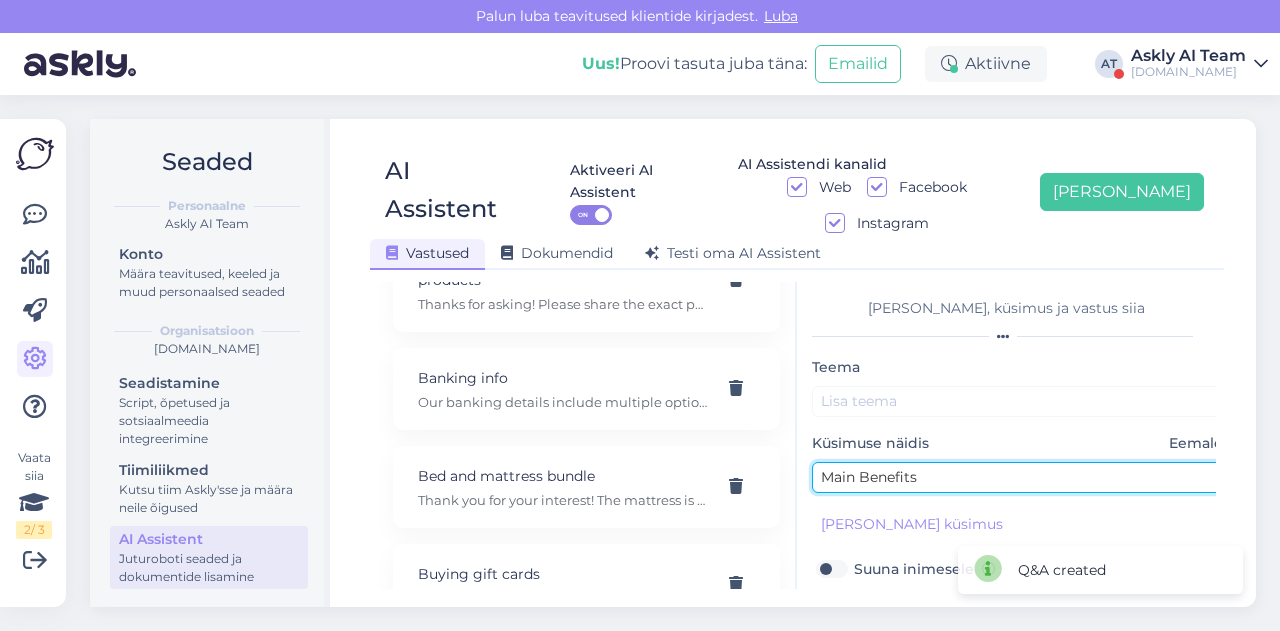 type on "Main Benefits" 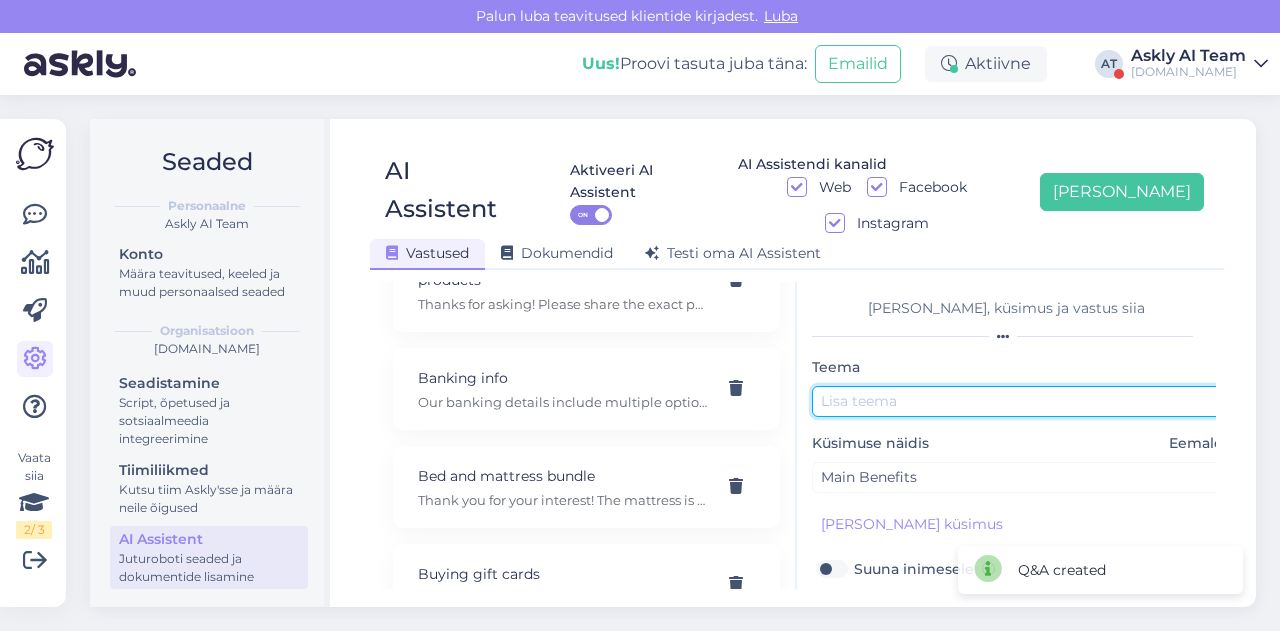 click at bounding box center [1022, 401] 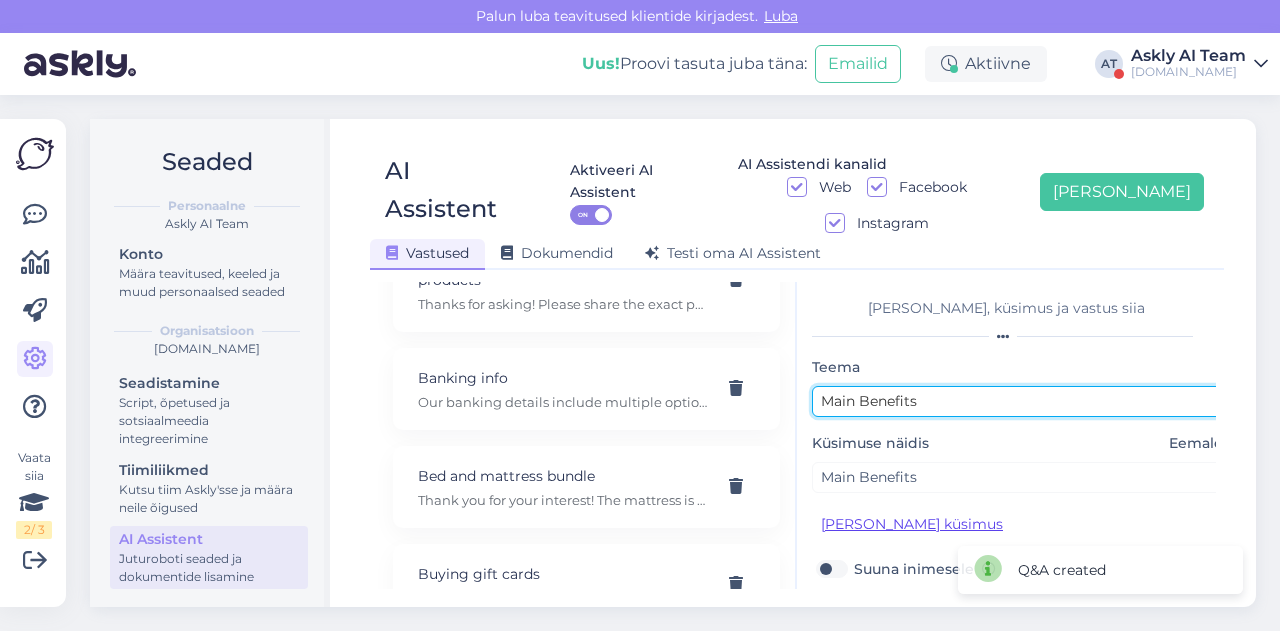 type on "Main Benefits" 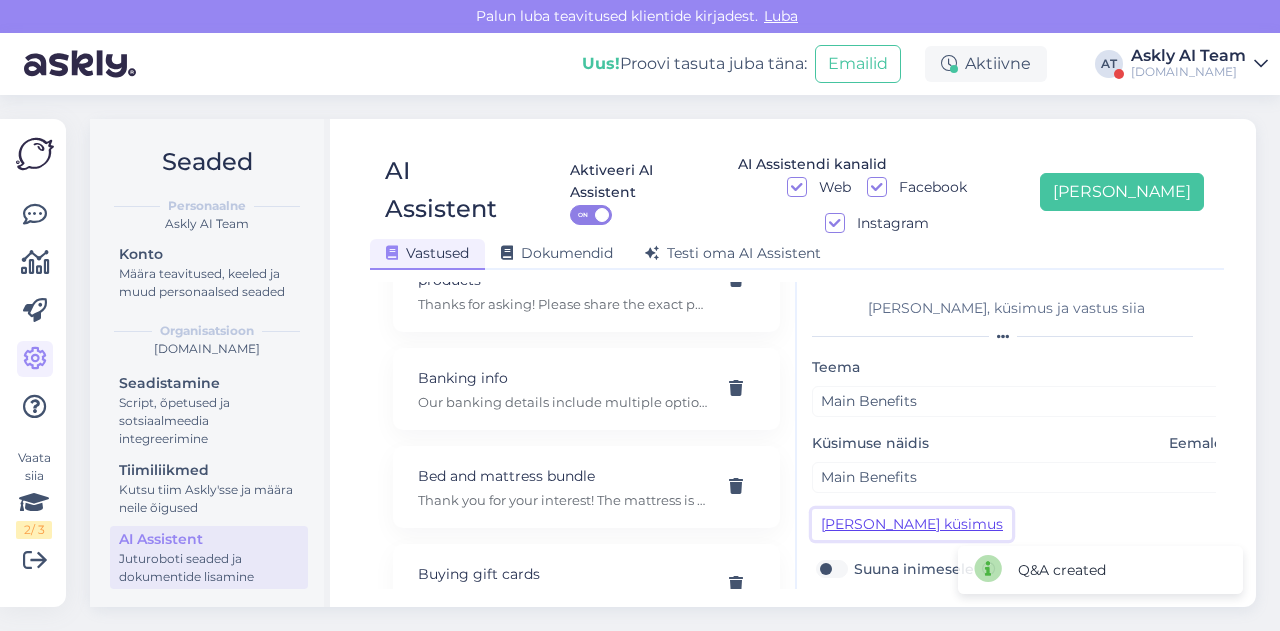 click on "[PERSON_NAME] küsimus" at bounding box center (912, 524) 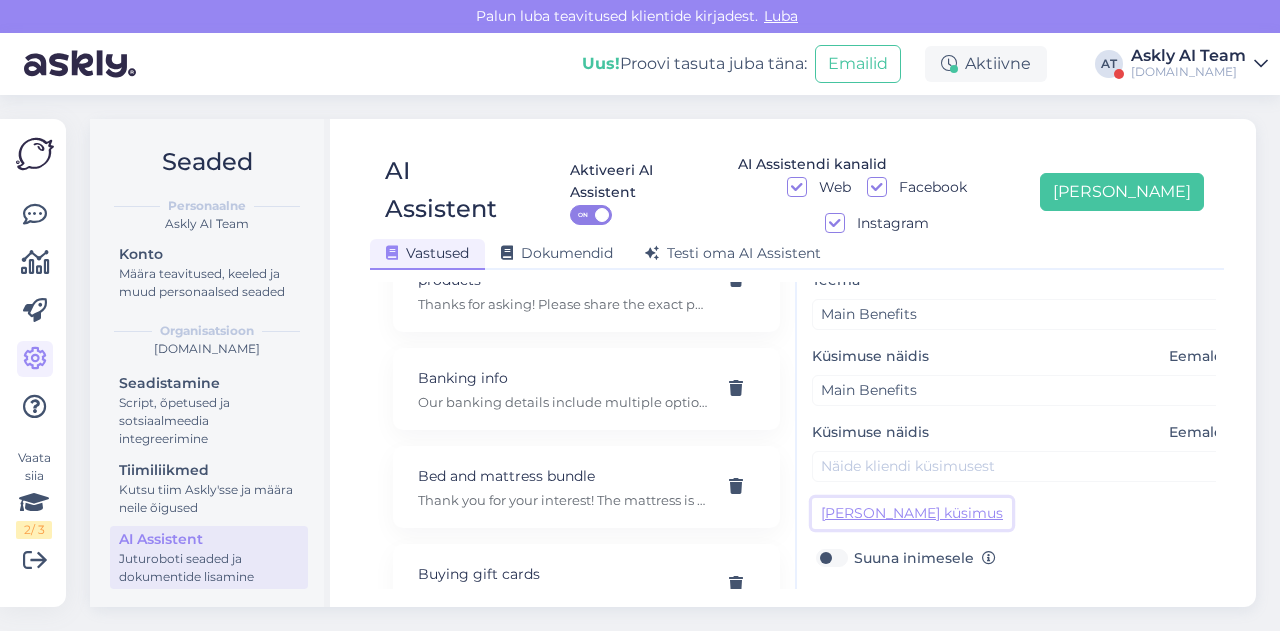 scroll, scrollTop: 98, scrollLeft: 0, axis: vertical 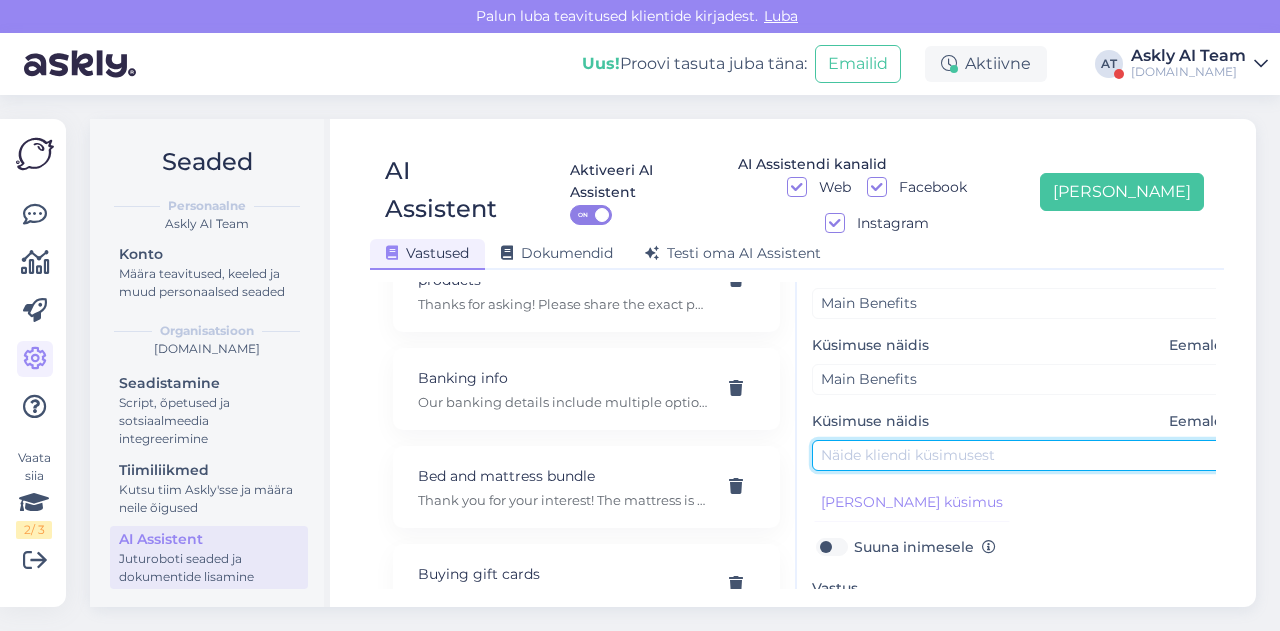 click at bounding box center [1022, 455] 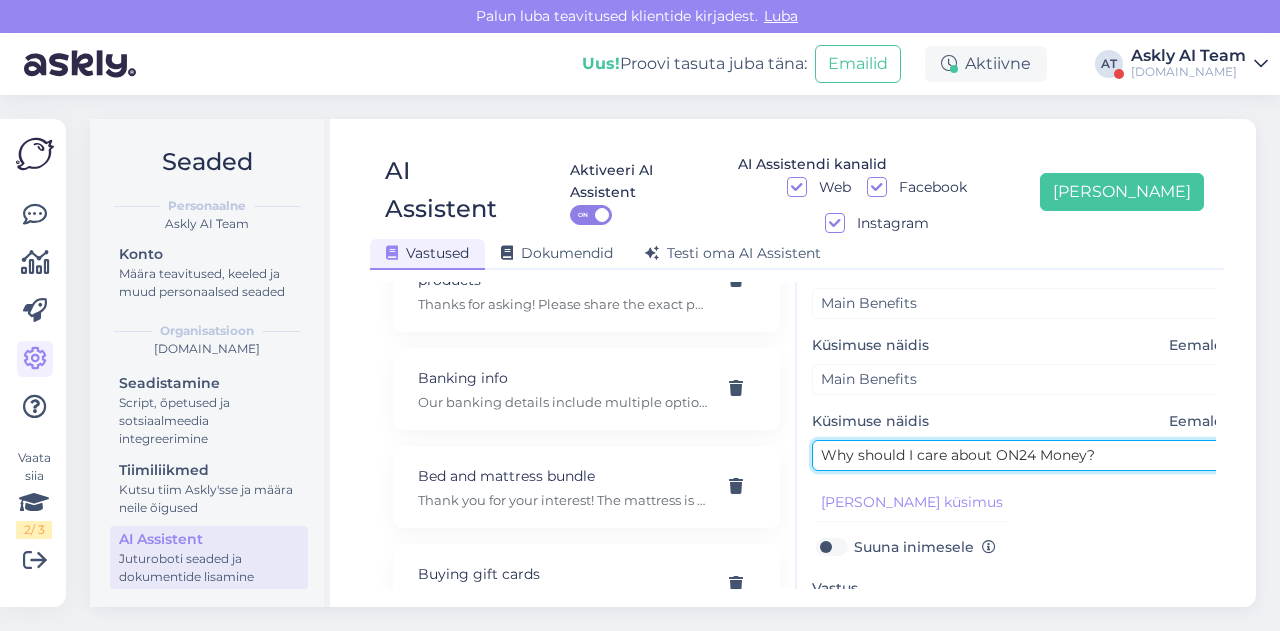 type on "Why should I care about ON24 Money?" 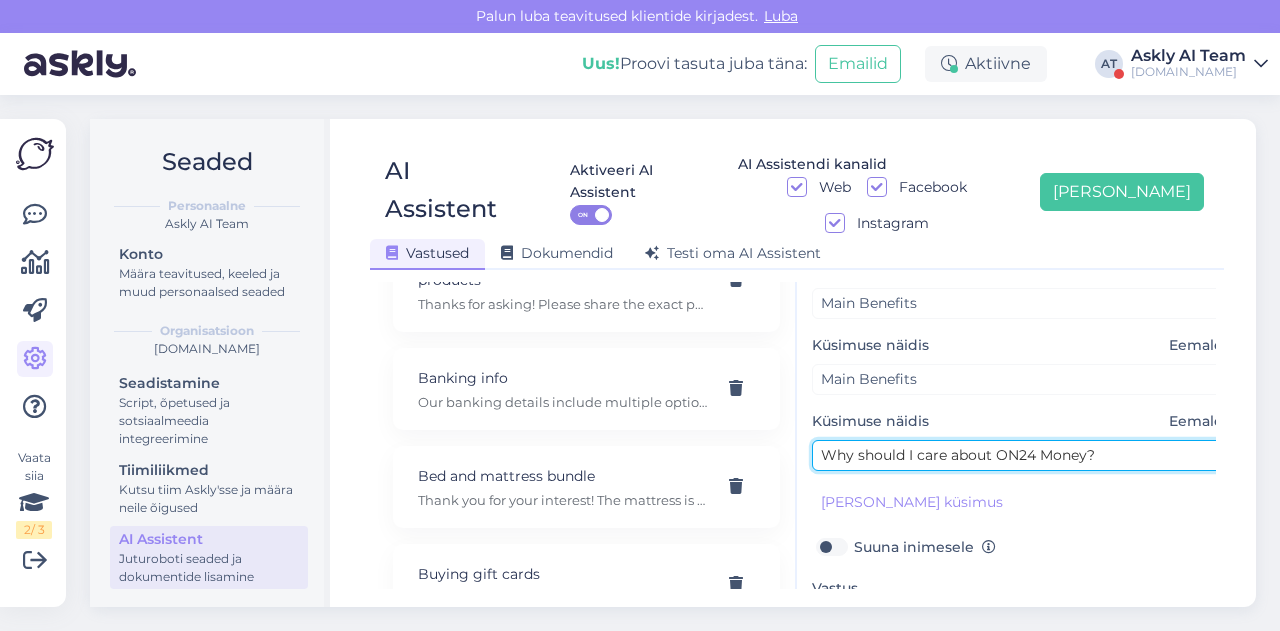 scroll, scrollTop: 254, scrollLeft: 0, axis: vertical 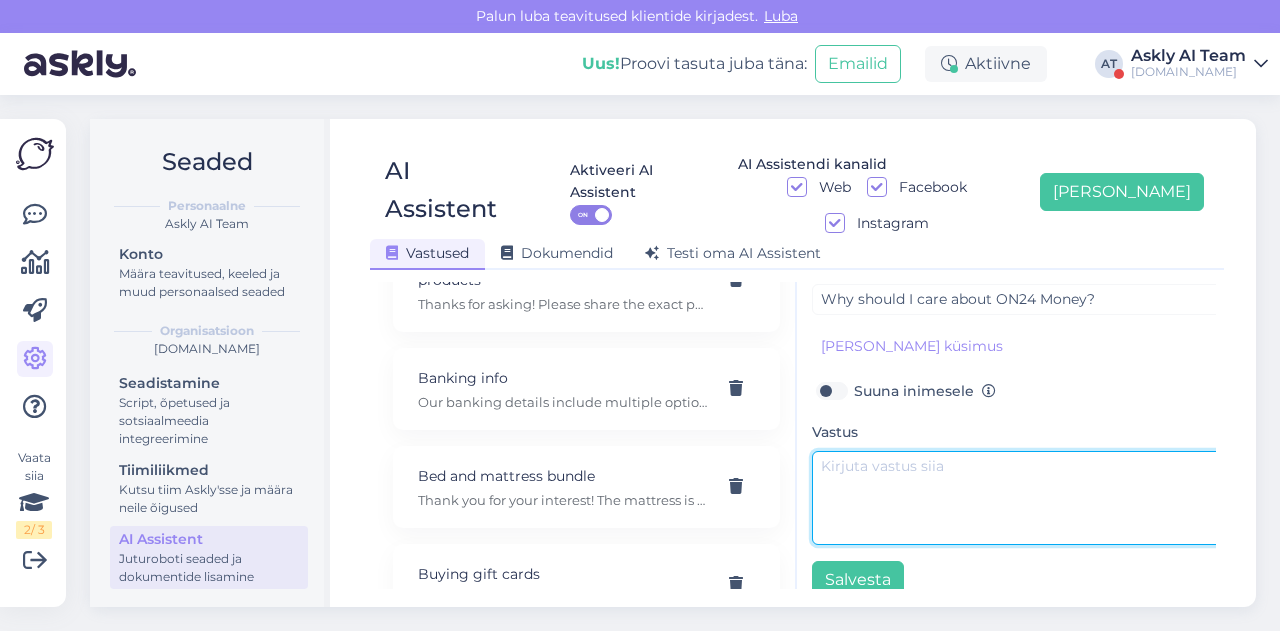 click at bounding box center [1022, 498] 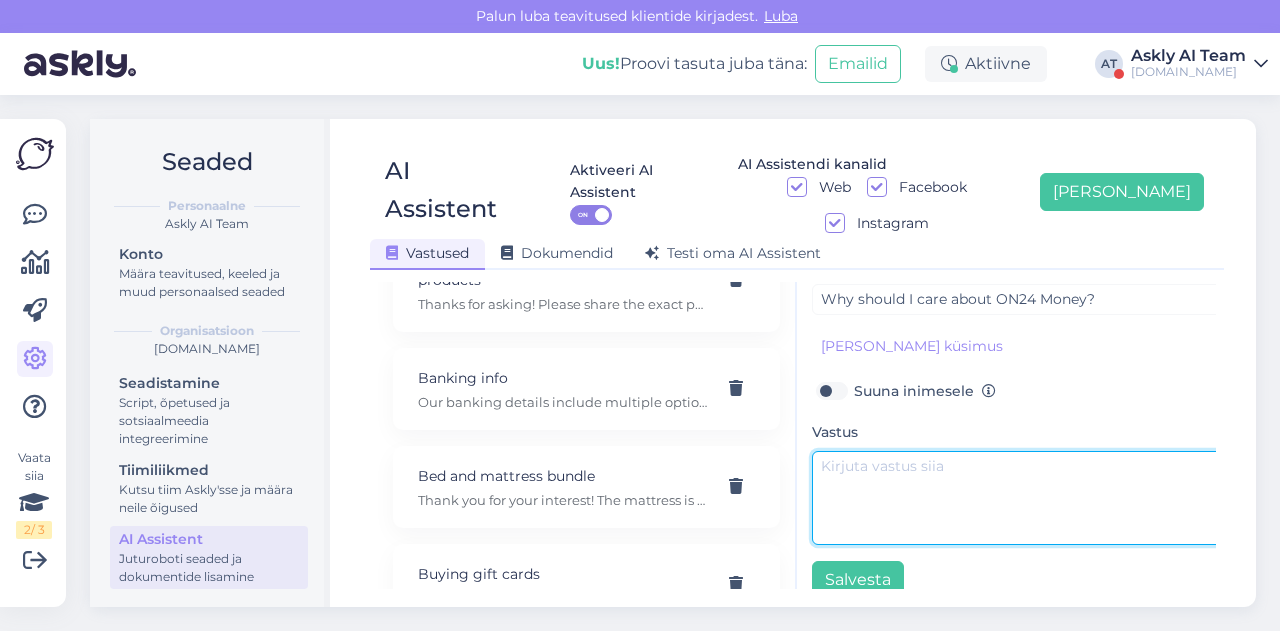 paste on "It saves money, builds loyalty rewards, and reduces your total spend automatically over time." 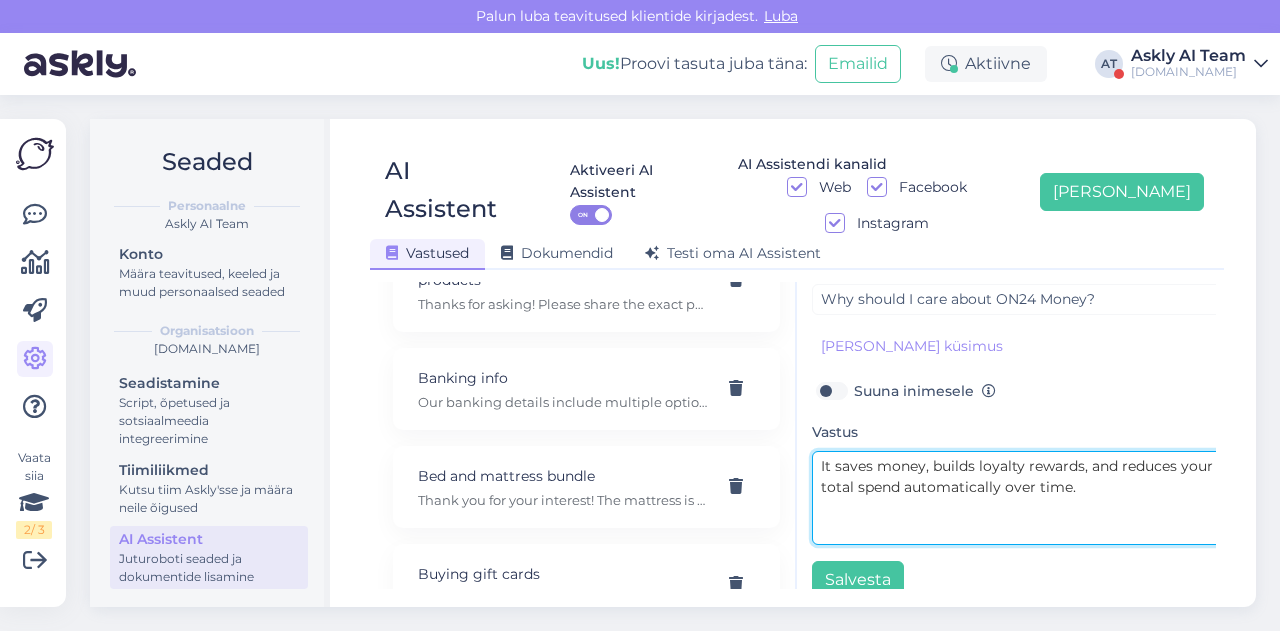 type on "It saves money, builds loyalty rewards, and reduces your total spend automatically over time." 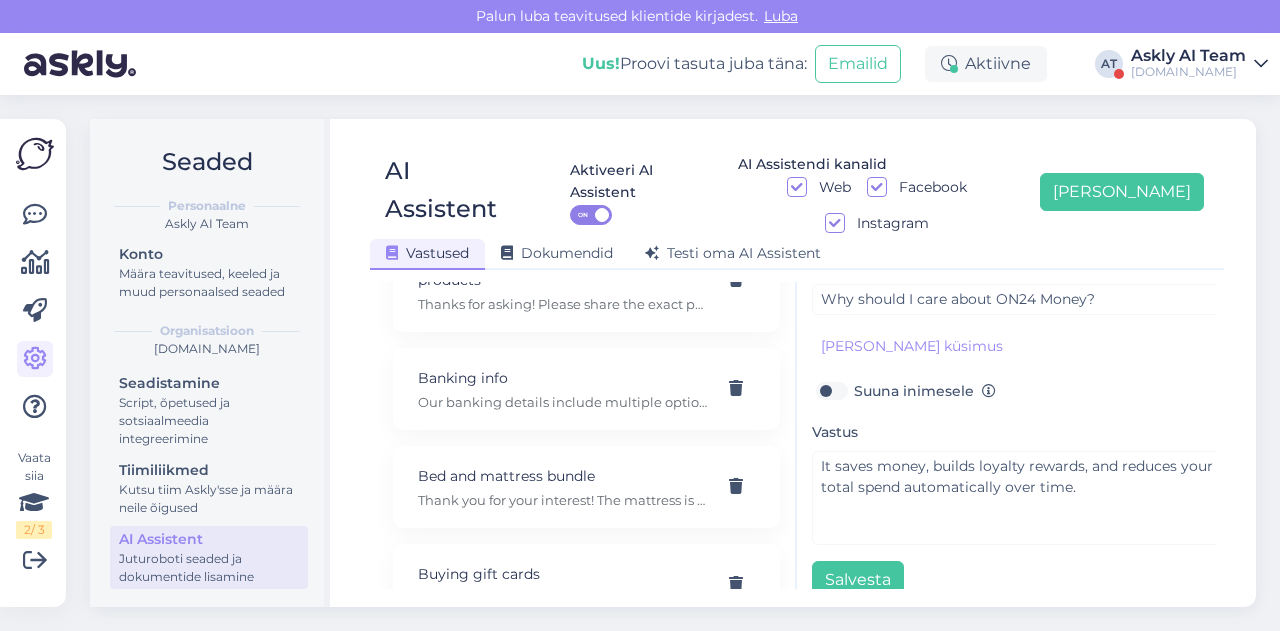 click on "Teema Main Benefits Küsimuse näidis Eemalda Main Benefits Küsimuse näidis Eemalda Why should I care about ON24 Money? [PERSON_NAME] kliendi küsimus Suuna inimesele Vastus It saves money, builds loyalty rewards, and reduces your total spend automatically over time.
[GEOGRAPHIC_DATA]" at bounding box center (1022, 350) 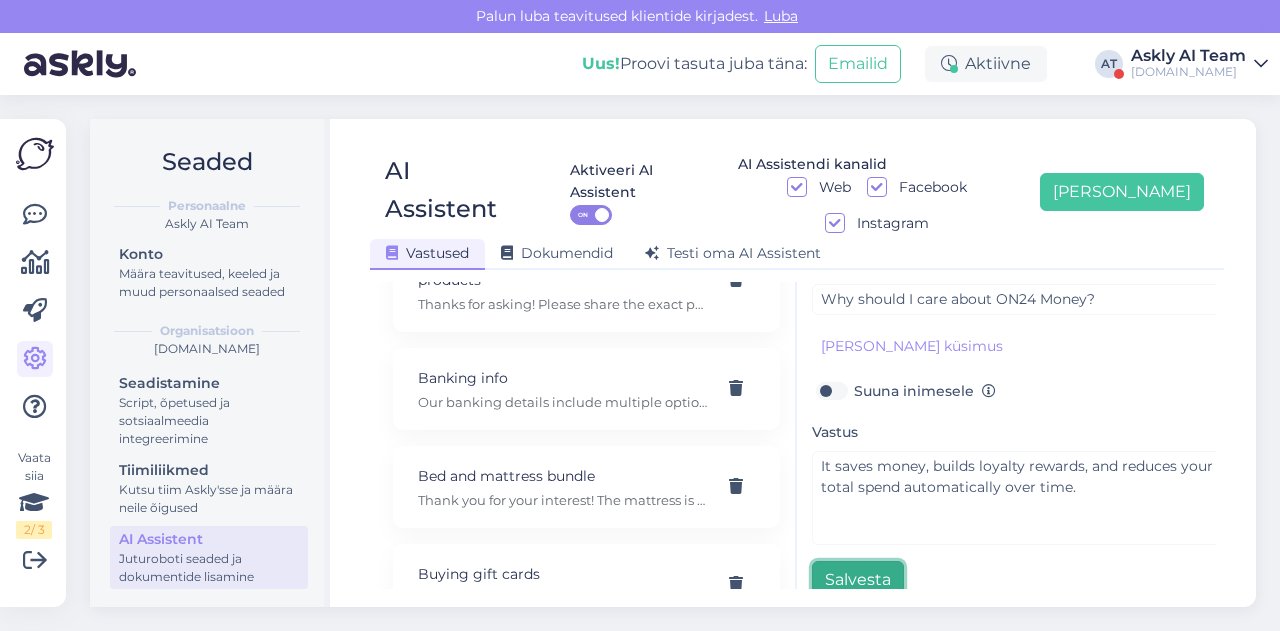 click on "Salvesta" at bounding box center [858, 580] 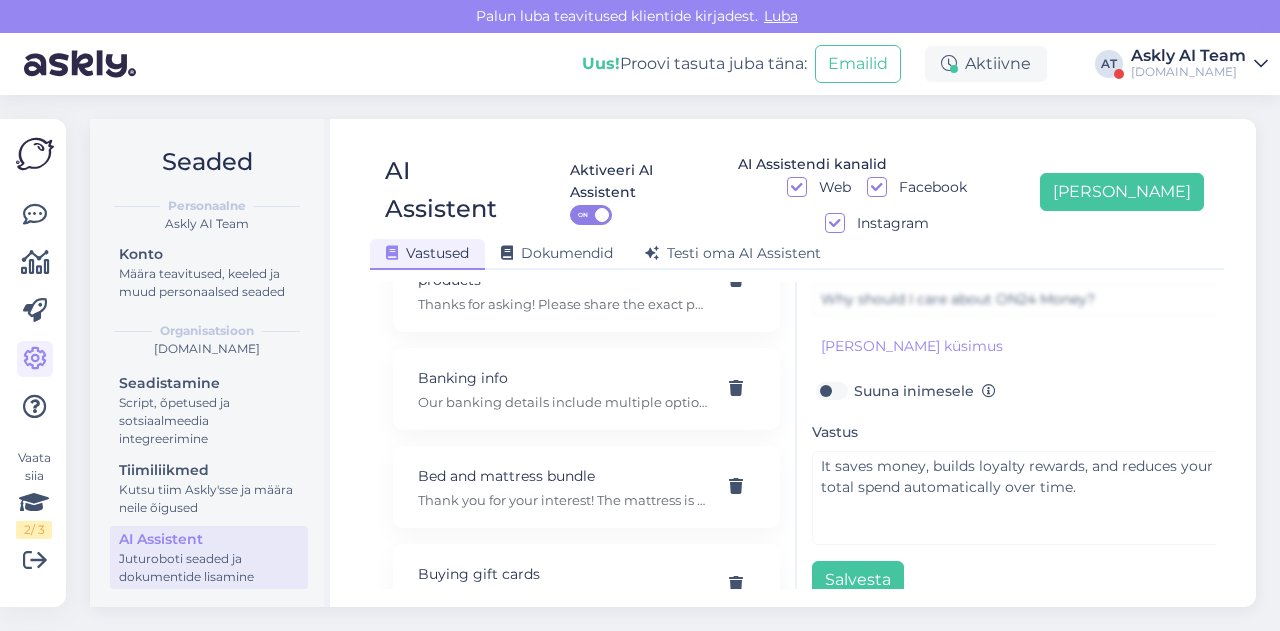 scroll, scrollTop: 0, scrollLeft: 0, axis: both 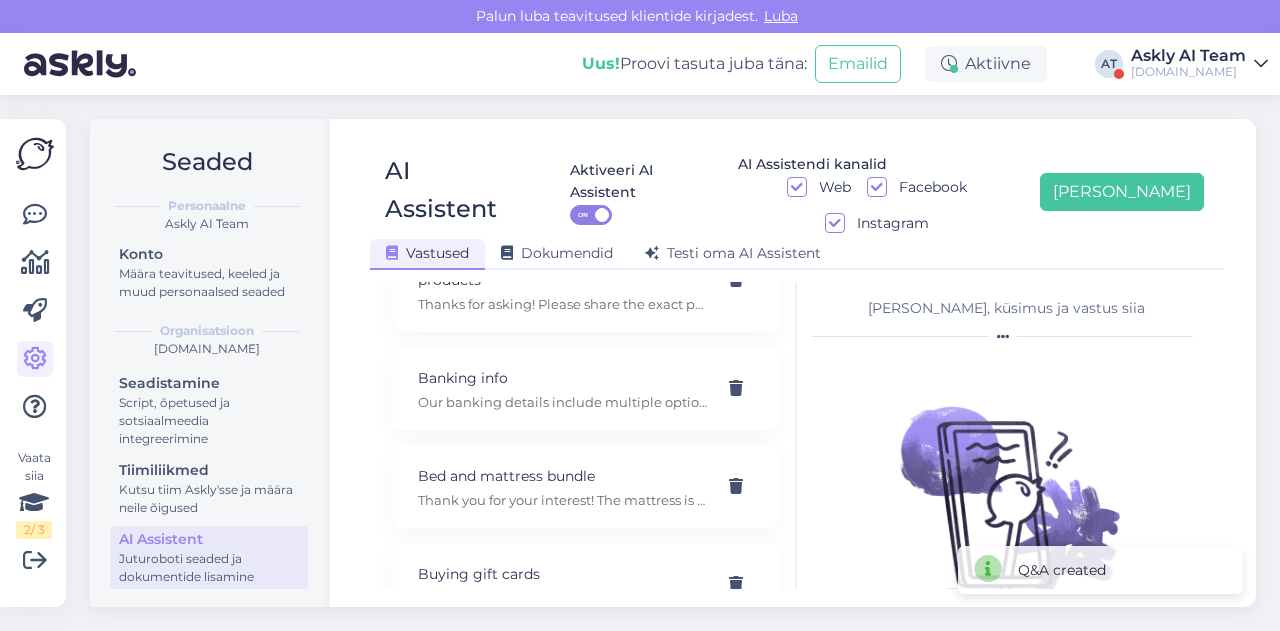 click at bounding box center [1007, 485] 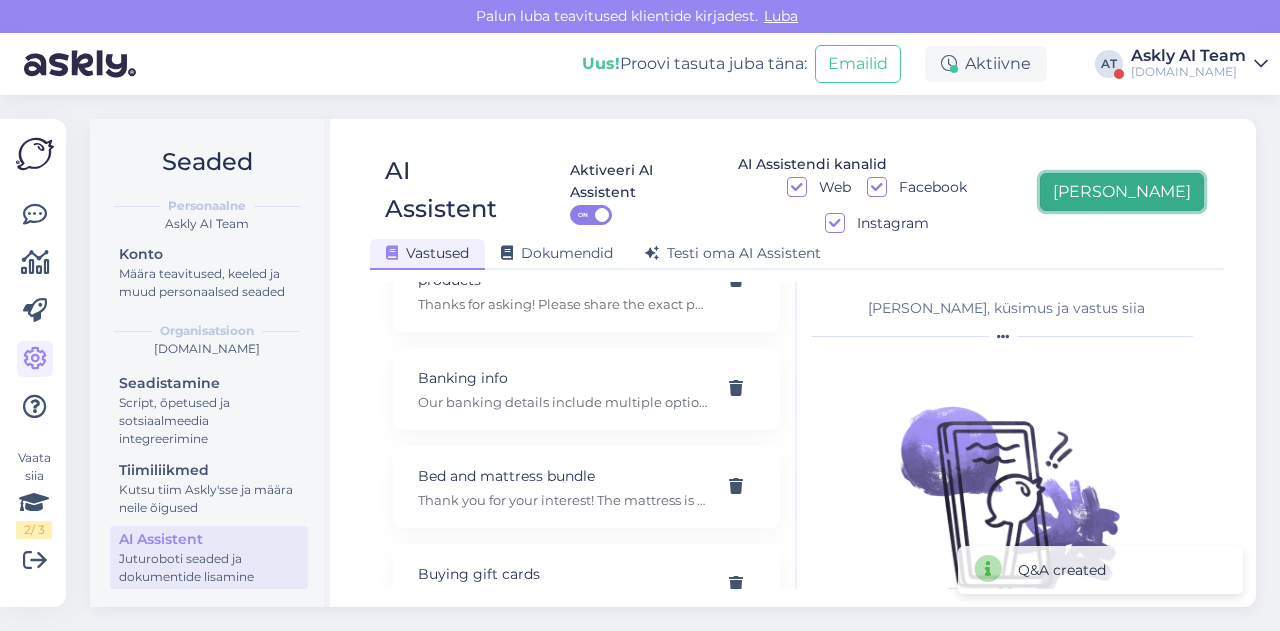 click on "[PERSON_NAME]" at bounding box center [1122, 192] 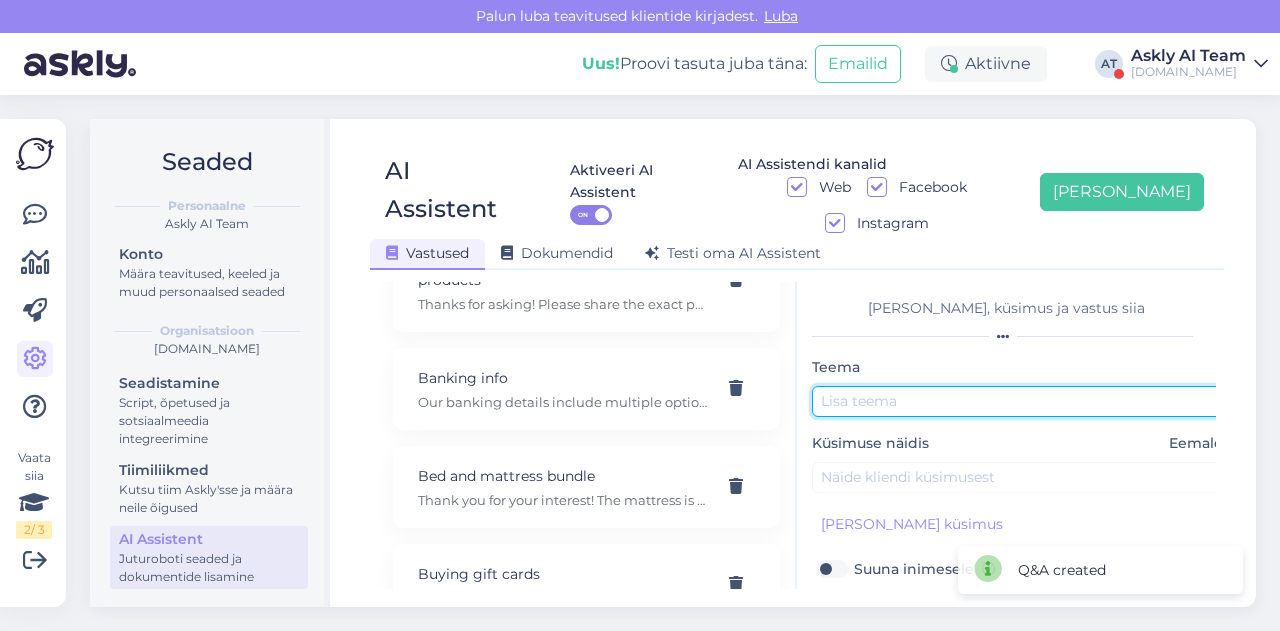 click at bounding box center [1022, 401] 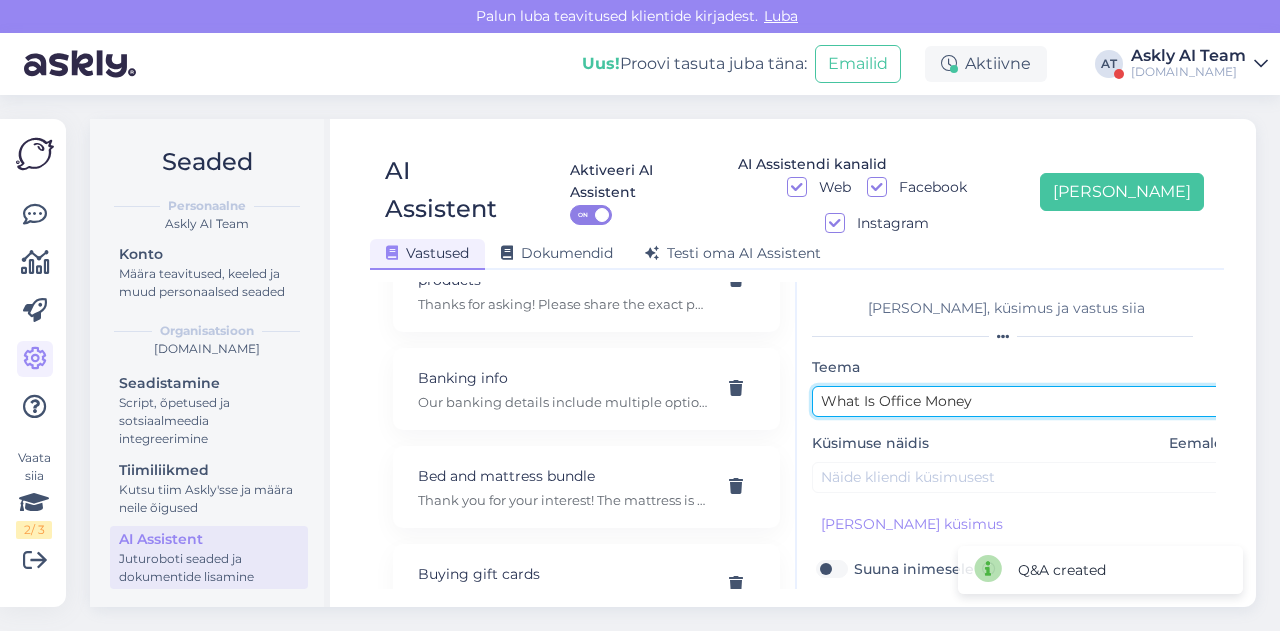 type on "What Is Office Money" 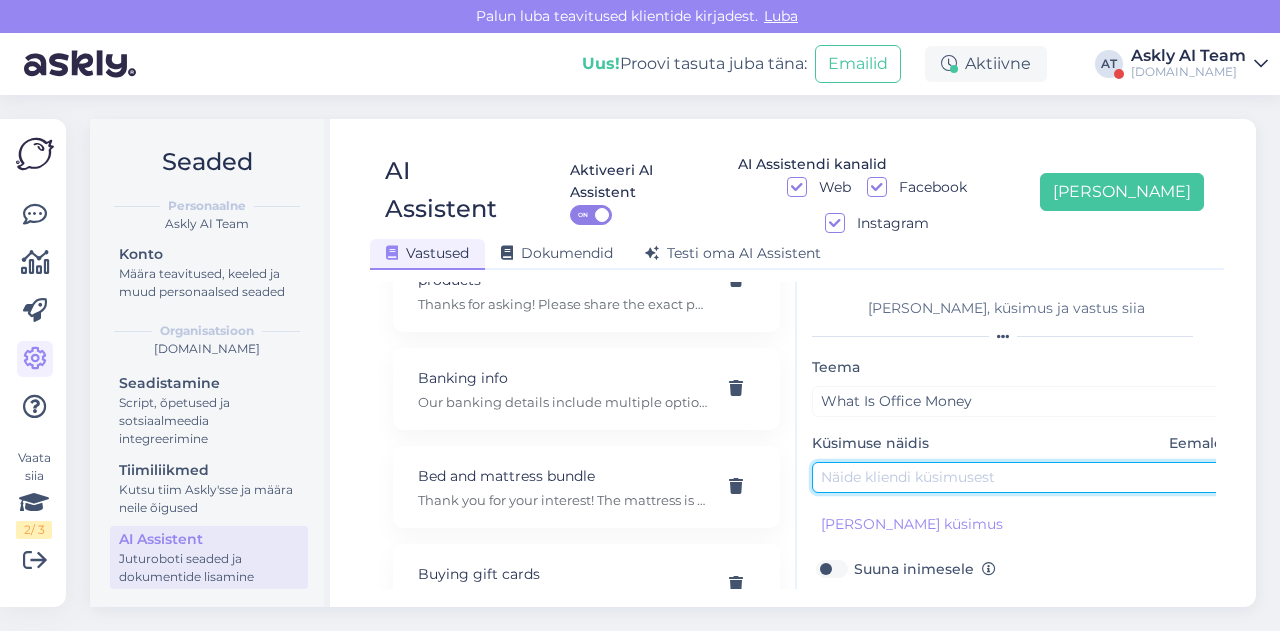click at bounding box center (1022, 477) 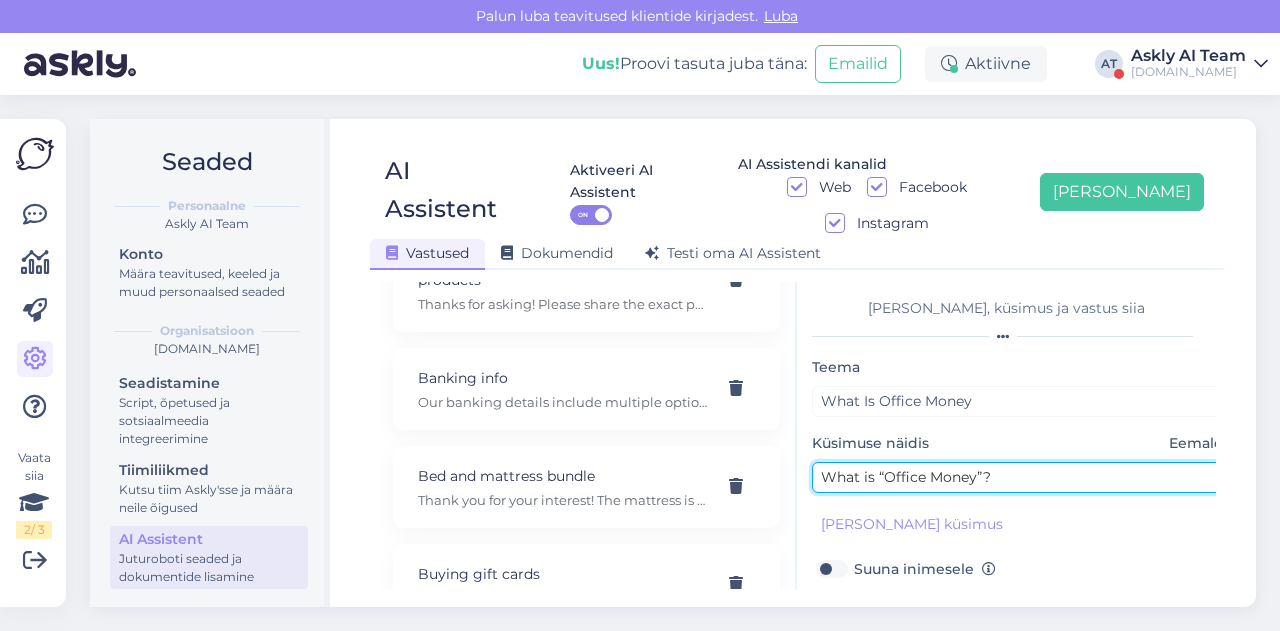 type on "What is “Office Money”?" 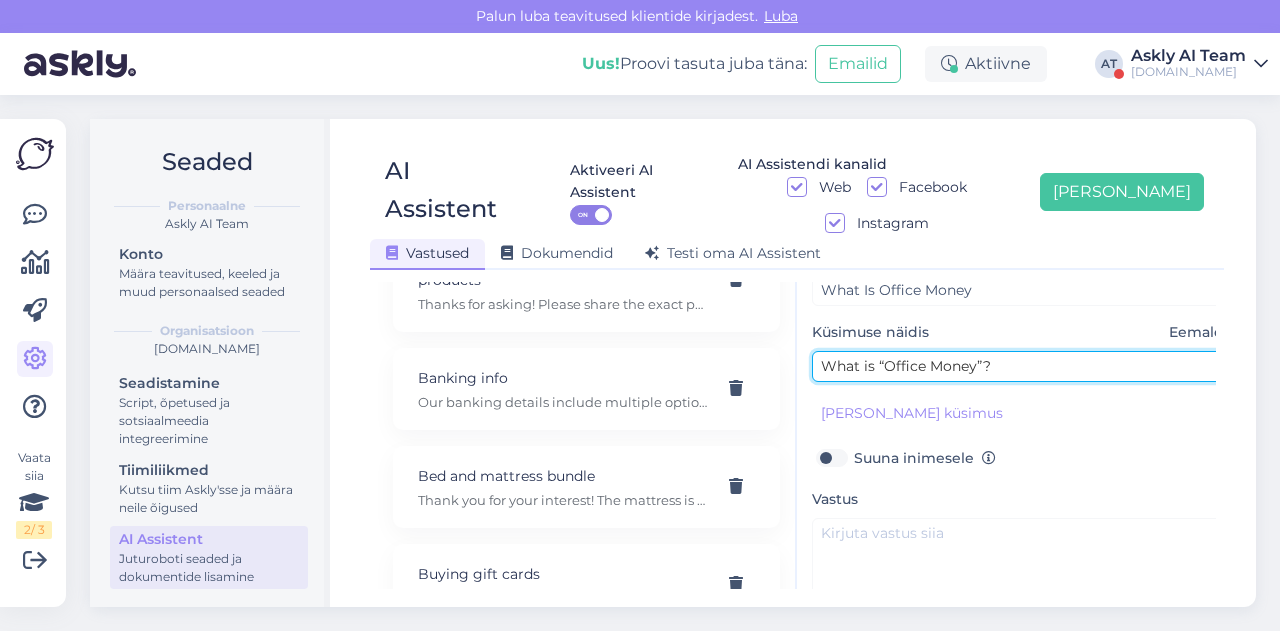 scroll, scrollTop: 112, scrollLeft: 0, axis: vertical 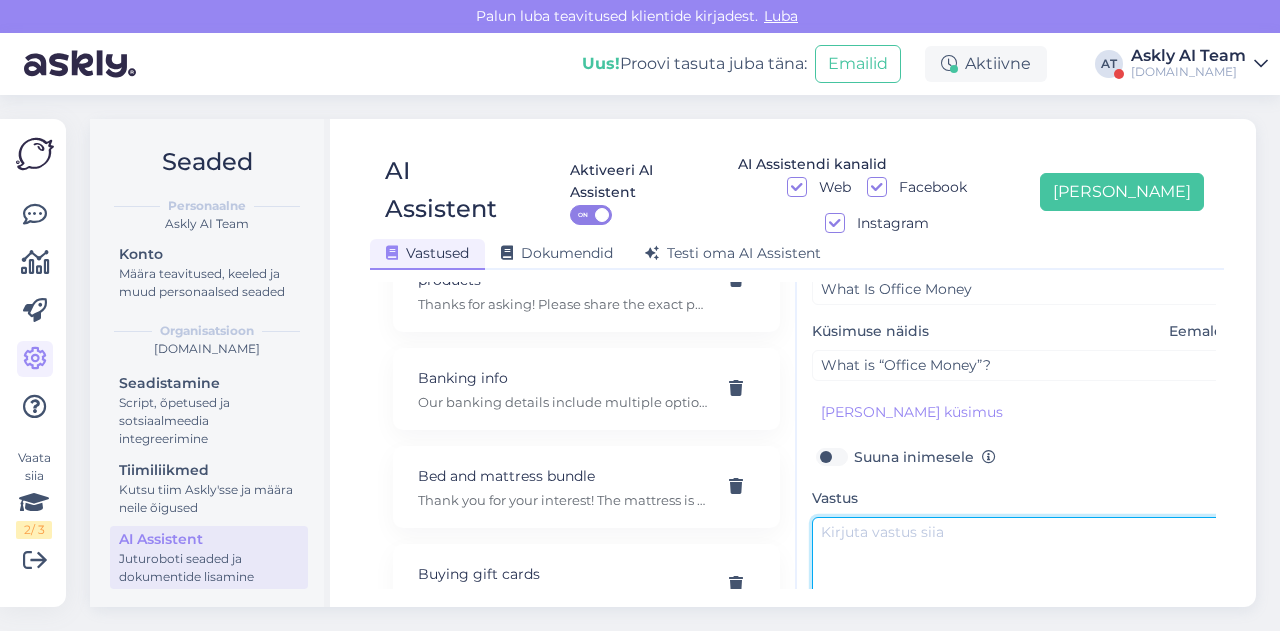 click at bounding box center (1022, 564) 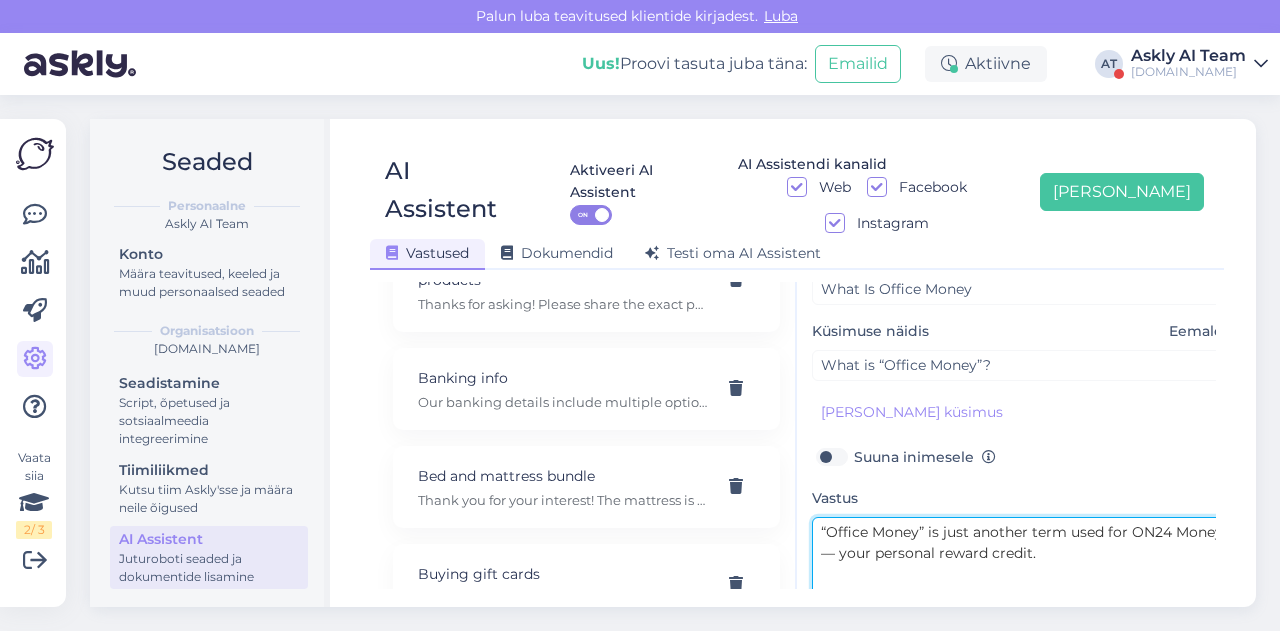 scroll, scrollTop: 179, scrollLeft: 0, axis: vertical 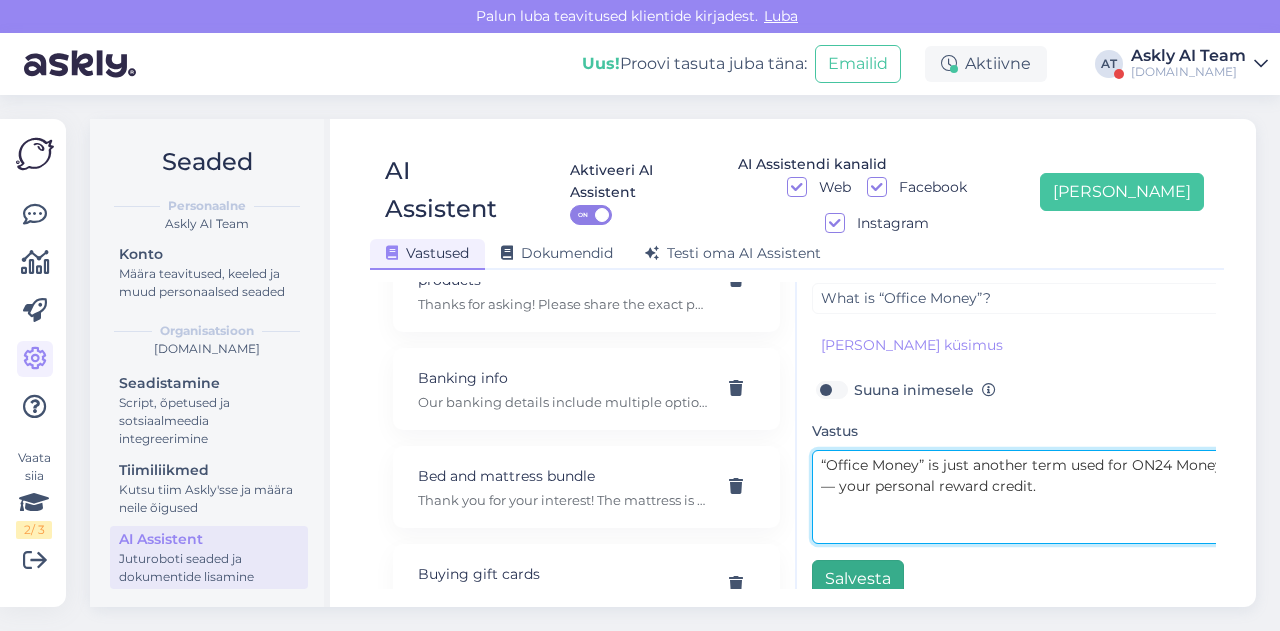 type on "“Office Money” is just another term used for ON24 Money — your personal reward credit." 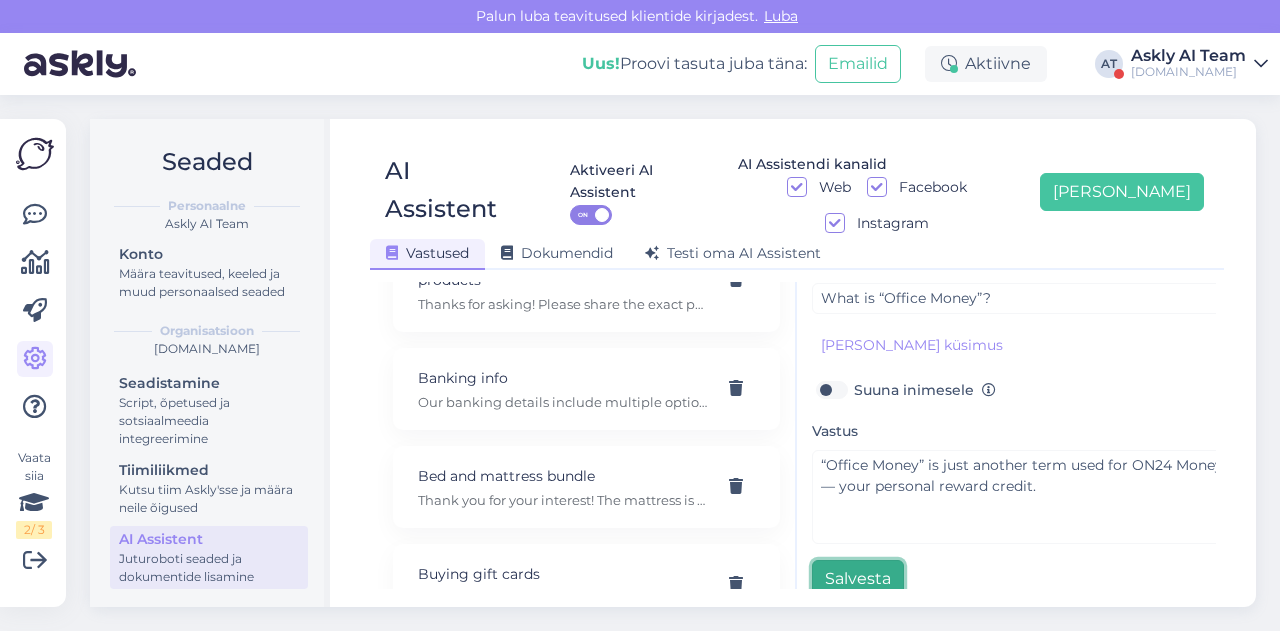 click on "Salvesta" at bounding box center (858, 579) 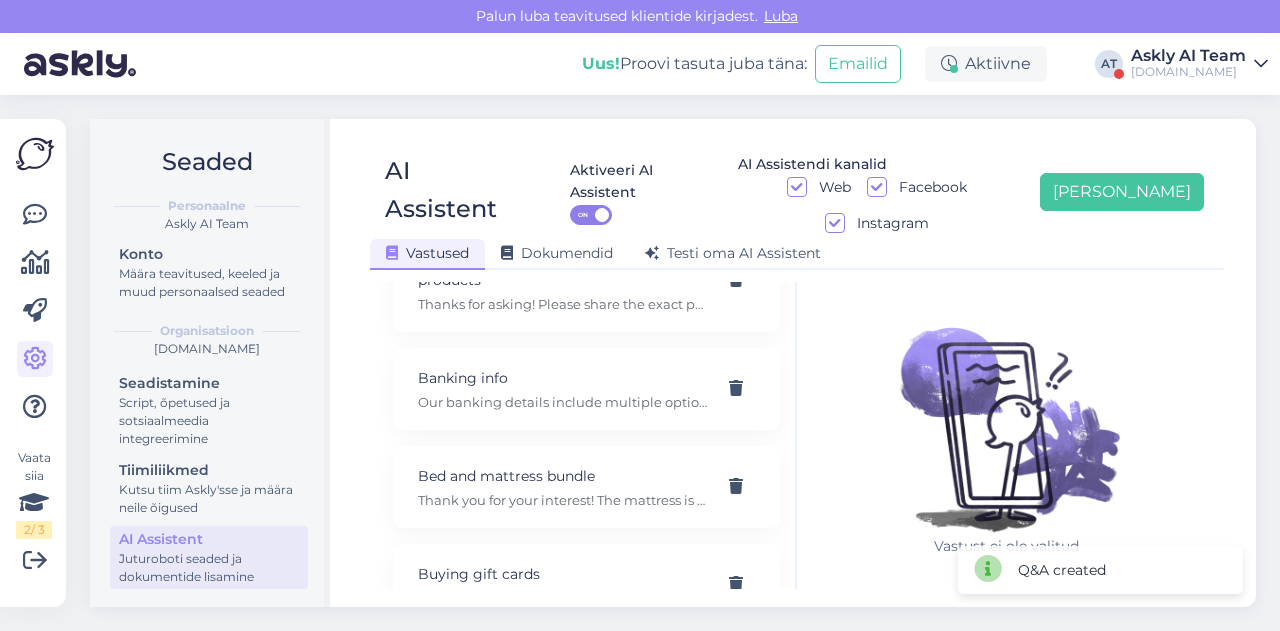 scroll, scrollTop: 0, scrollLeft: 0, axis: both 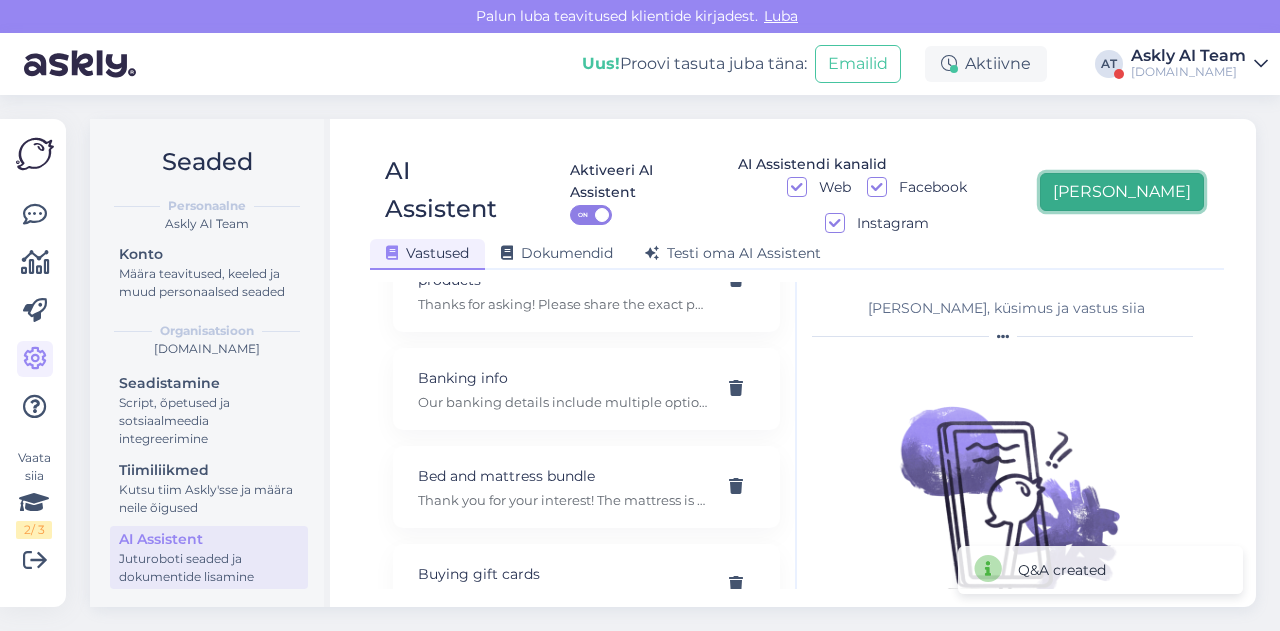 click on "[PERSON_NAME]" at bounding box center [1122, 192] 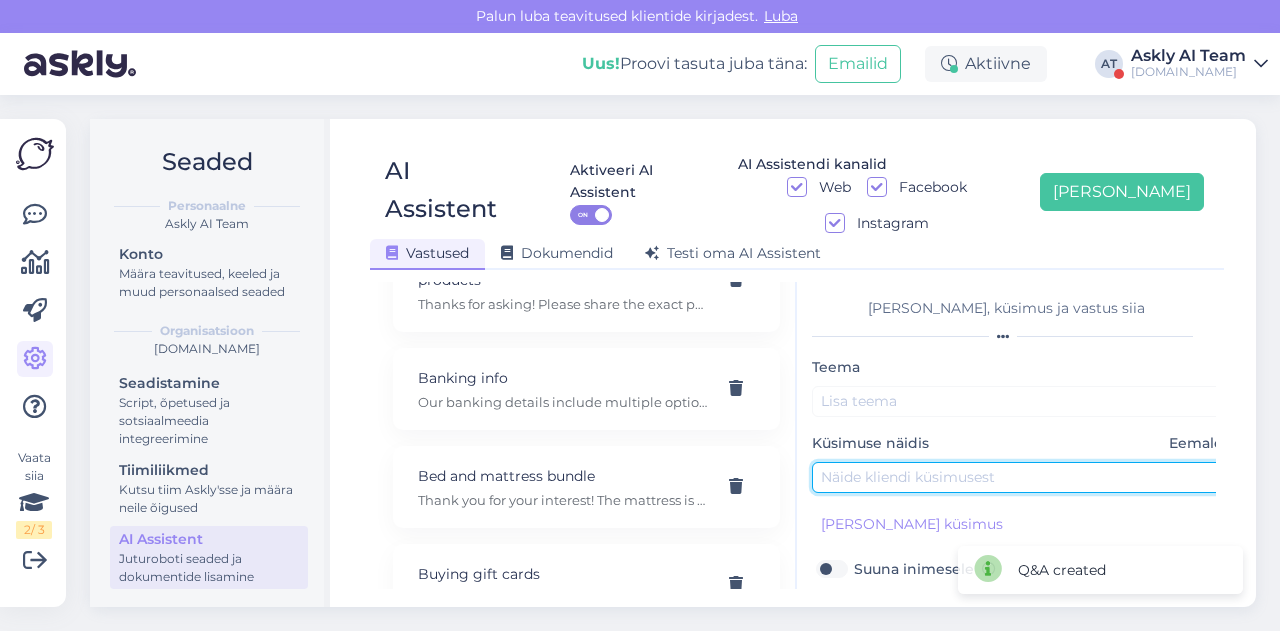 click at bounding box center (1022, 477) 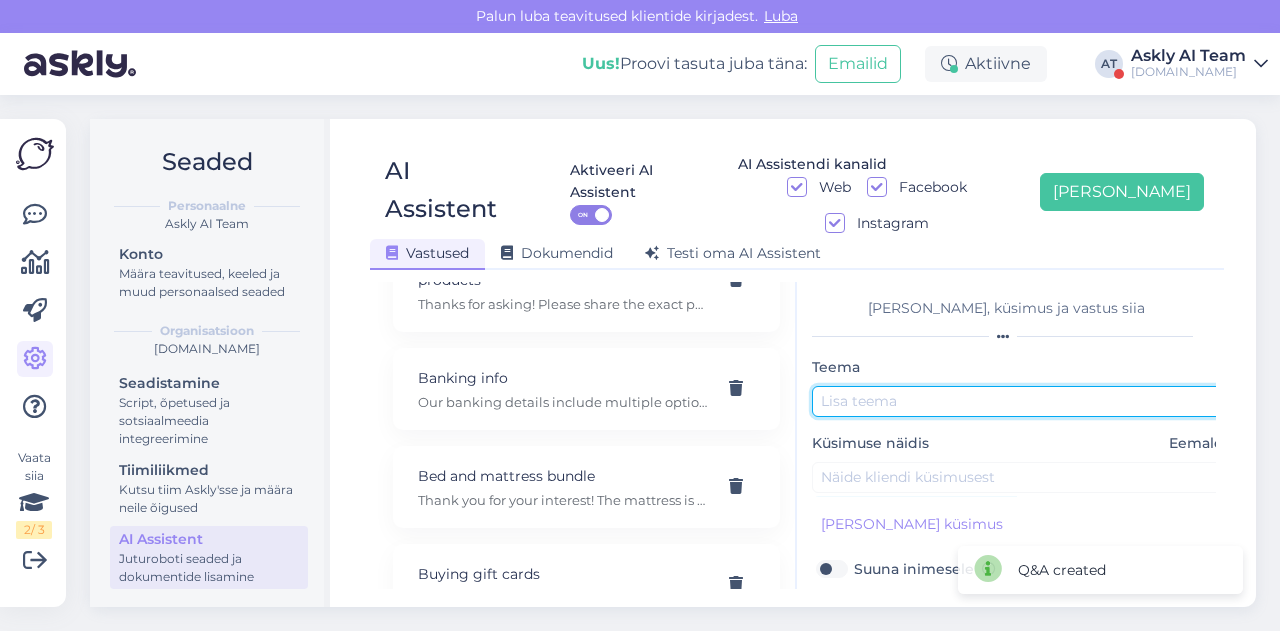 click at bounding box center [1022, 401] 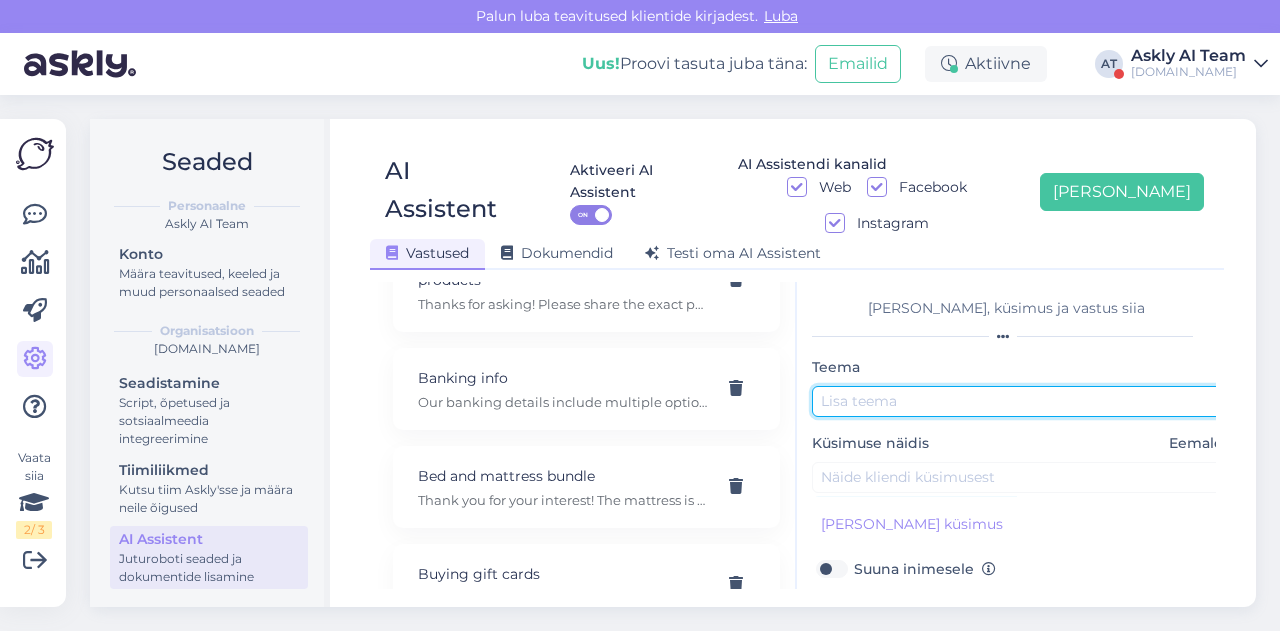 paste on "Checking Your Balance" 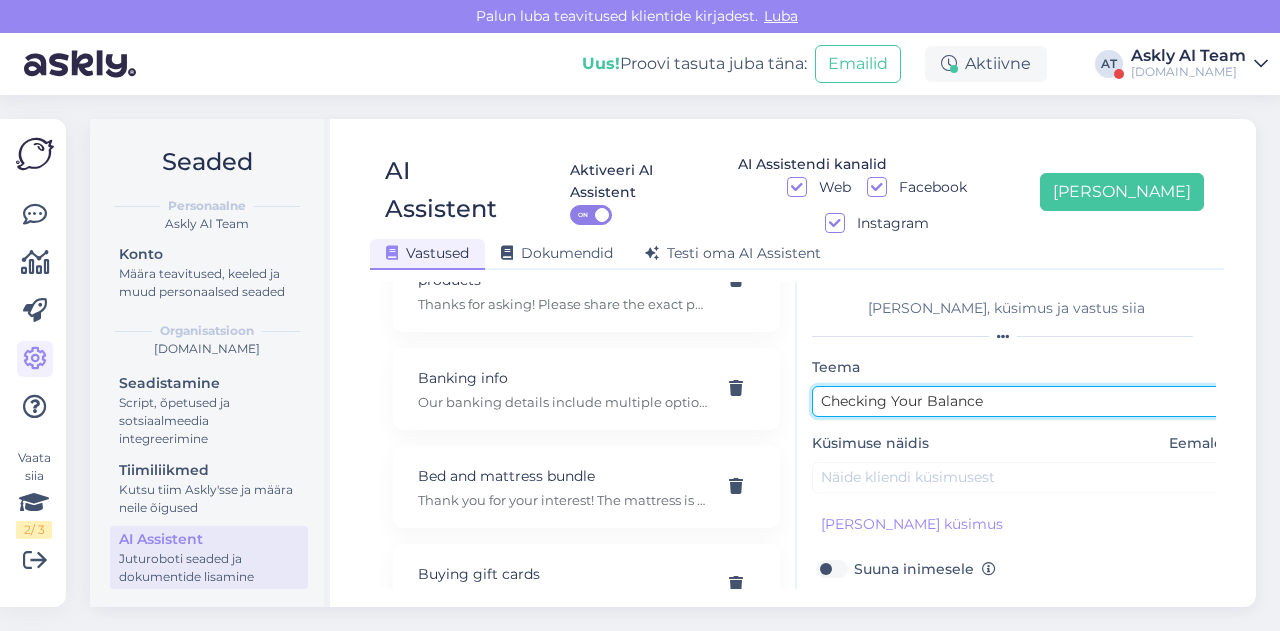 type on "Checking Your Balance" 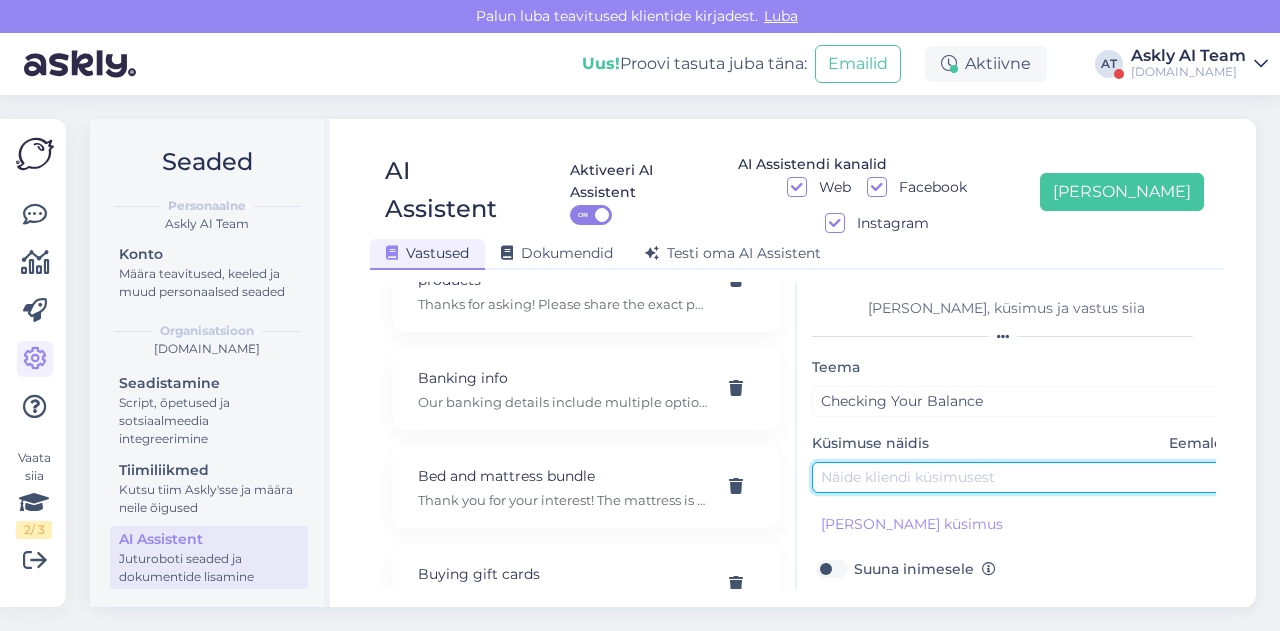 click at bounding box center (1022, 477) 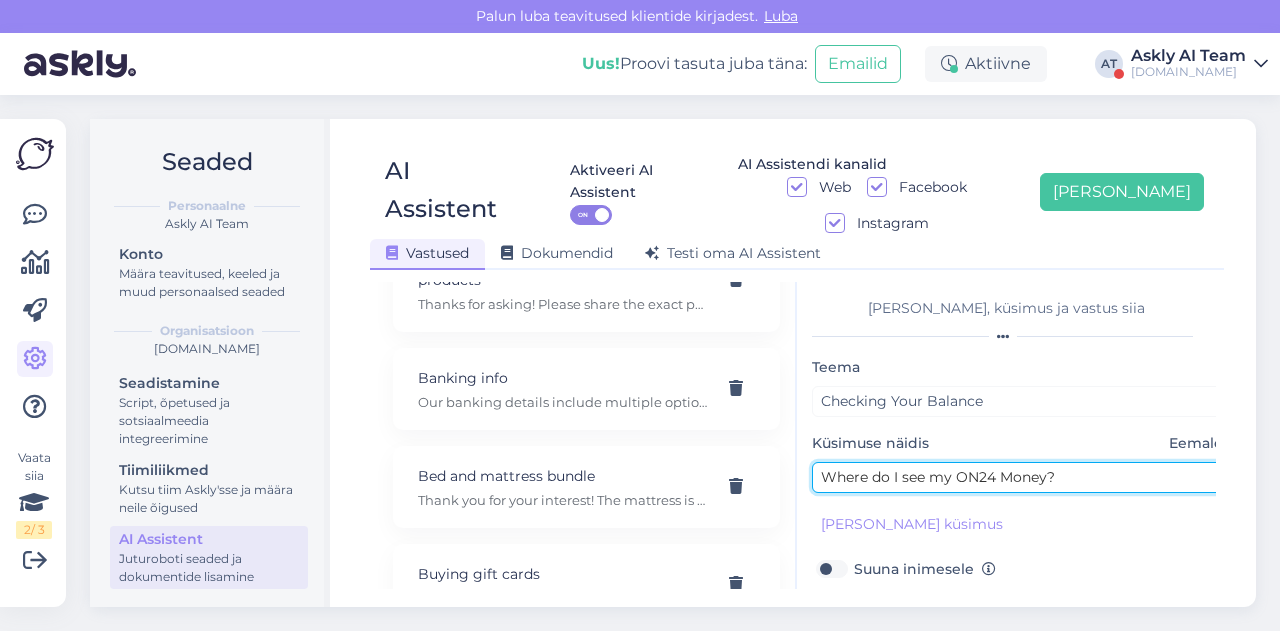 click on "Where do I see my ON24 Money?" at bounding box center (1022, 477) 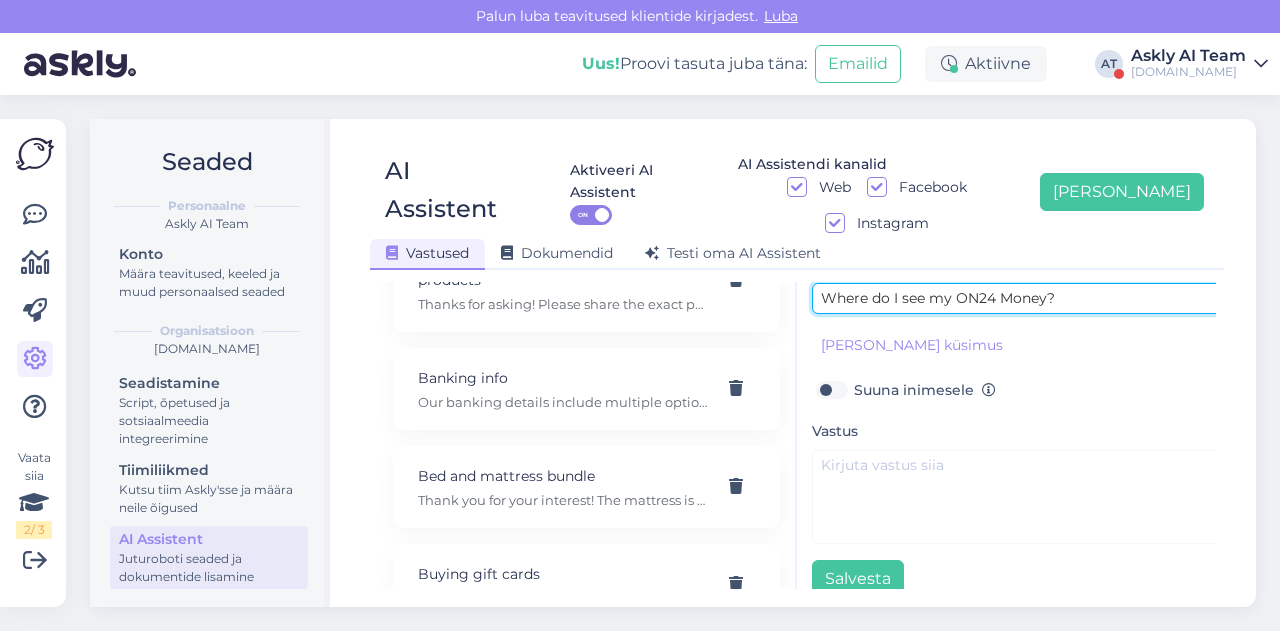 type on "Where do I see my ON24 Money?" 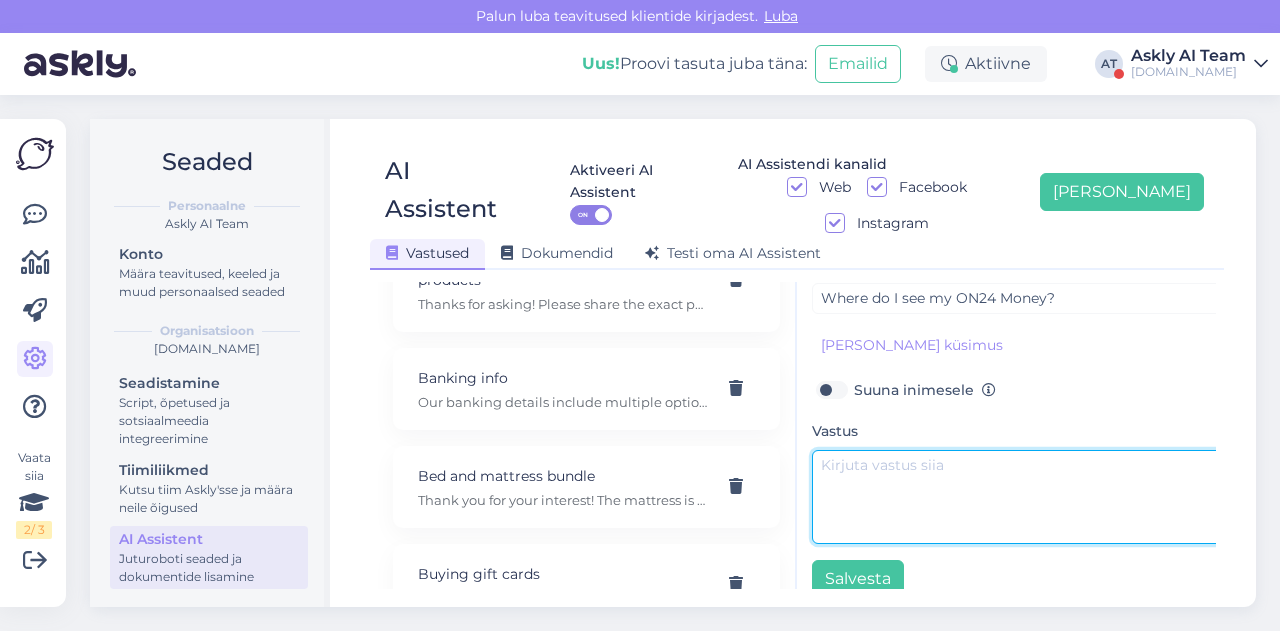 click at bounding box center (1022, 497) 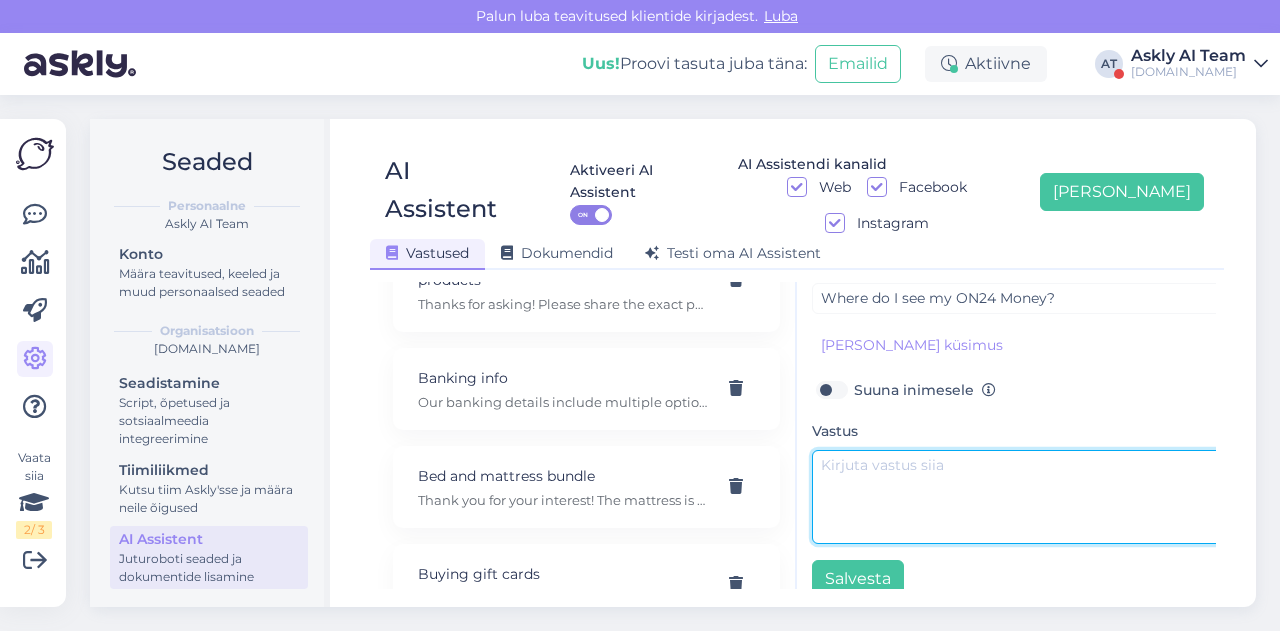 paste on "Please log in to your account and go to the “ON24 raha” section to view your current balance." 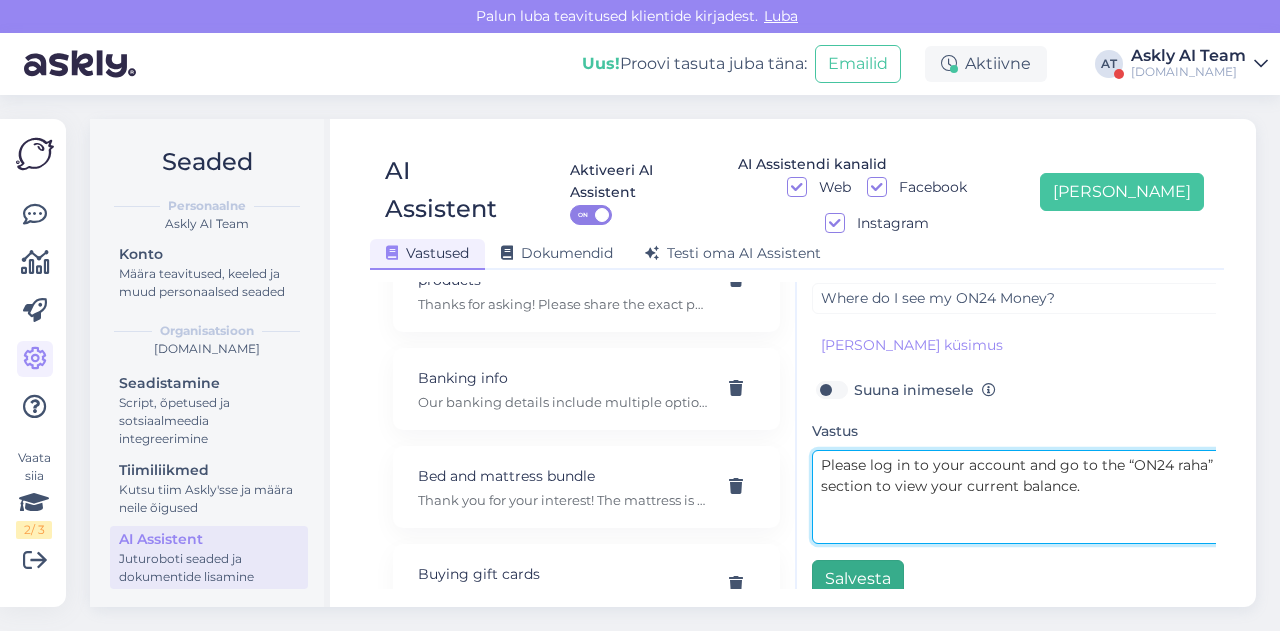 type on "Please log in to your account and go to the “ON24 raha” section to view your current balance." 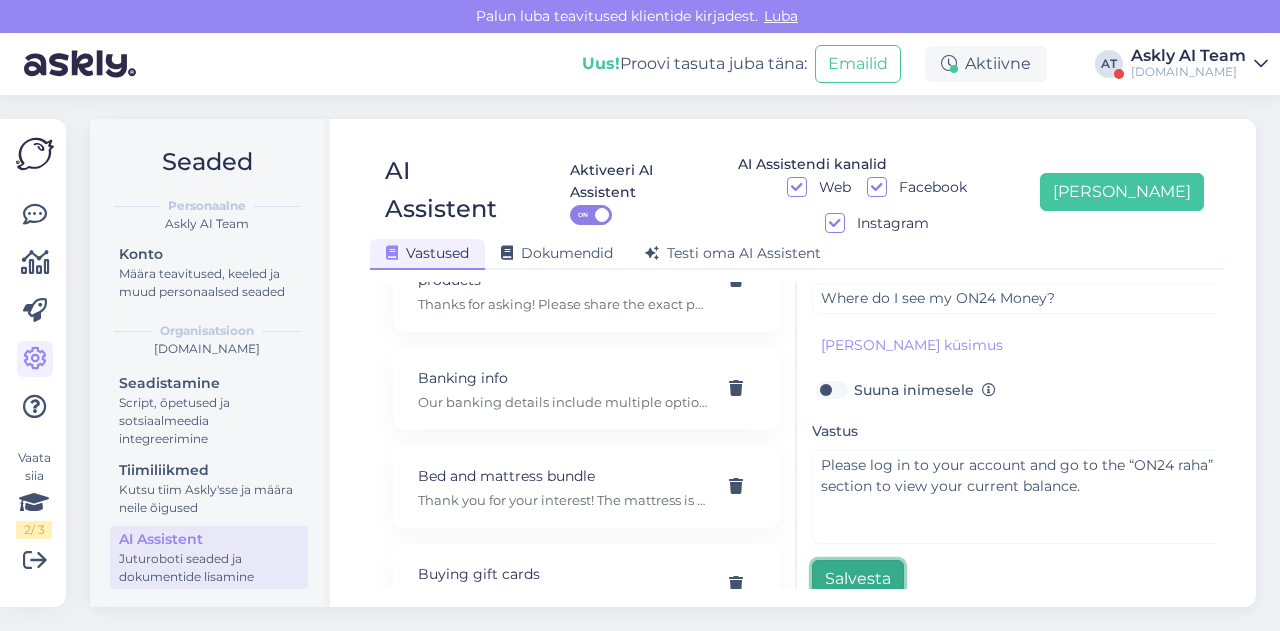 click on "Salvesta" at bounding box center (858, 579) 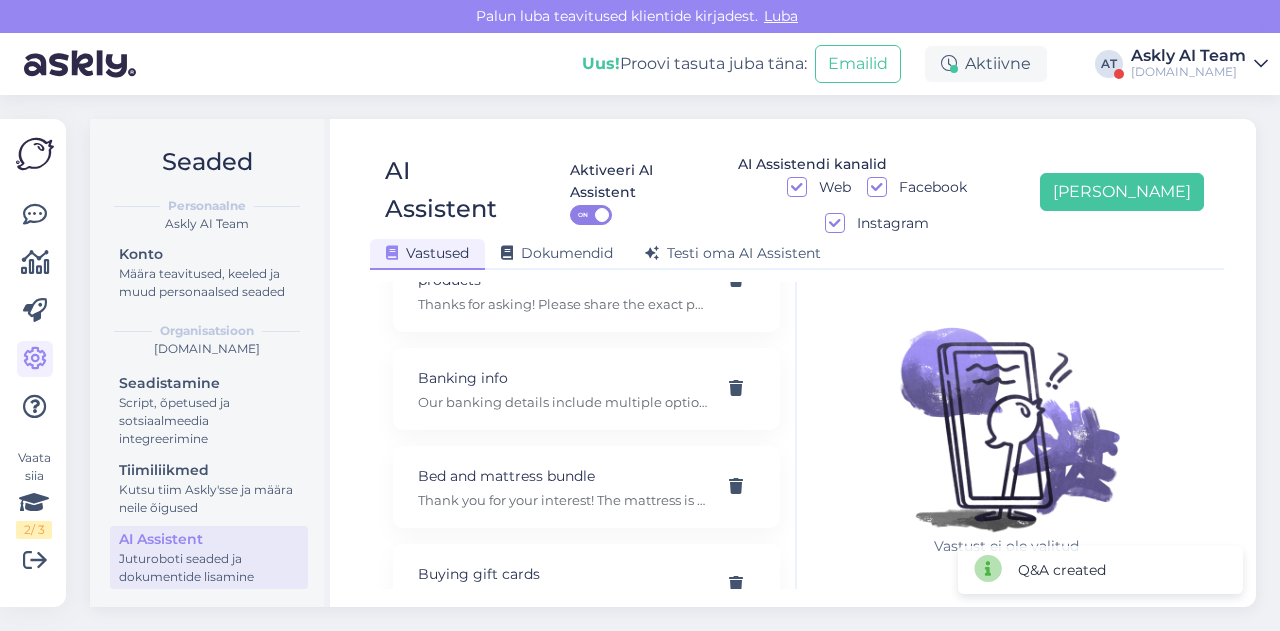 scroll, scrollTop: 0, scrollLeft: 0, axis: both 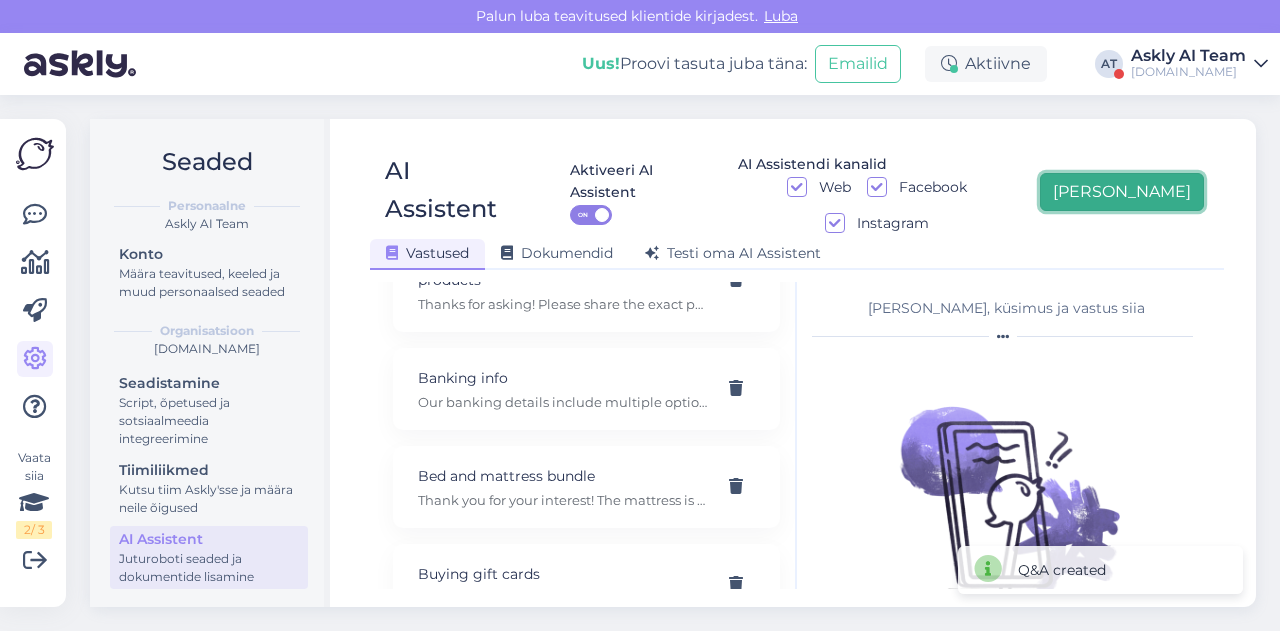 click on "[PERSON_NAME]" at bounding box center [1122, 192] 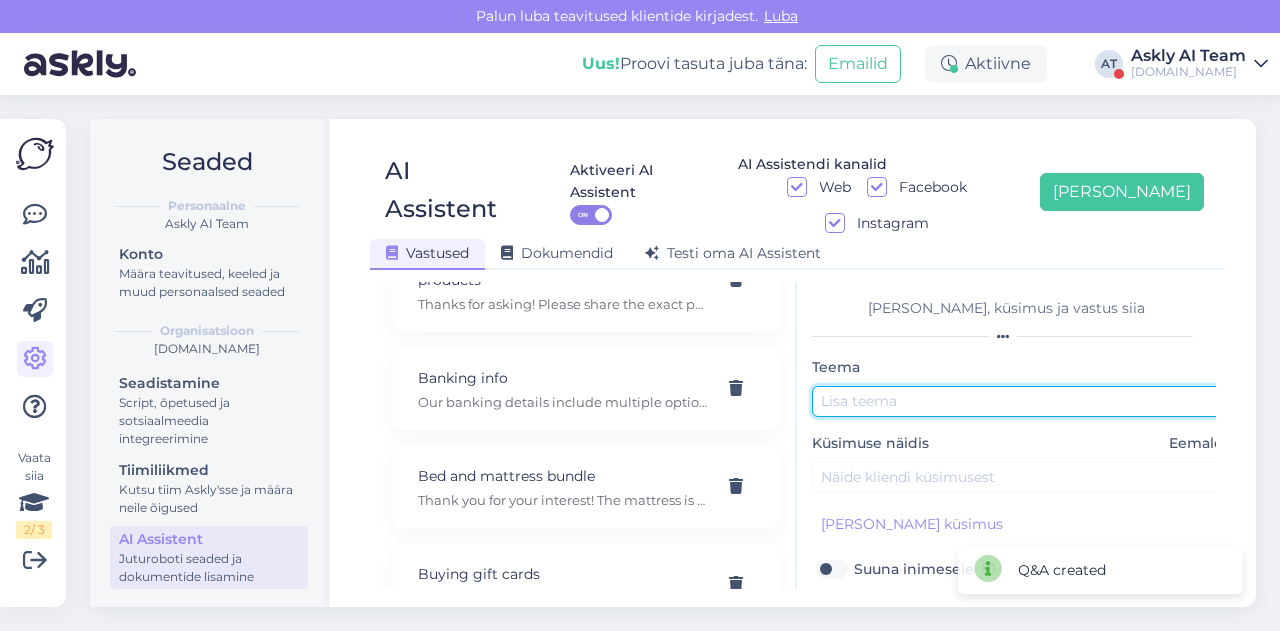 click at bounding box center [1022, 401] 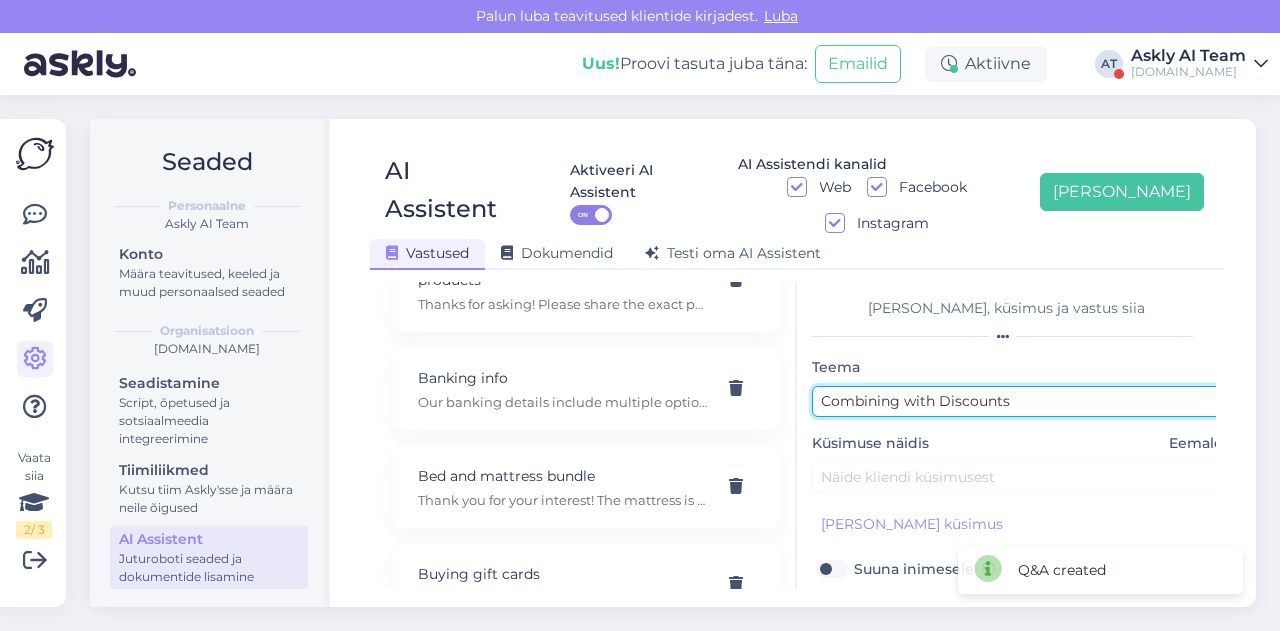 type on "Combining with Discounts" 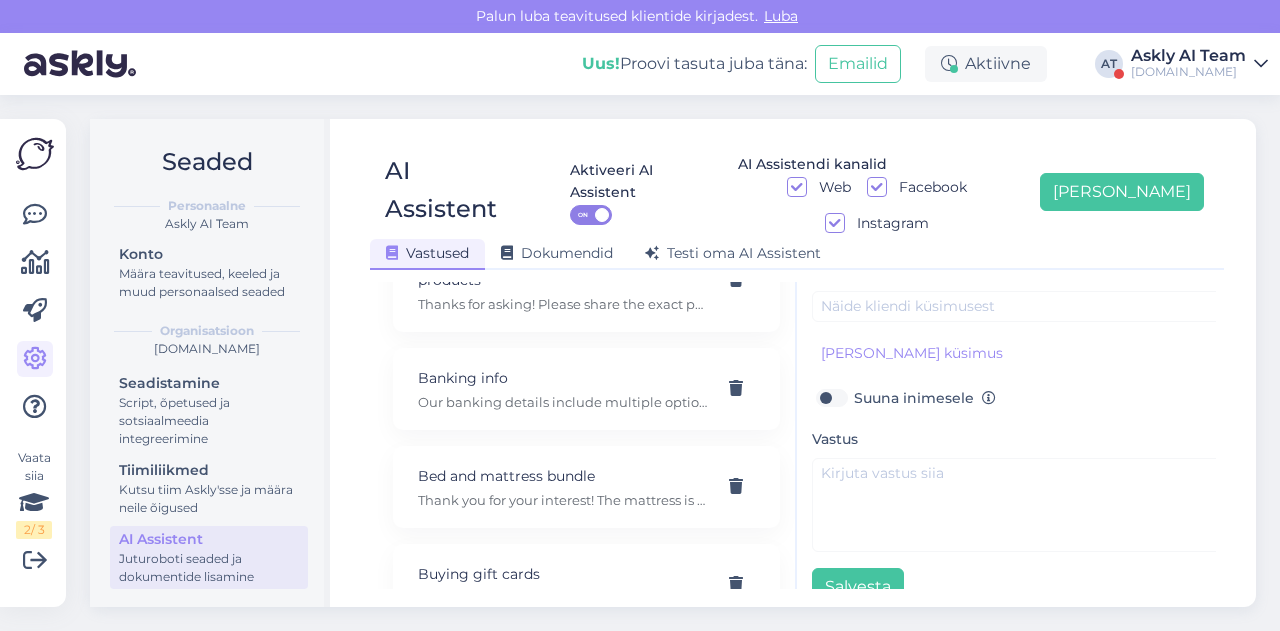 scroll, scrollTop: 179, scrollLeft: 0, axis: vertical 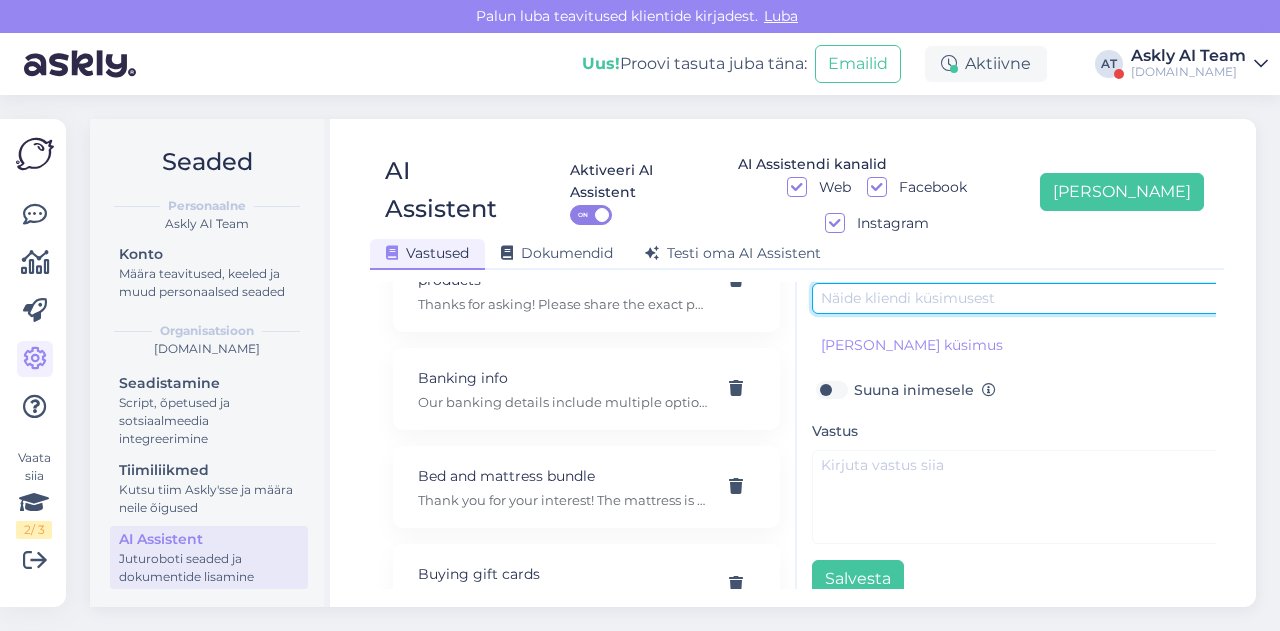 click at bounding box center [1022, 298] 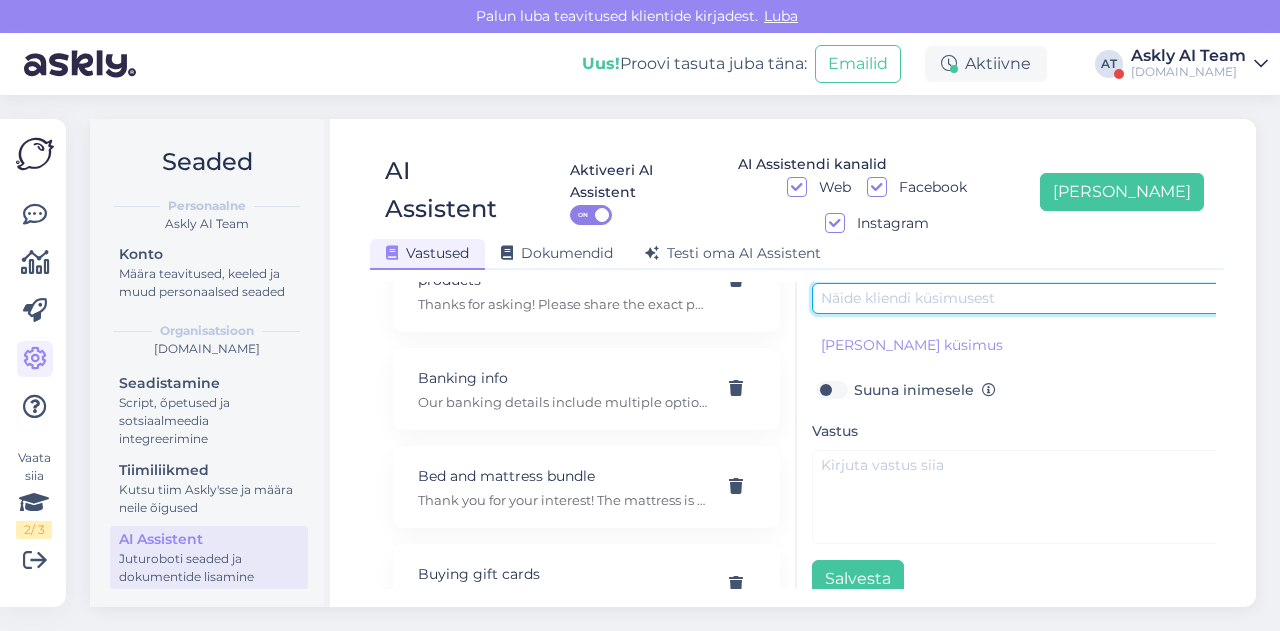paste on "Can I use ON24 Money with sales or coupons?" 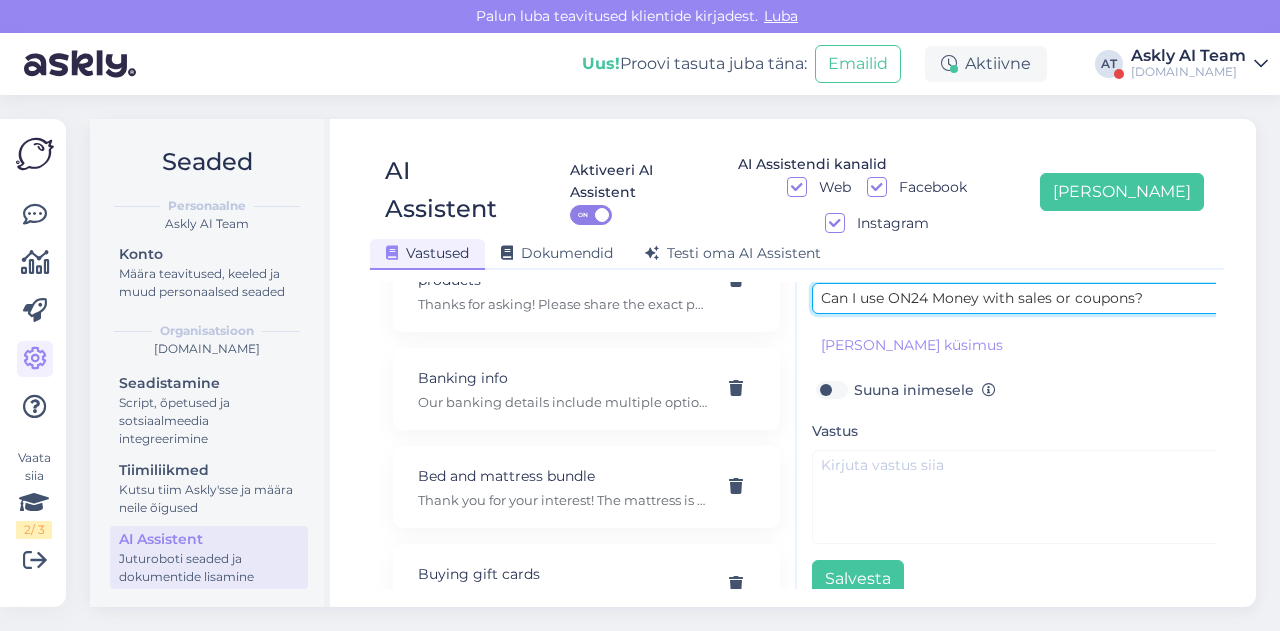type on "Can I use ON24 Money with sales or coupons?" 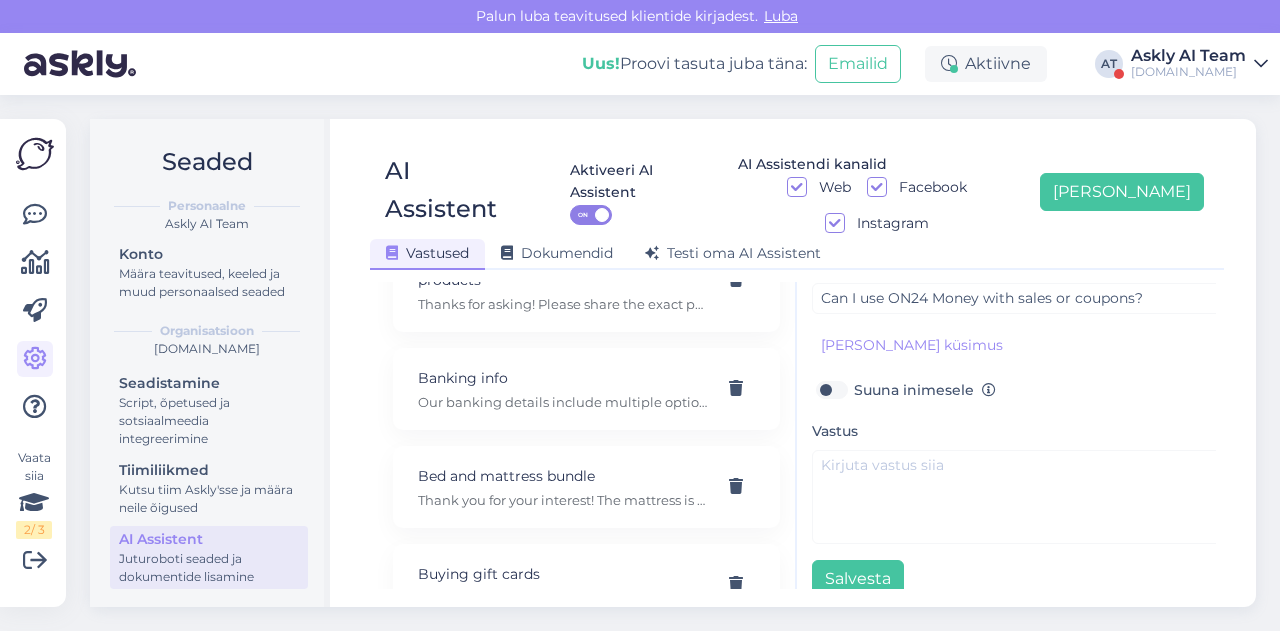 click on "Teema Combining with Discounts Küsimuse näidis Eemalda Can I use ON24 Money with sales or coupons? [PERSON_NAME] kliendi küsimus Suuna inimesele [PERSON_NAME]" at bounding box center (1022, 387) 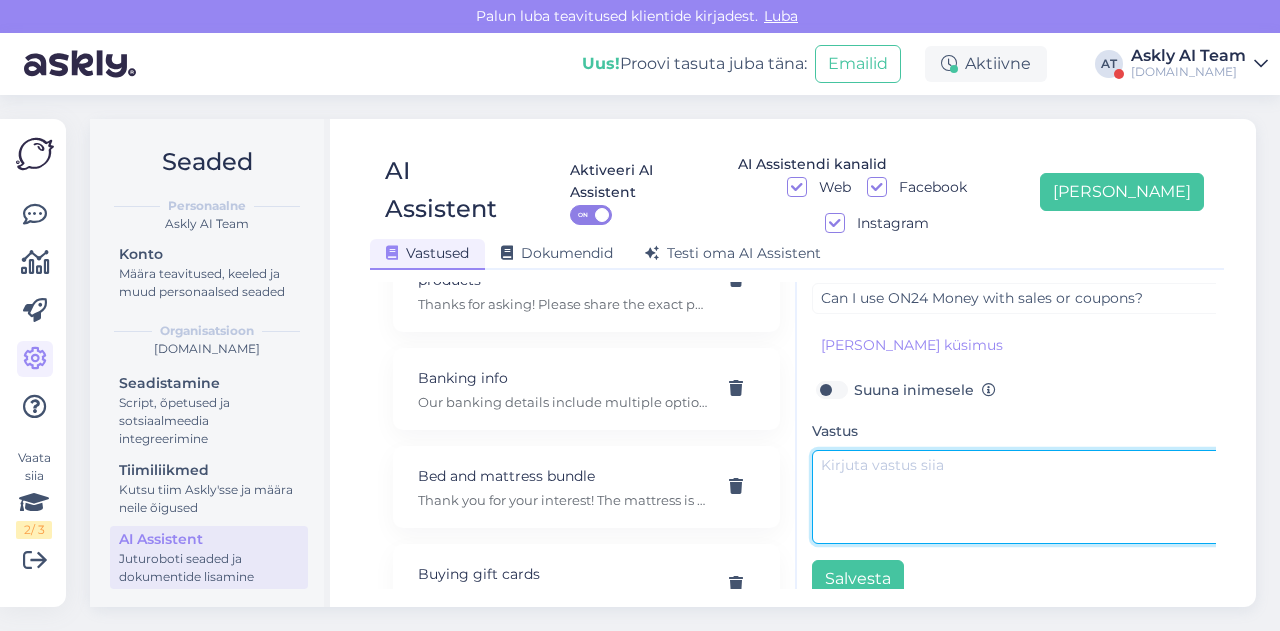 click at bounding box center (1022, 497) 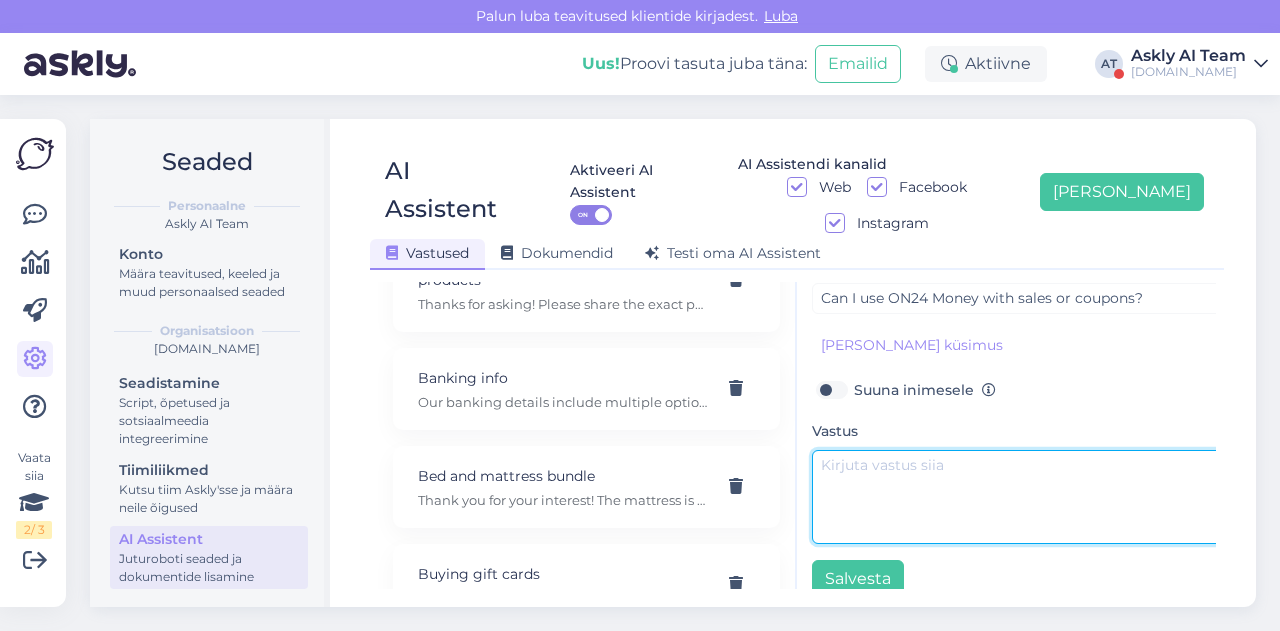 paste on "Yes, it works alongside other offers and is applied automatically as an extra discount." 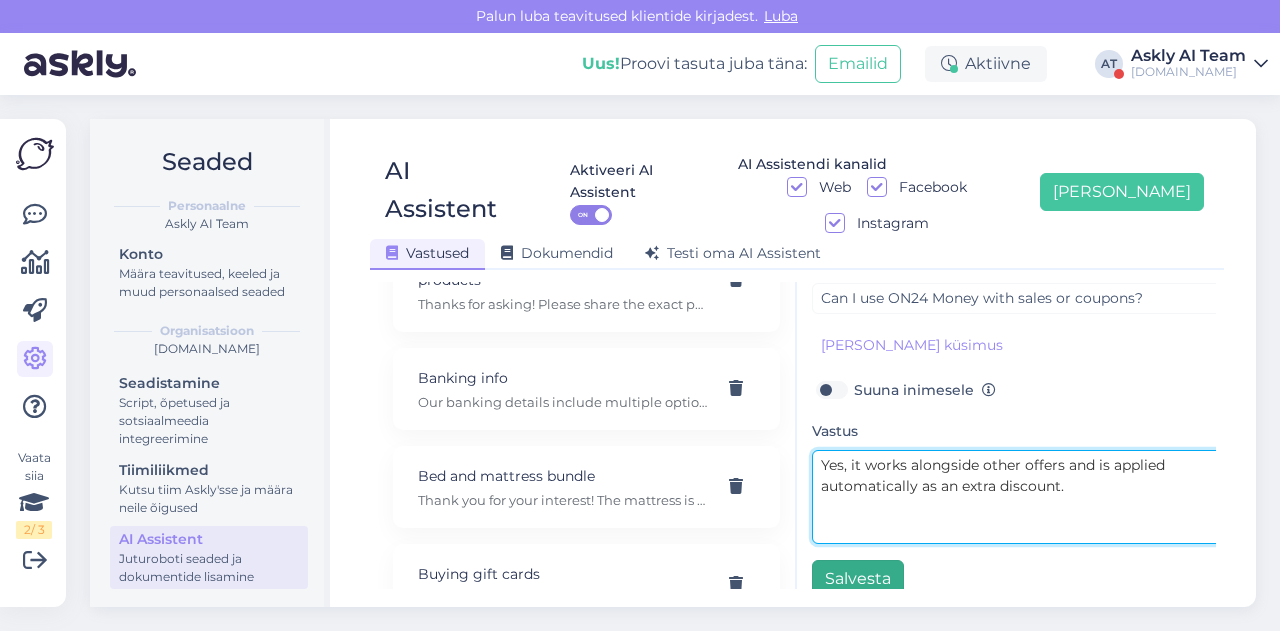 type on "Yes, it works alongside other offers and is applied automatically as an extra discount." 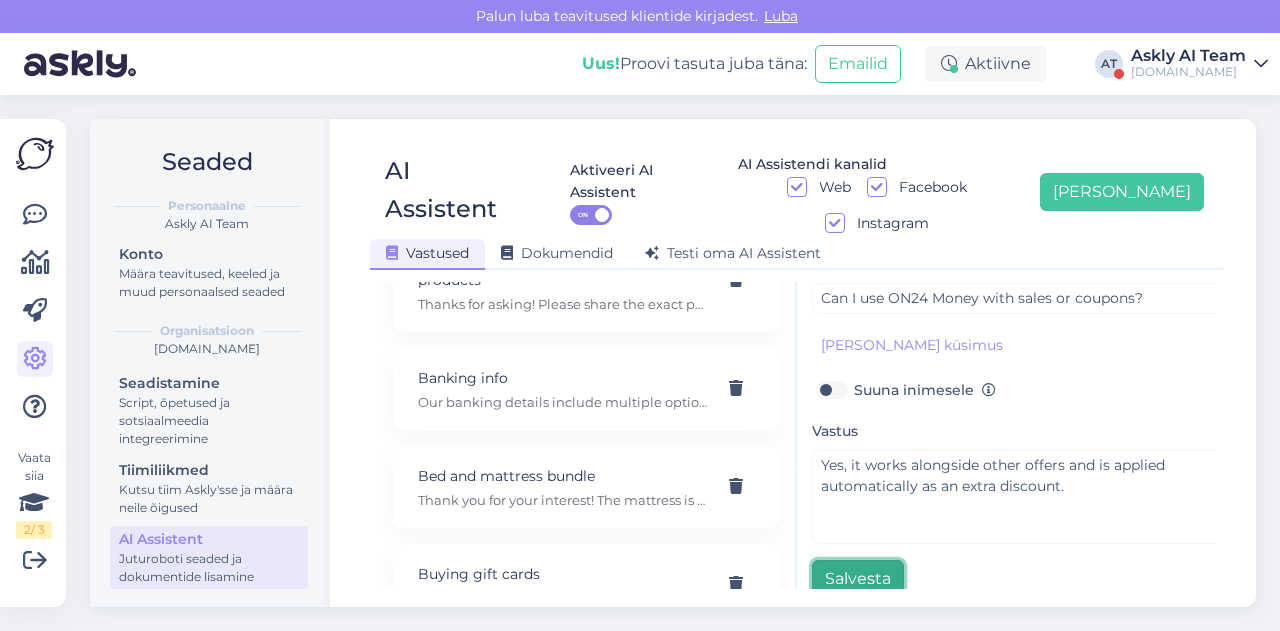 click on "Salvesta" at bounding box center (858, 579) 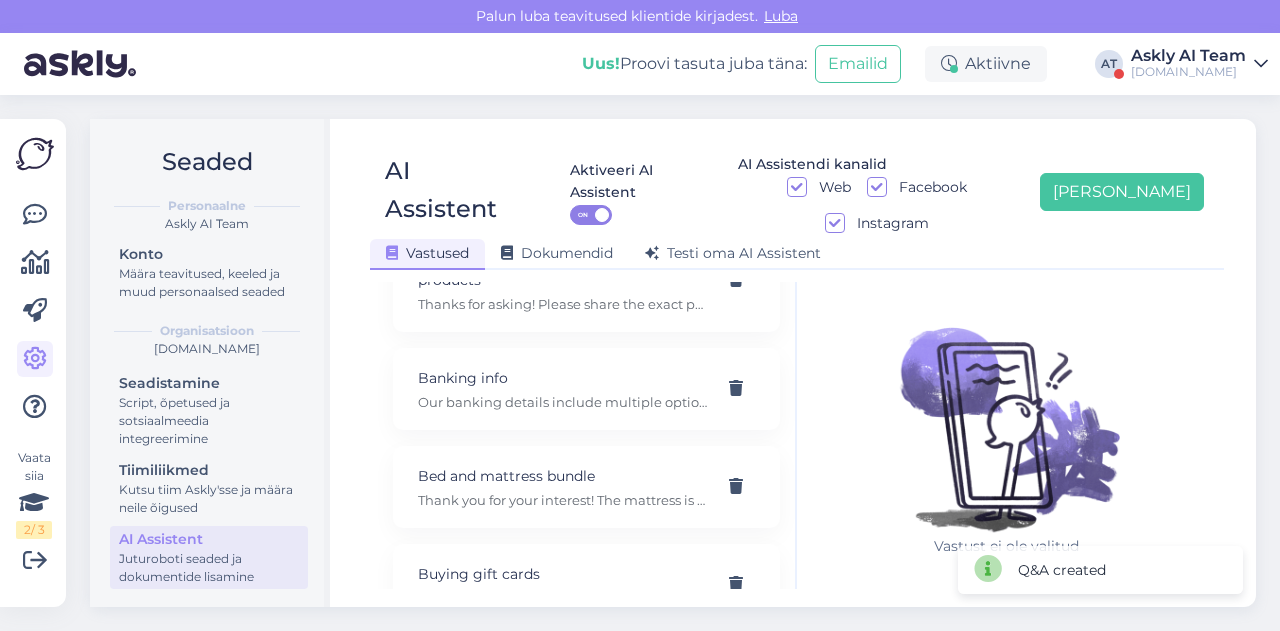 scroll, scrollTop: 42, scrollLeft: 0, axis: vertical 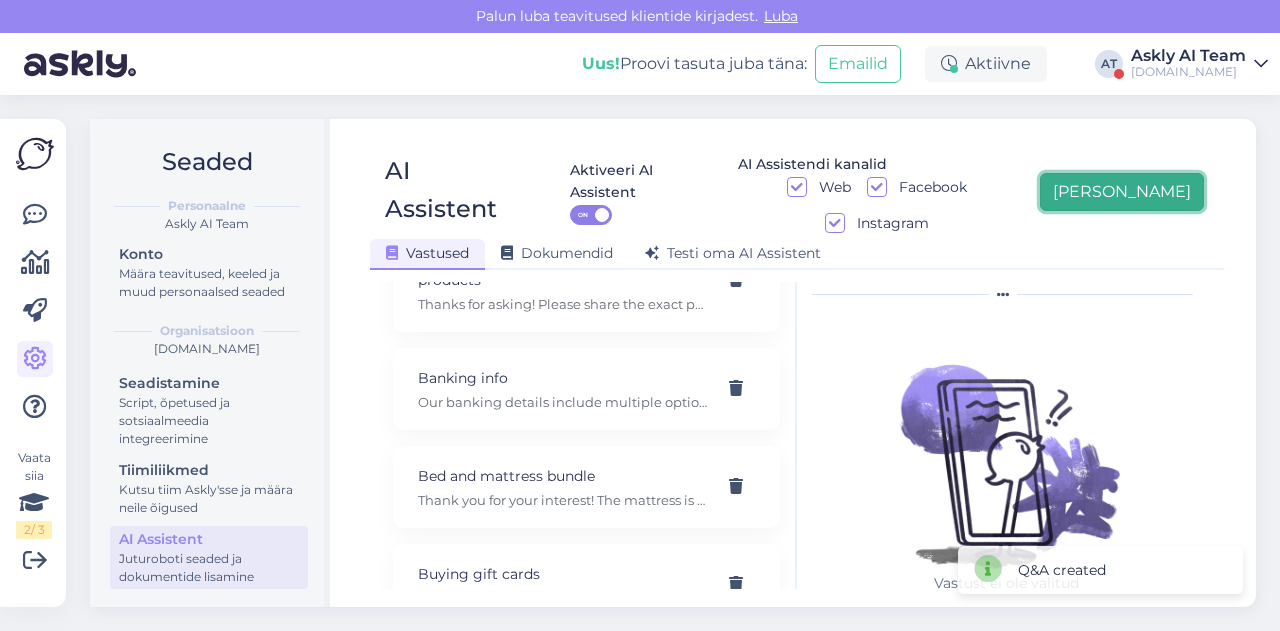 click on "[PERSON_NAME]" at bounding box center [1122, 192] 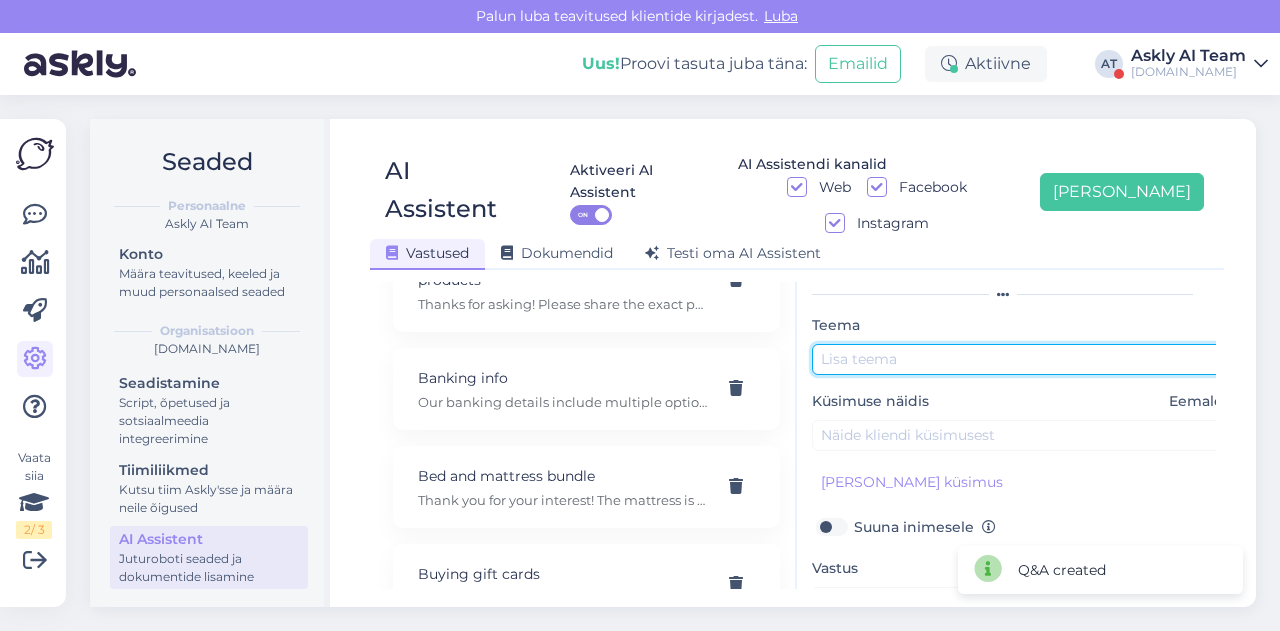 click at bounding box center (1022, 359) 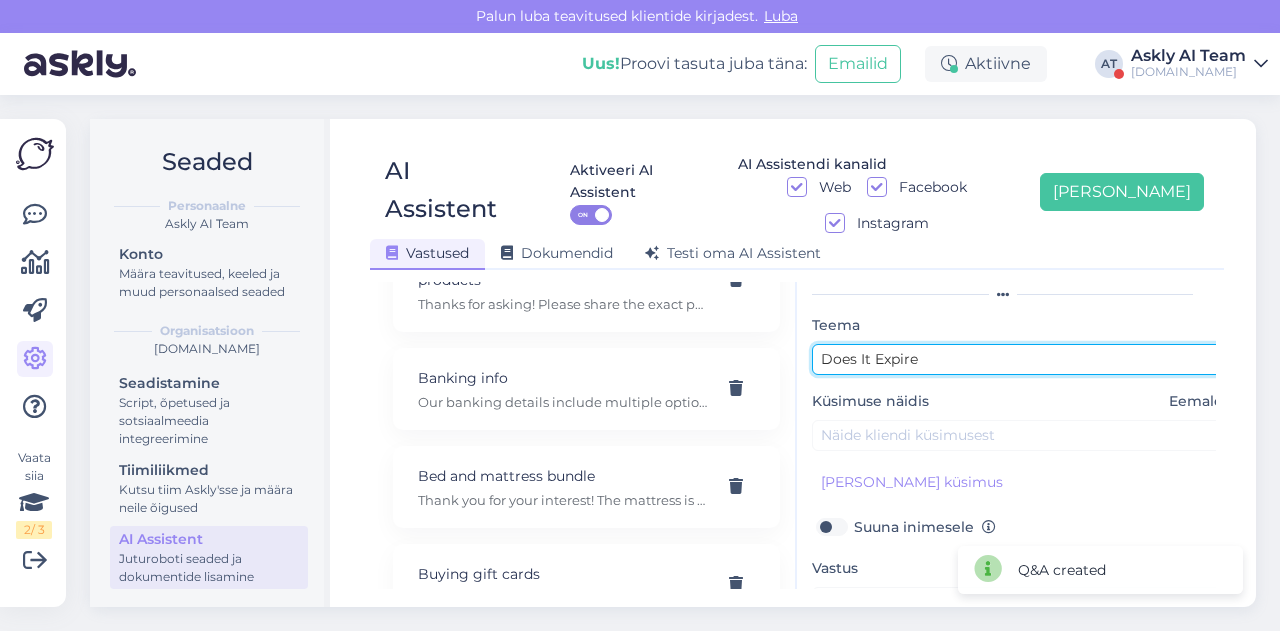 type on "Does It Expire" 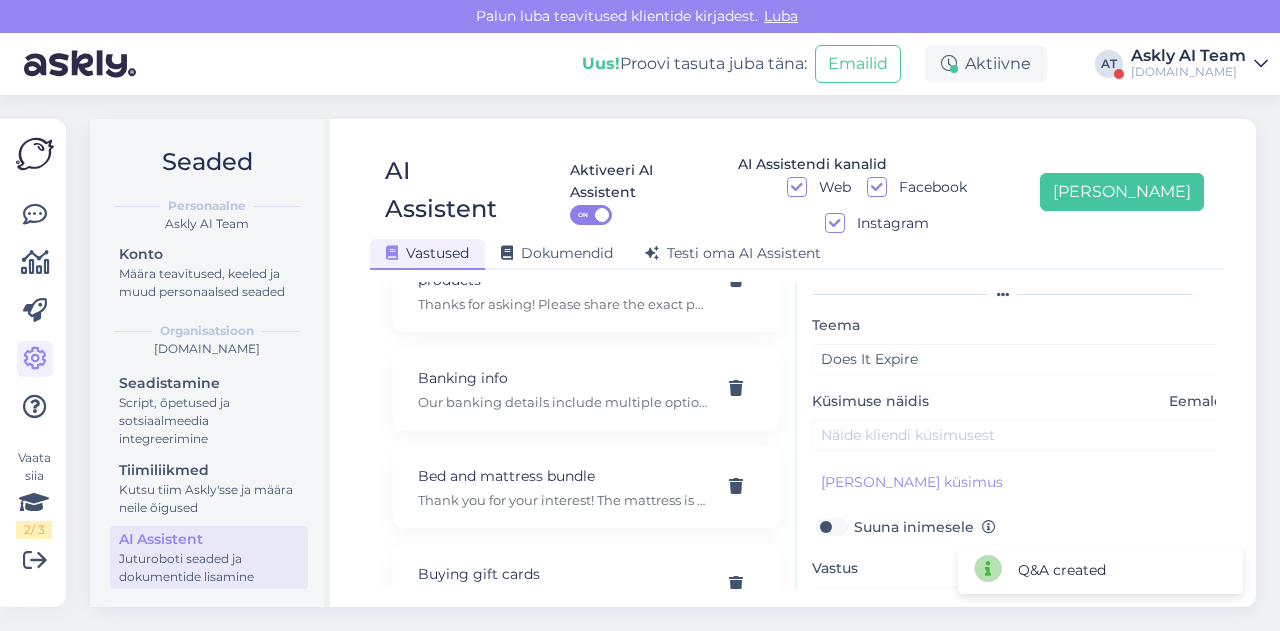 click on "Teema Does It Expire Küsimuse näidis Eemalda [PERSON_NAME] kliendi küsimus Suuna inimesele Vastus Salvesta" at bounding box center [1022, 524] 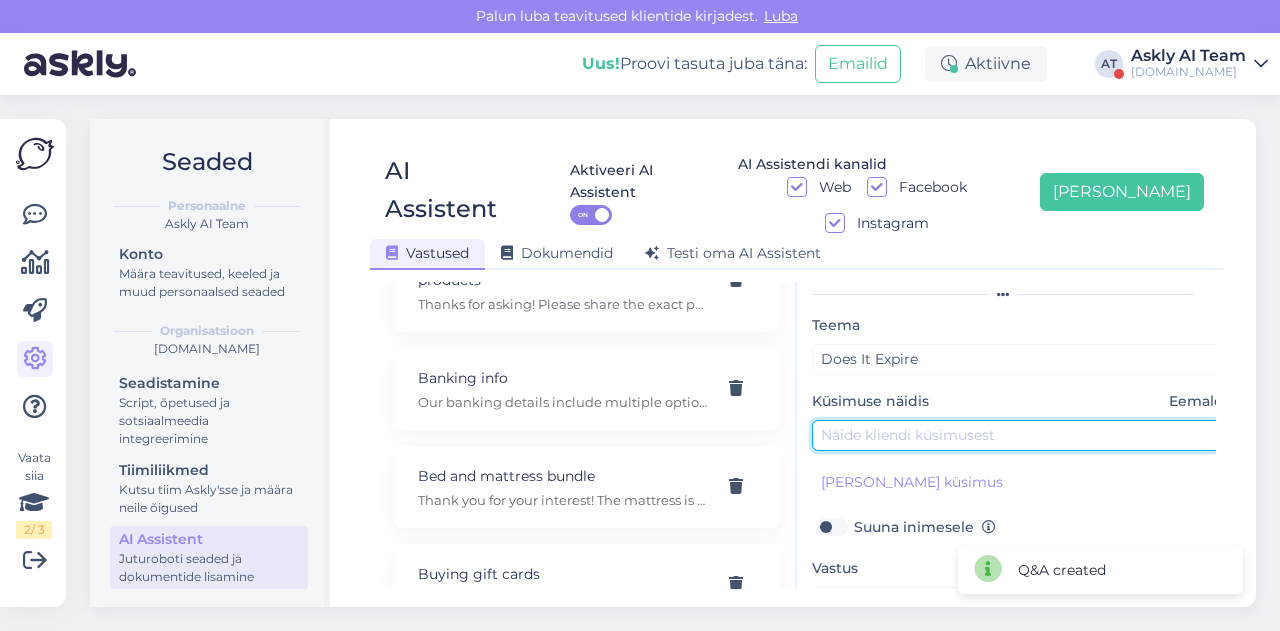 click at bounding box center [1022, 435] 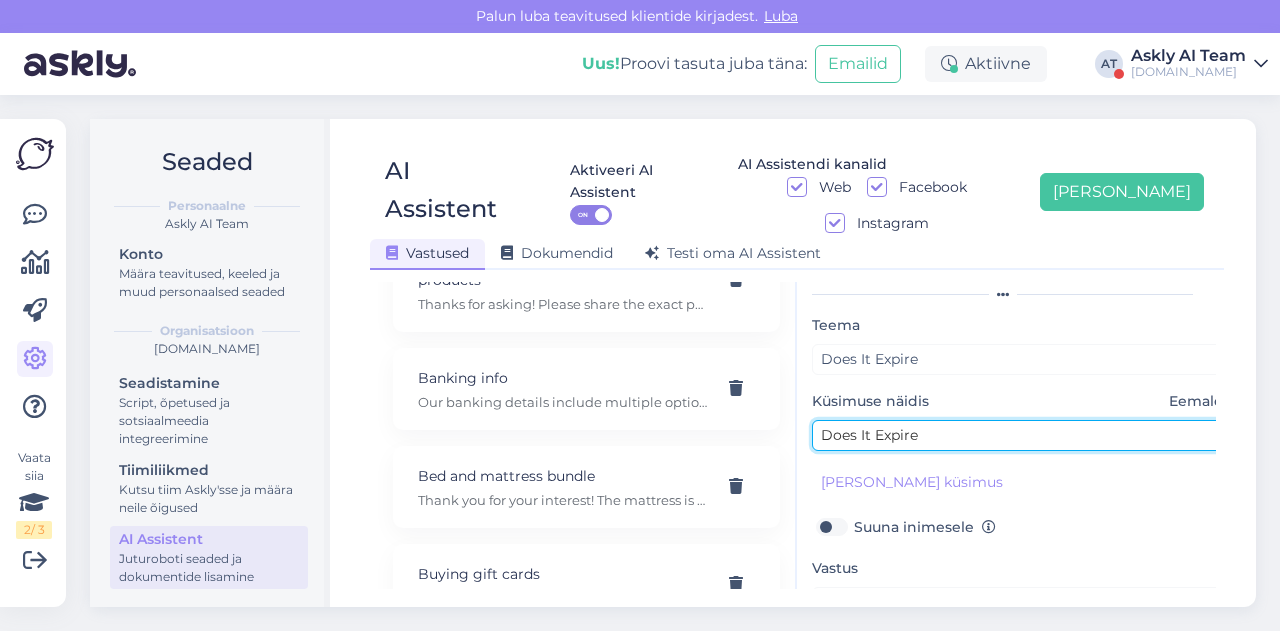 type on "Does It Expire" 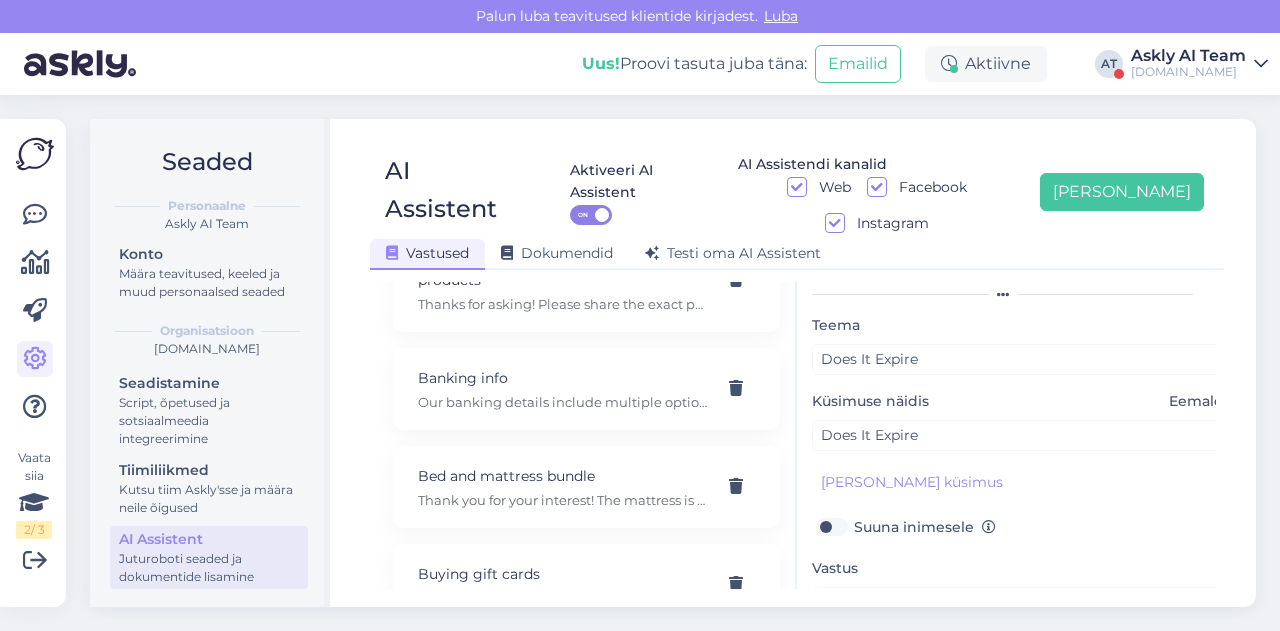 click on "Teema Does It Expire Küsimuse näidis Eemalda Does It Expire [PERSON_NAME] kliendi küsimus Suuna inimesele Vastus Salvesta" at bounding box center [1022, 524] 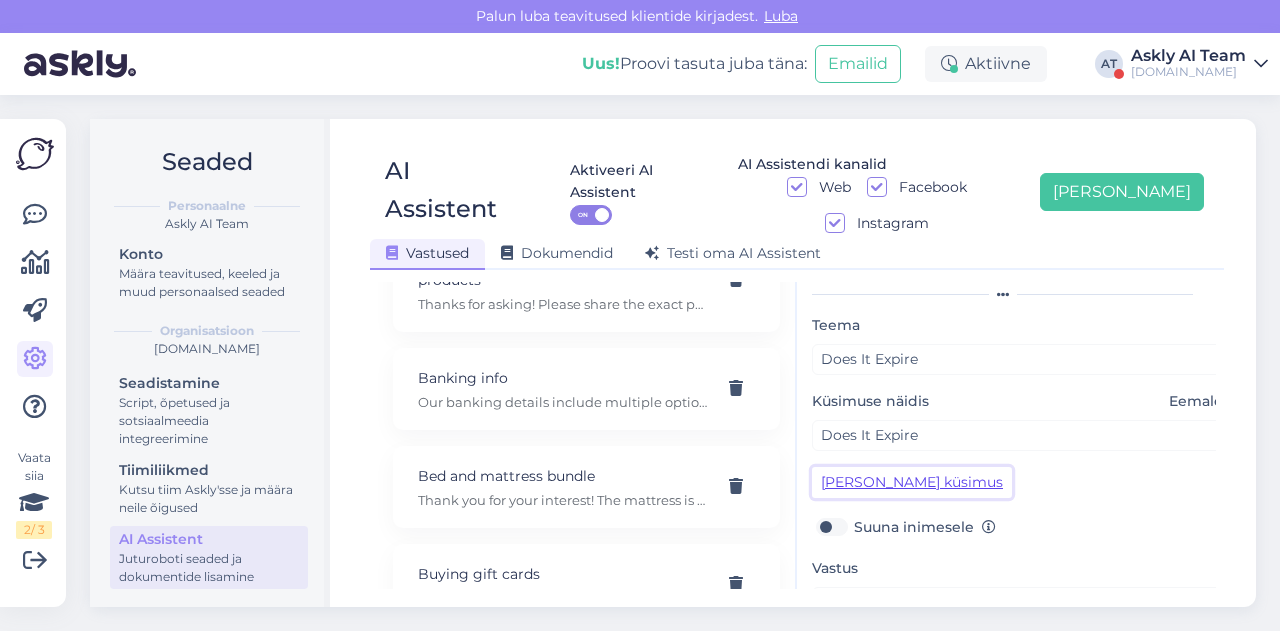 click on "[PERSON_NAME] küsimus" at bounding box center [912, 482] 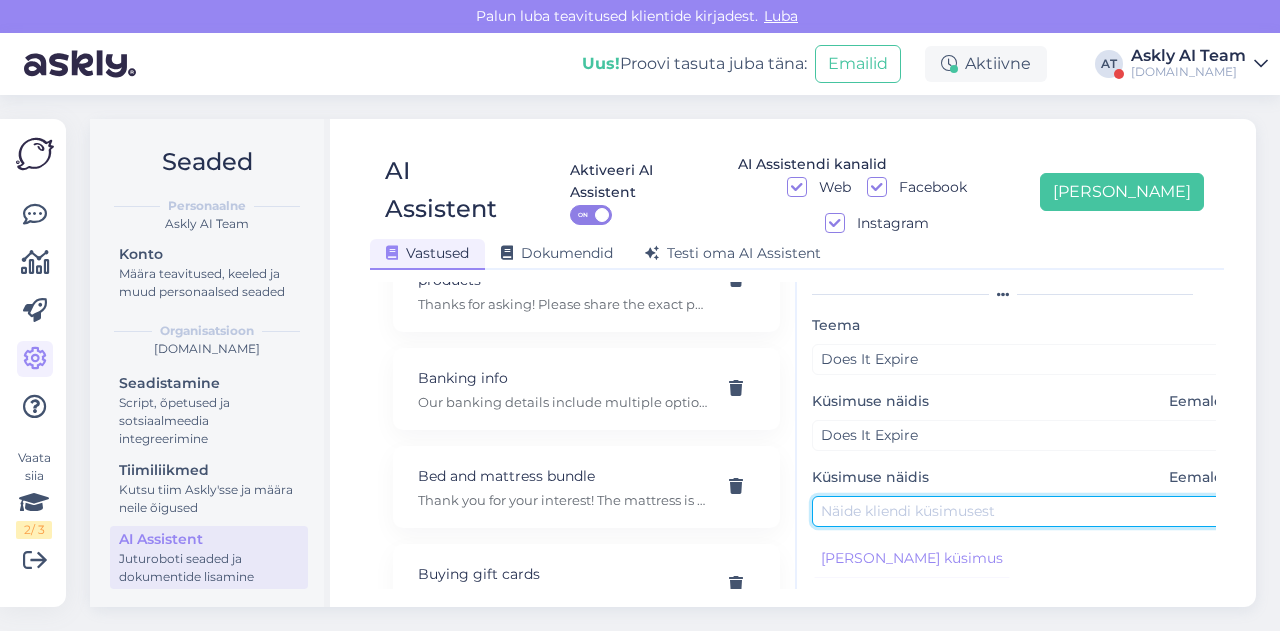 click at bounding box center (1022, 511) 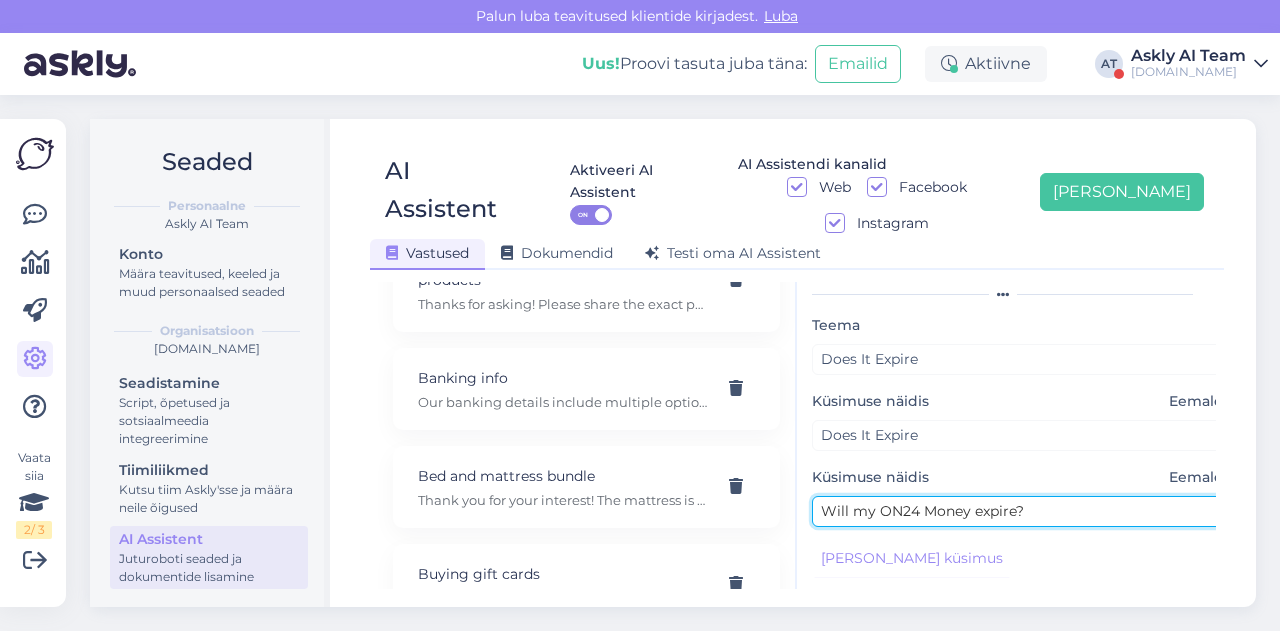 type on "Will my ON24 Money expire?" 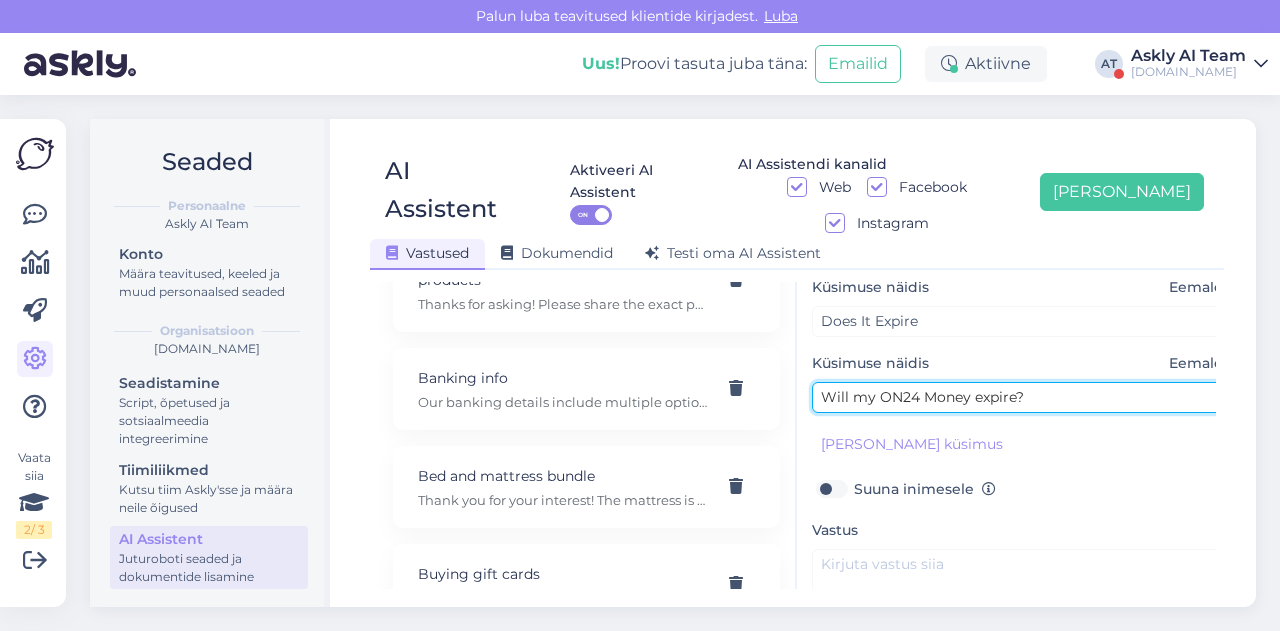 scroll, scrollTop: 156, scrollLeft: 0, axis: vertical 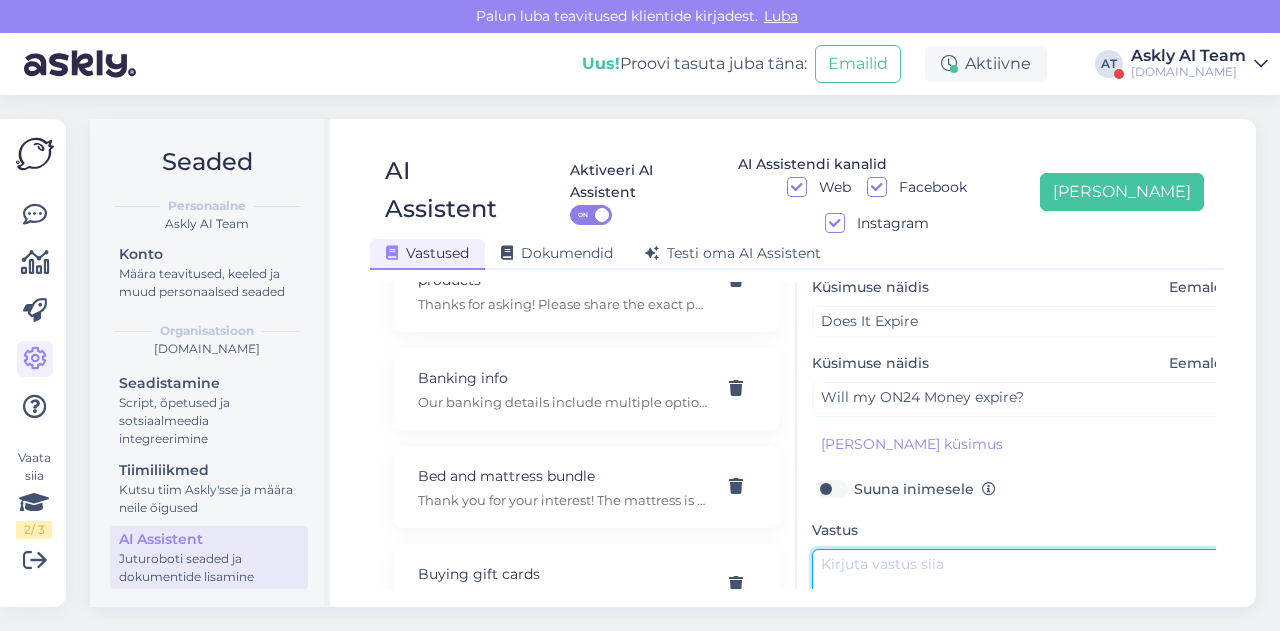 click at bounding box center (1022, 596) 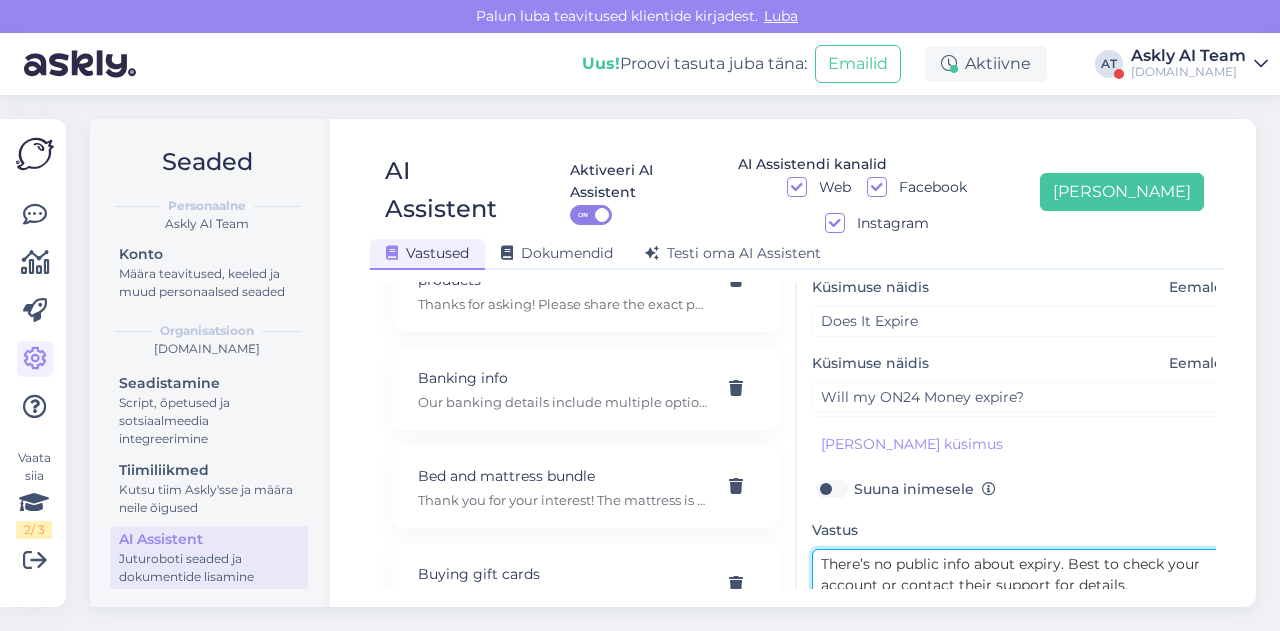 scroll, scrollTop: 254, scrollLeft: 0, axis: vertical 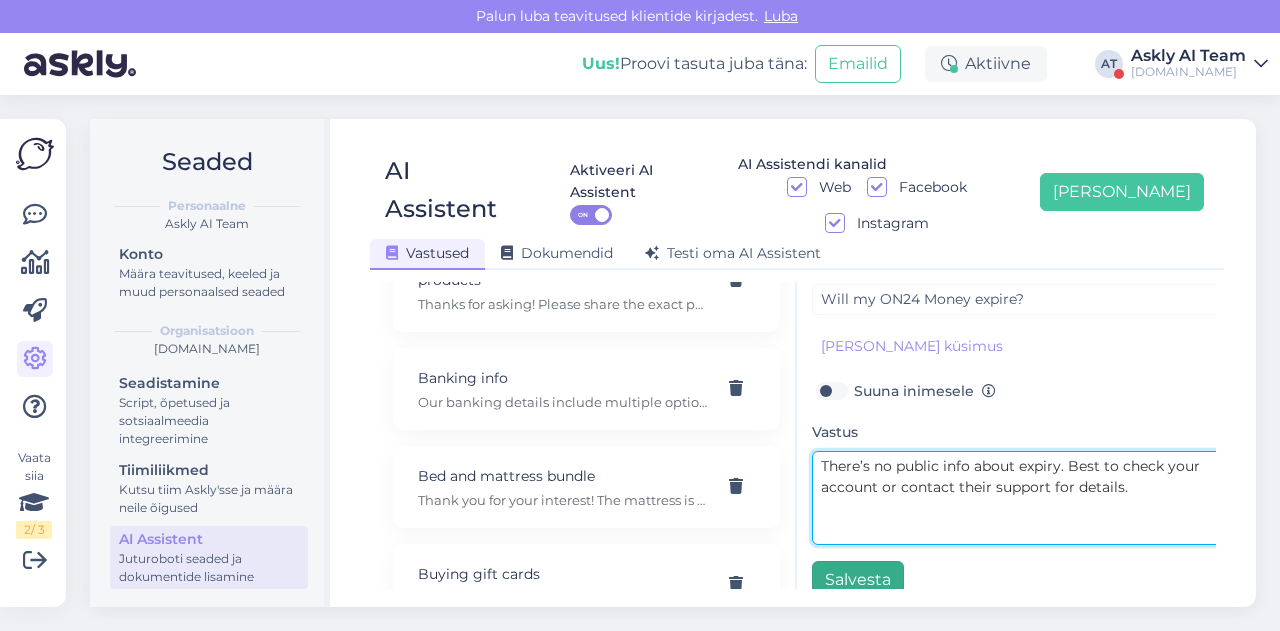 type on "There’s no public info about expiry. Best to check your account or contact their support for details." 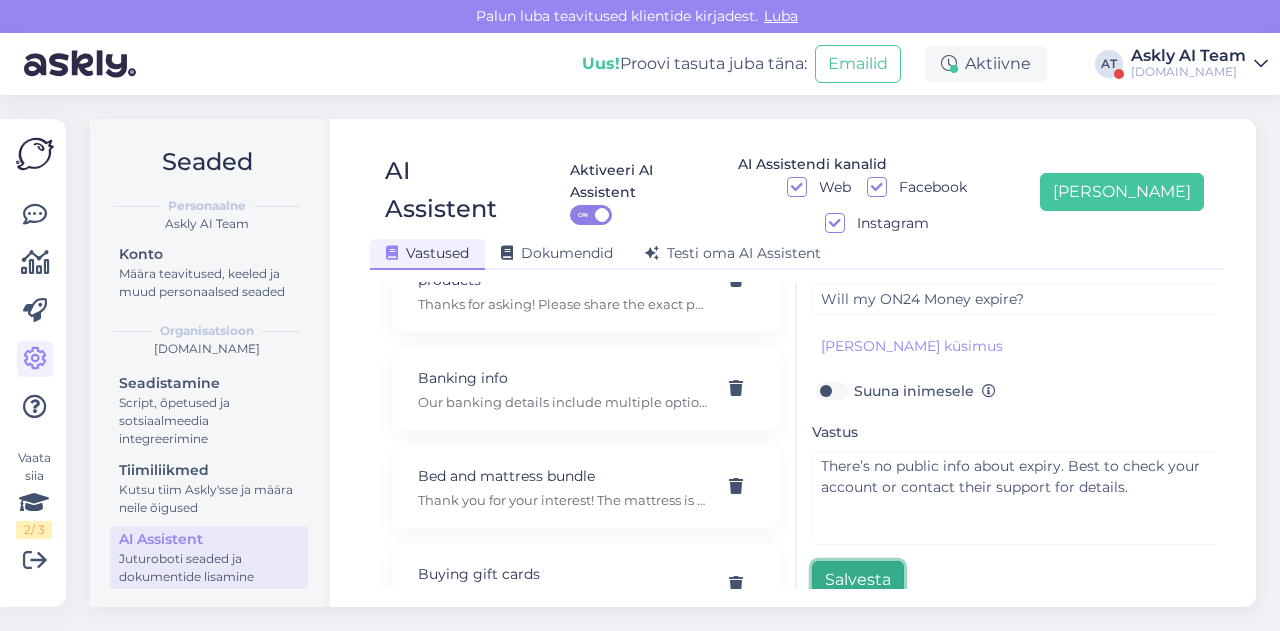 click on "Salvesta" at bounding box center (858, 580) 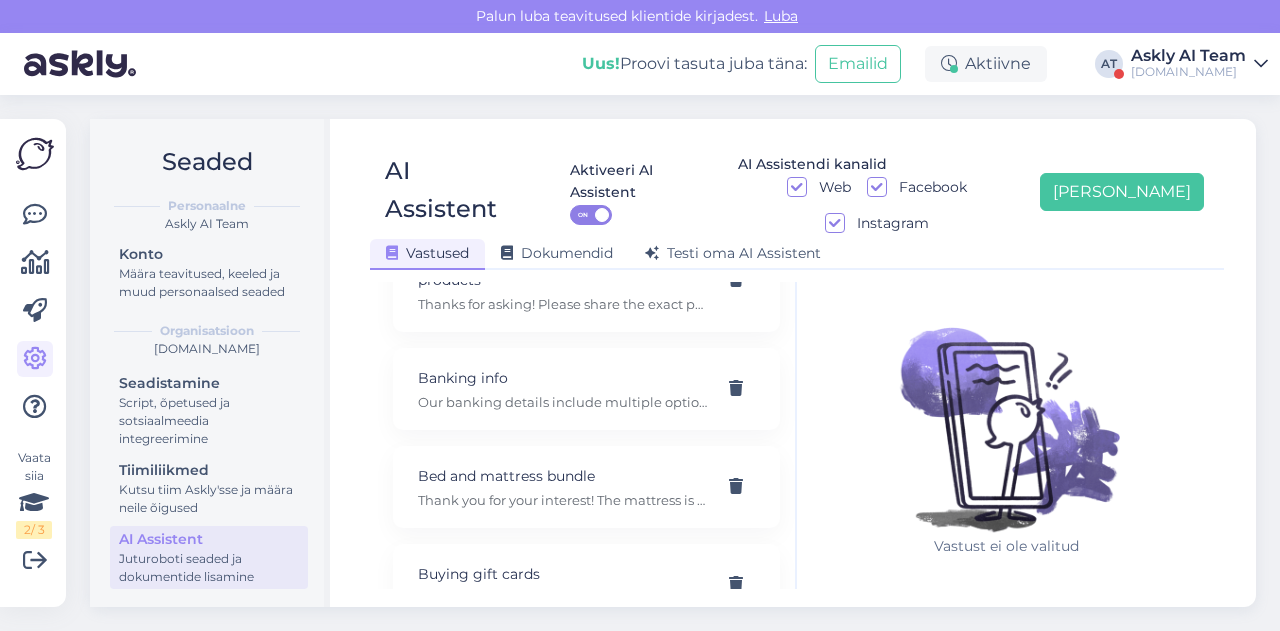 scroll, scrollTop: 0, scrollLeft: 0, axis: both 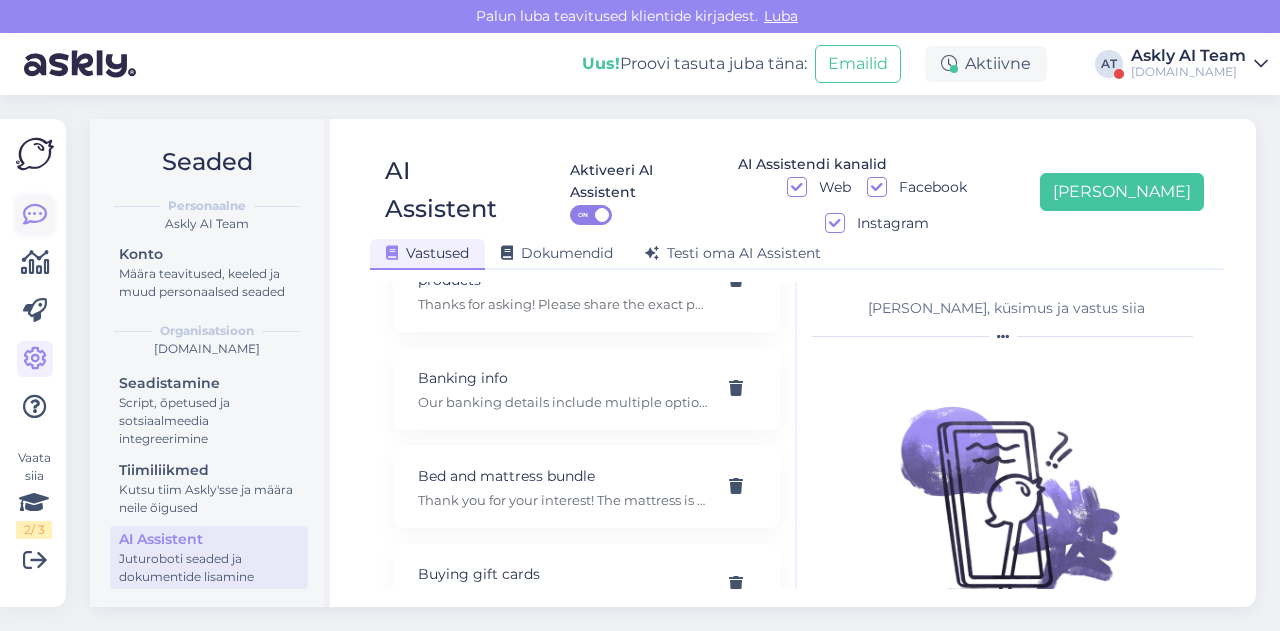 click at bounding box center [35, 215] 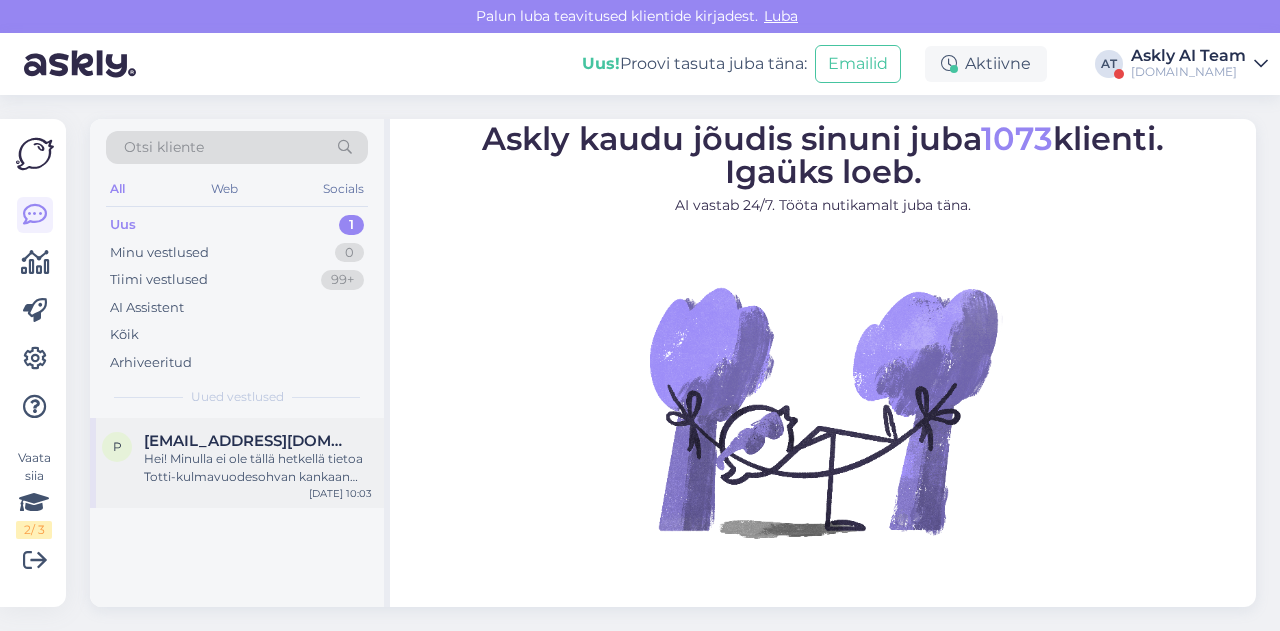 click on "Hei!
Minulla ei ole tällä hetkellä tietoa Totti-kulmavuodesohvan kankaan laadusta, jousituksesta tai saatavilla olevista väreistä. Välitän kysymyksesi kollegalle, joka voi auttaa sinua tarkemmin." at bounding box center (258, 468) 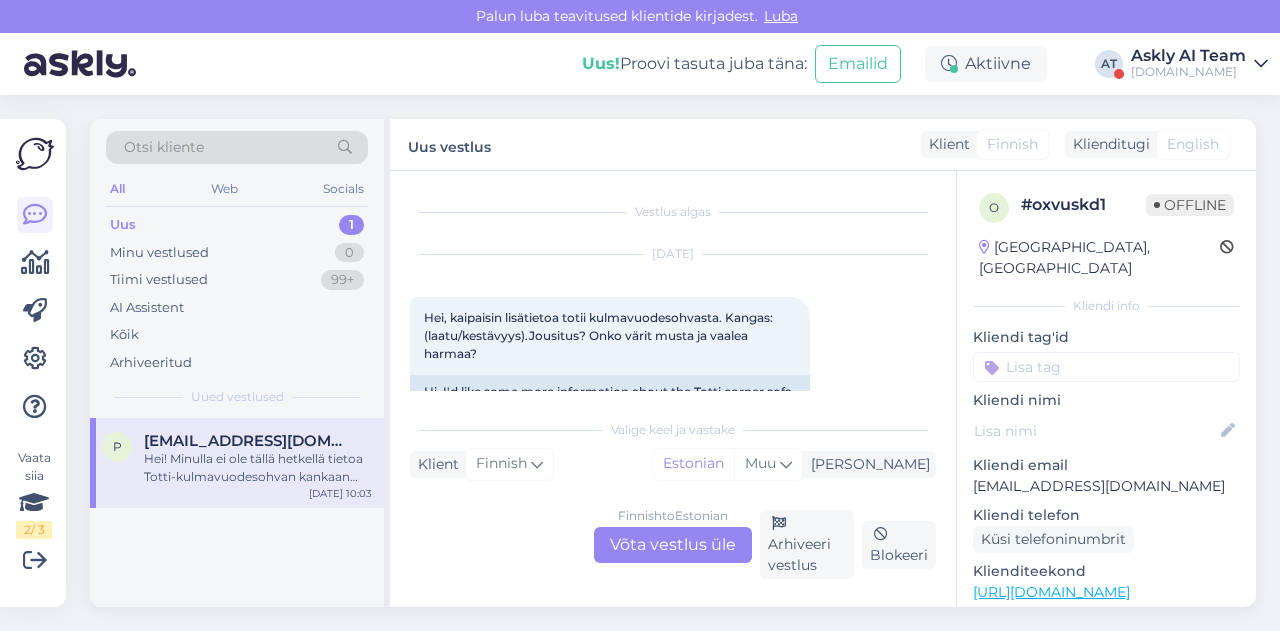 scroll, scrollTop: 251, scrollLeft: 0, axis: vertical 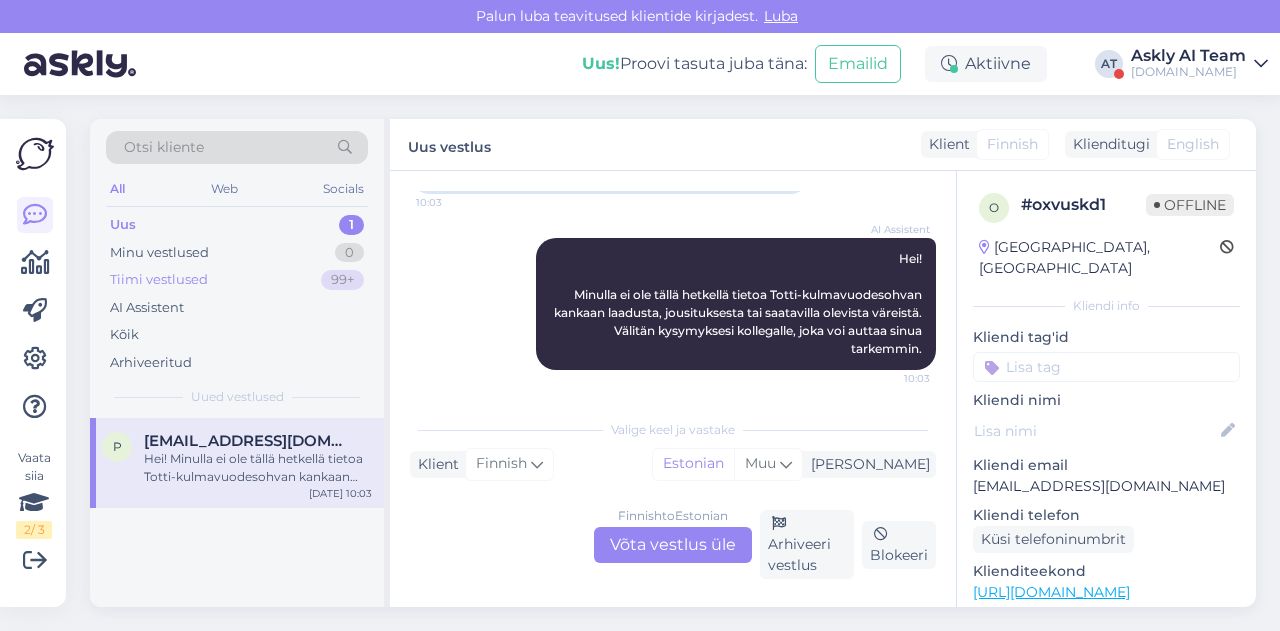 click on "Tiimi vestlused" at bounding box center [159, 280] 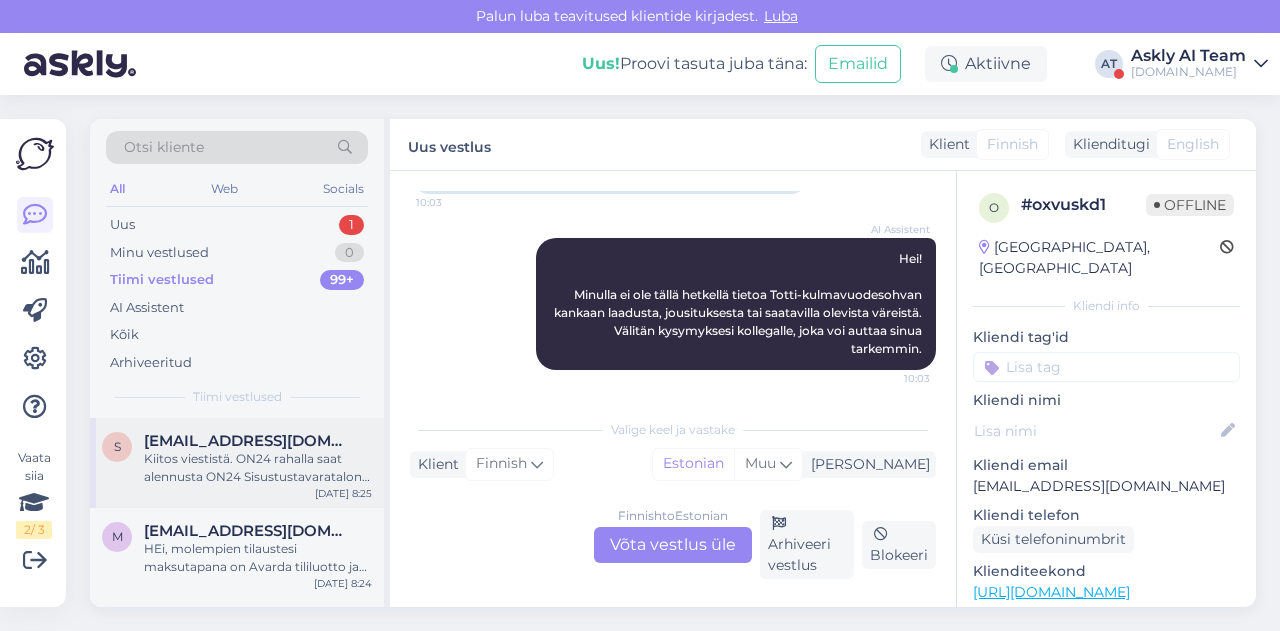 click on "[EMAIL_ADDRESS][DOMAIN_NAME]" at bounding box center (248, 441) 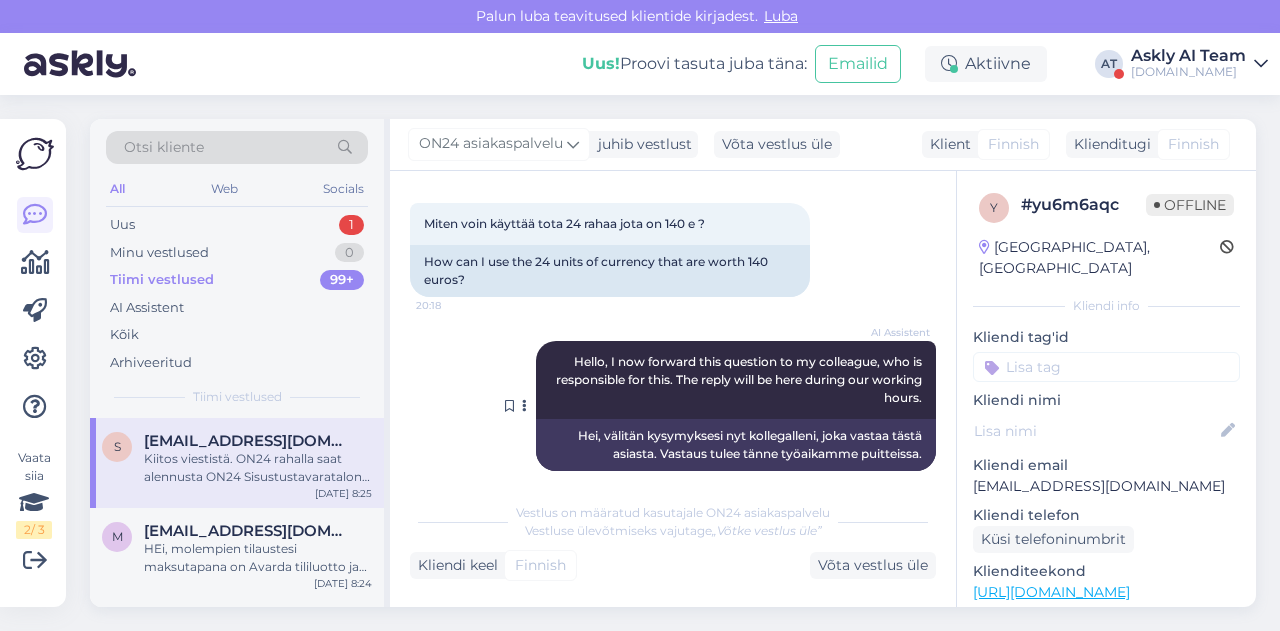 scroll, scrollTop: 92, scrollLeft: 0, axis: vertical 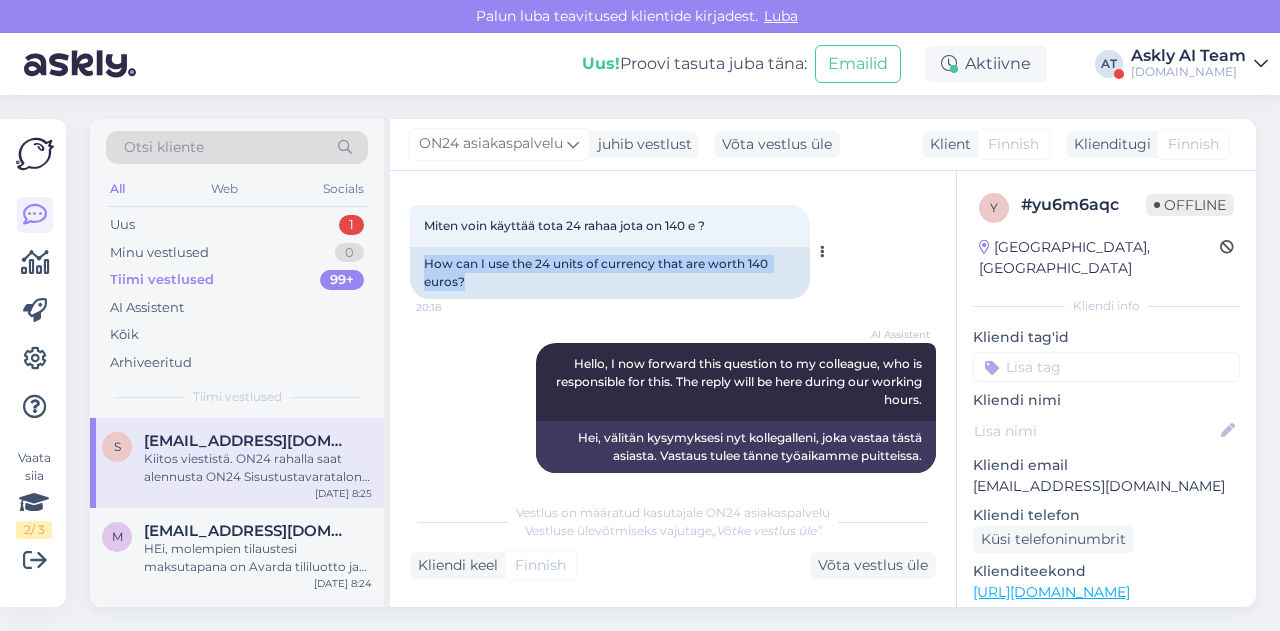 drag, startPoint x: 426, startPoint y: 261, endPoint x: 497, endPoint y: 289, distance: 76.321686 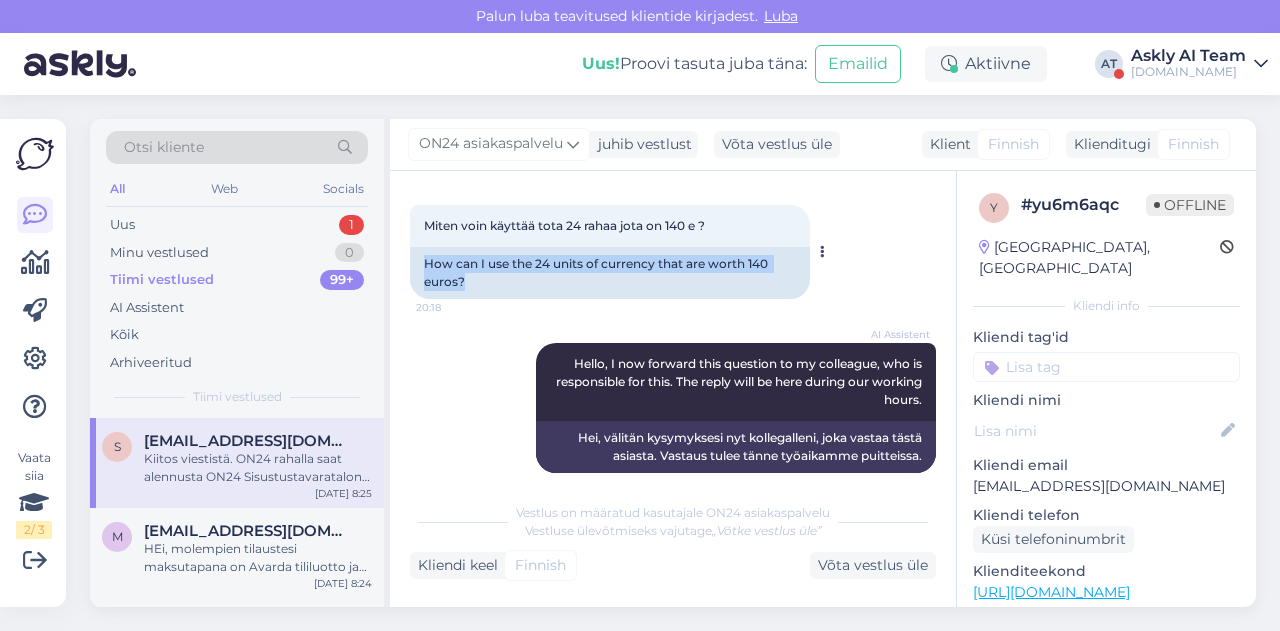 click on "How can I use the 24 units of currency that are worth 140 euros?" at bounding box center [610, 273] 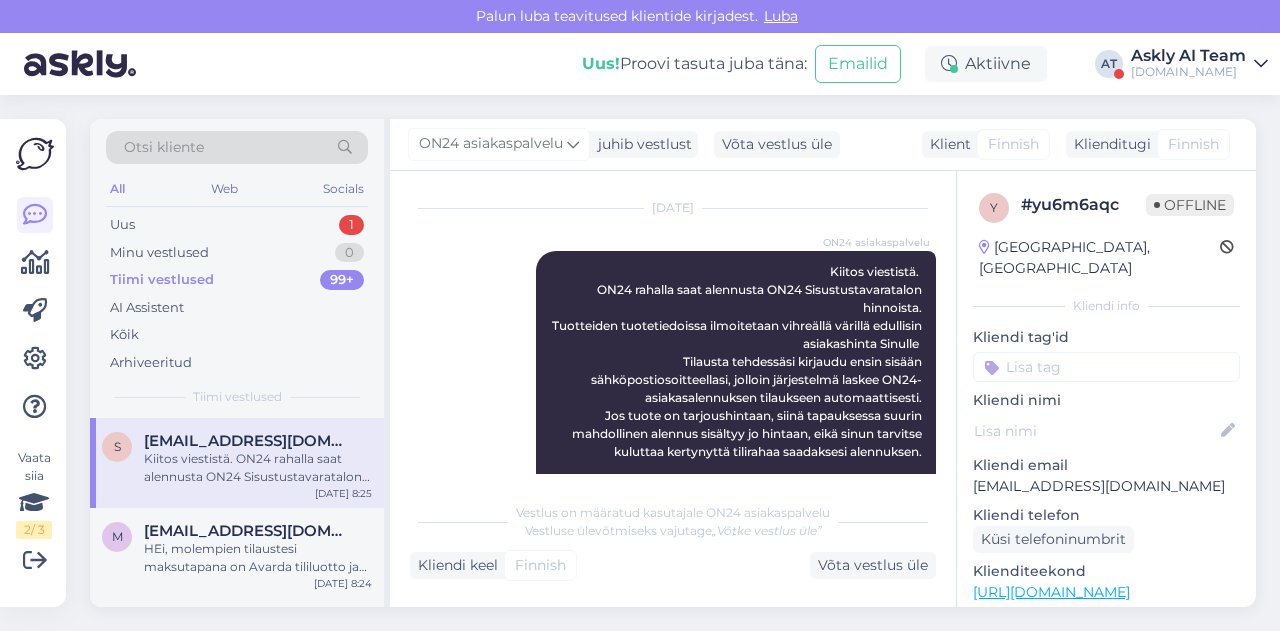 scroll, scrollTop: 546, scrollLeft: 0, axis: vertical 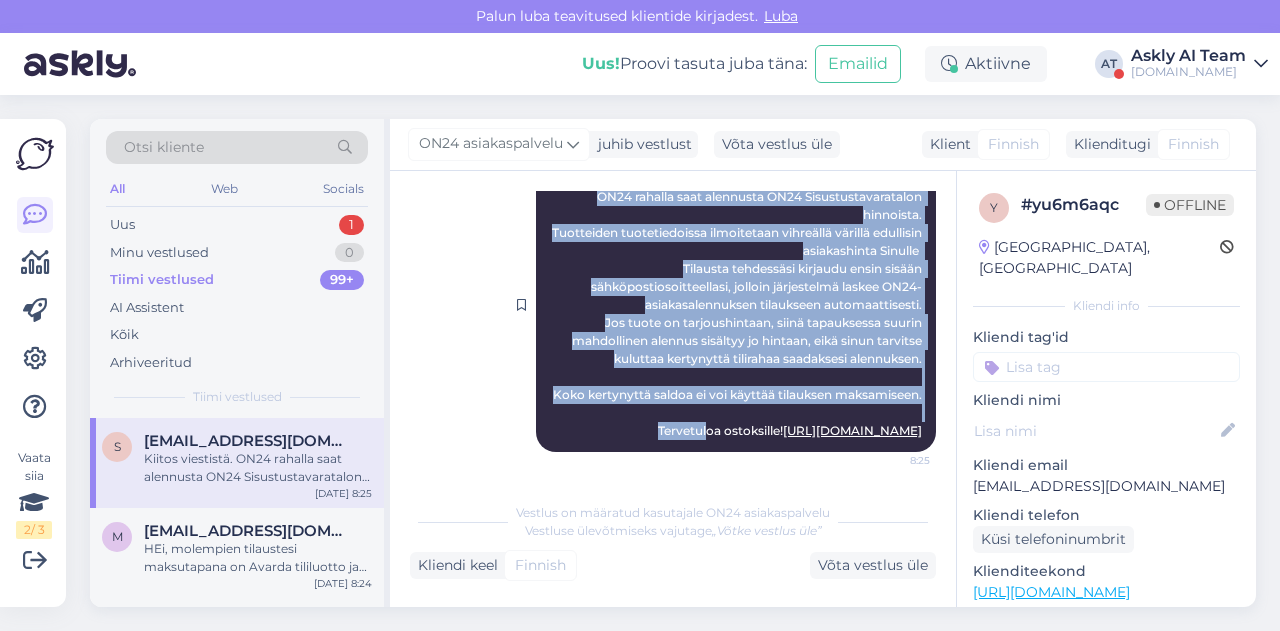 drag, startPoint x: 814, startPoint y: 243, endPoint x: 910, endPoint y: 438, distance: 217.34995 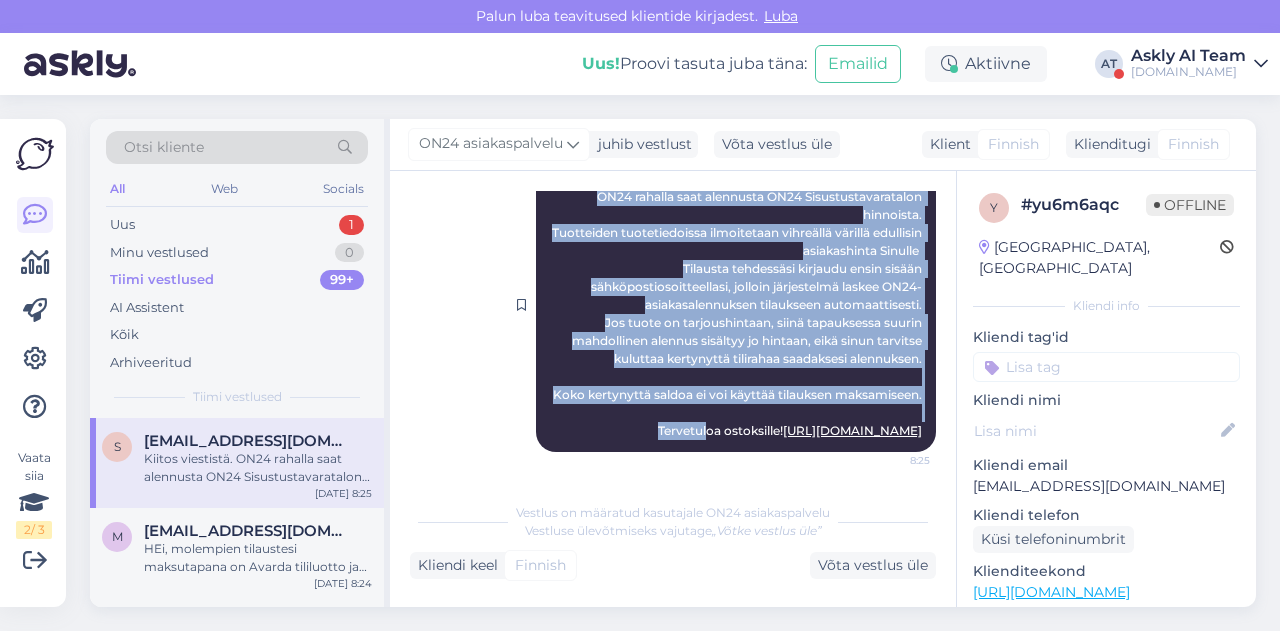 click on "ON24 asiakaspalvelu Kiitos viestistä.
ON24 rahalla saat alennusta ON24 Sisustustavaratalon hinnoista.
Tuotteiden tuotetiedoissa ilmoitetaan vihreällä värillä edullisin asiakashinta Sinulle
Tilausta tehdessäsi kirjaudu ensin sisään sähköpostiosoitteellasi, jolloin järjestelmä laskee ON24-asiakasalennuksen tilaukseen automaattisesti.
Jos tuote on tarjoushintaan, siinä tapauksessa suurin mahdollinen alennus sisältyy jo hintaan, eikä sinun tarvitse kuluttaa kertynyttä tilirahaa saadaksesi alennuksen.
Koko kertynyttä saldoa ei voi käyttää tilauksen maksamiseen.
Tervetuloa ostoksille!
[URL][DOMAIN_NAME]
8:25" at bounding box center (736, 305) 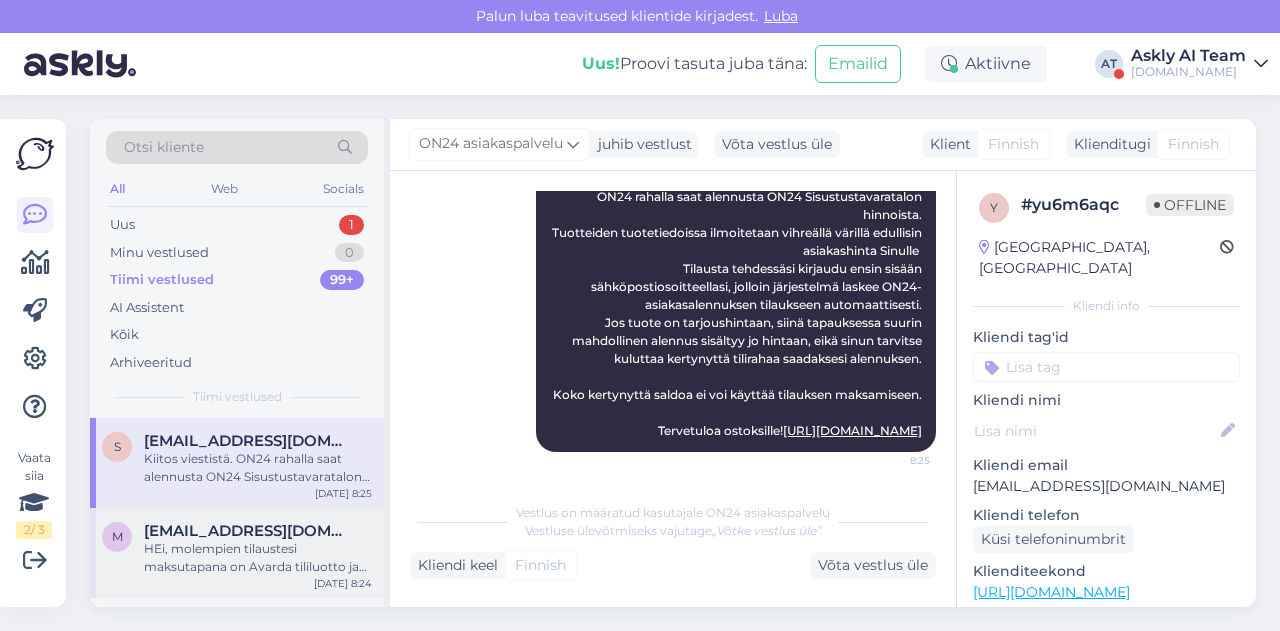click on "HEi, molempien tilaustesi maksutapana on Avarda tililuotto ja laskut pitäisi tulla yhdistettynä. Avarda lähettää laskun vasta [DATE]." at bounding box center [258, 558] 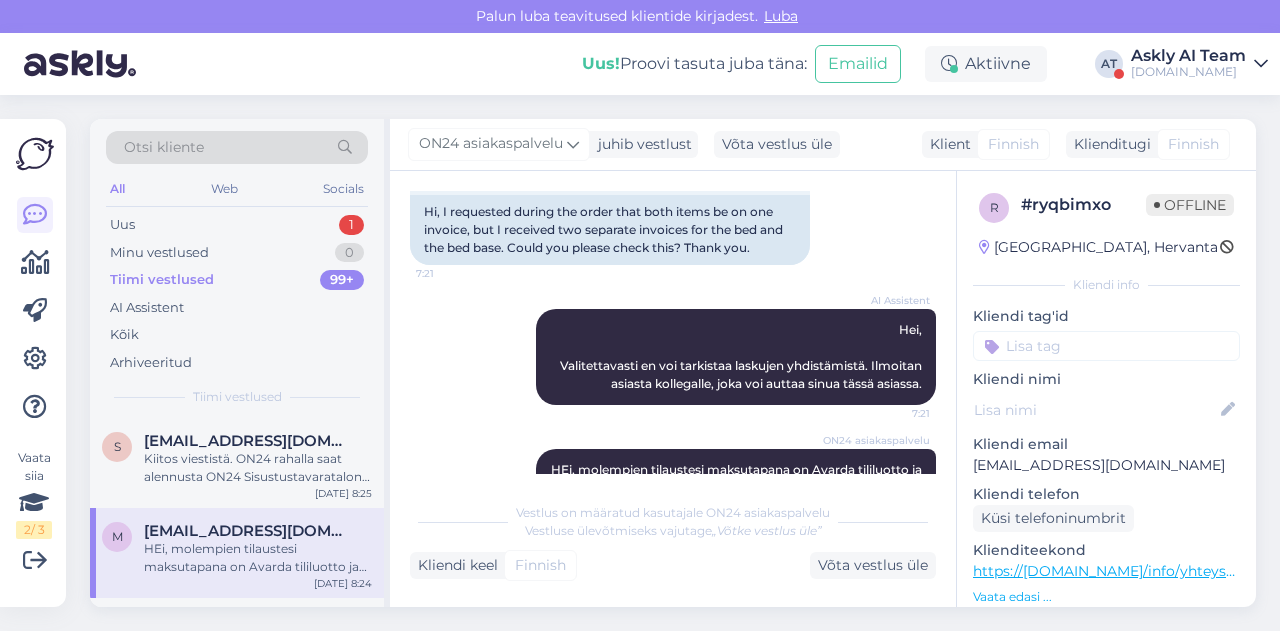 scroll, scrollTop: 7150, scrollLeft: 0, axis: vertical 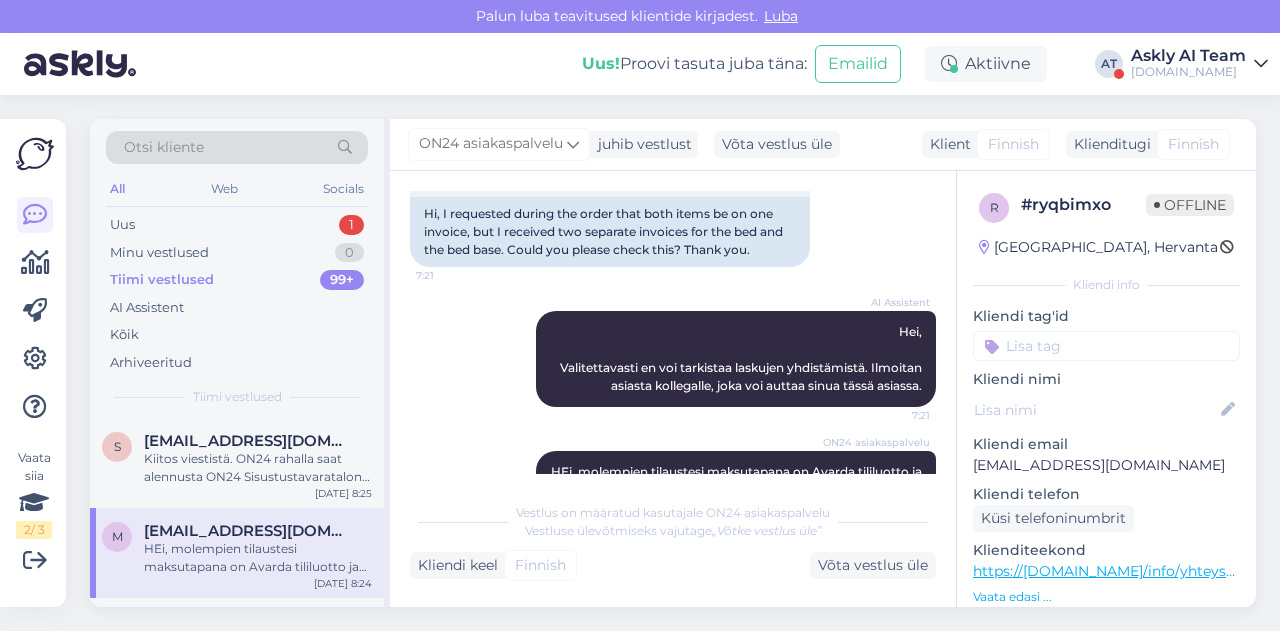 click on "Hi, I requested during the order that both items be on one invoice, but I received two separate invoices for the bed and the bed base. Could you please check this? Thank you." at bounding box center [610, 232] 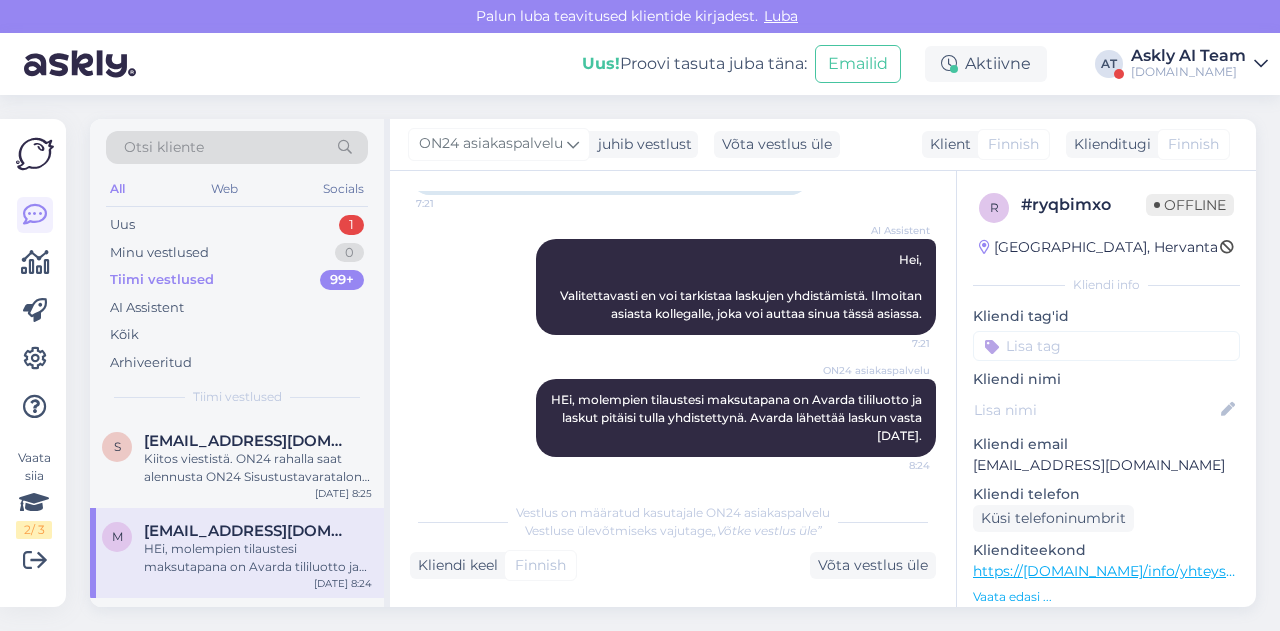 scroll, scrollTop: 7298, scrollLeft: 0, axis: vertical 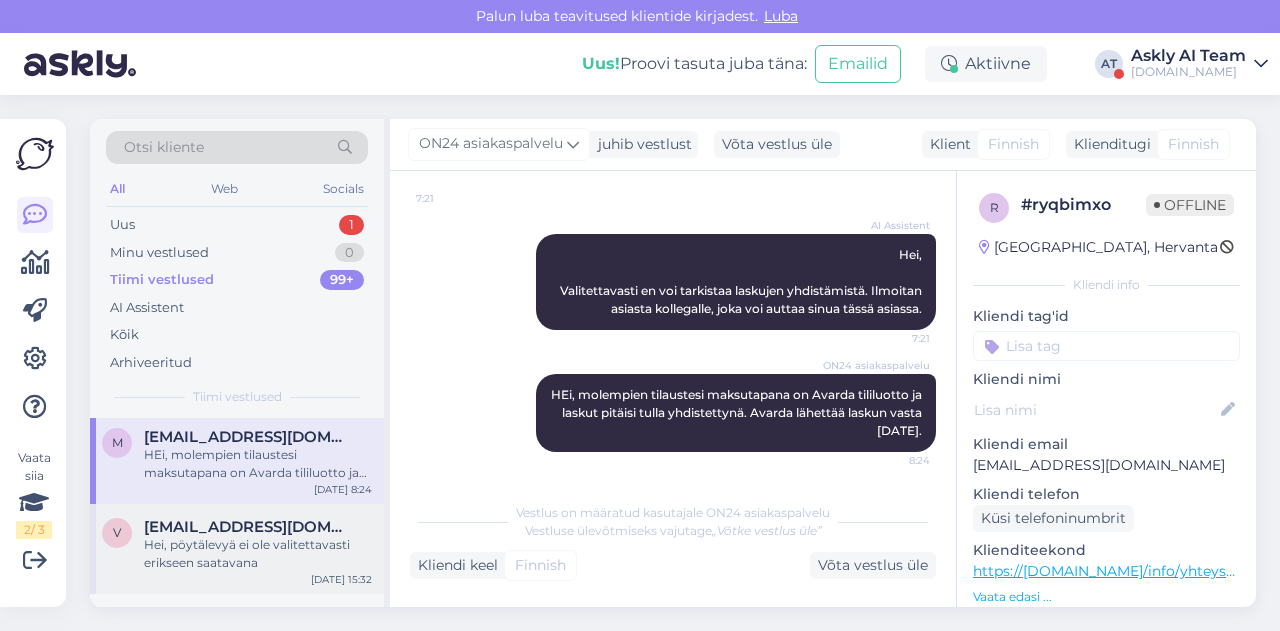 click on "Hei, pöytälevyä ei ole valitettavasti erikseen saatavana" at bounding box center (258, 554) 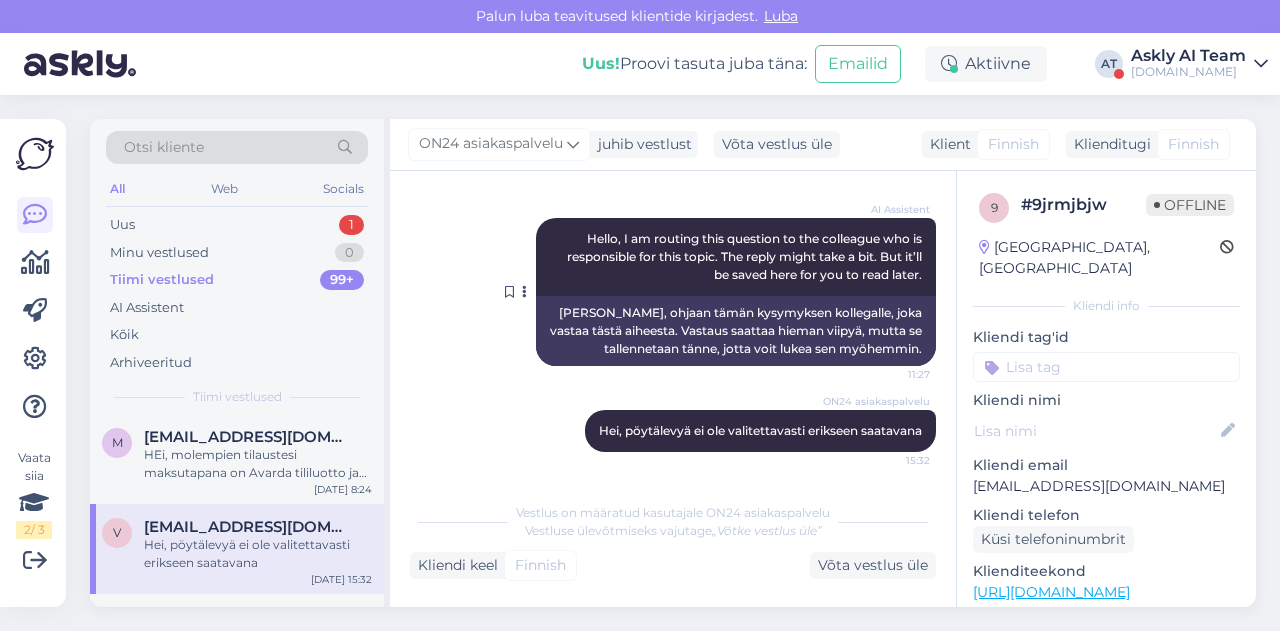 scroll, scrollTop: 450, scrollLeft: 0, axis: vertical 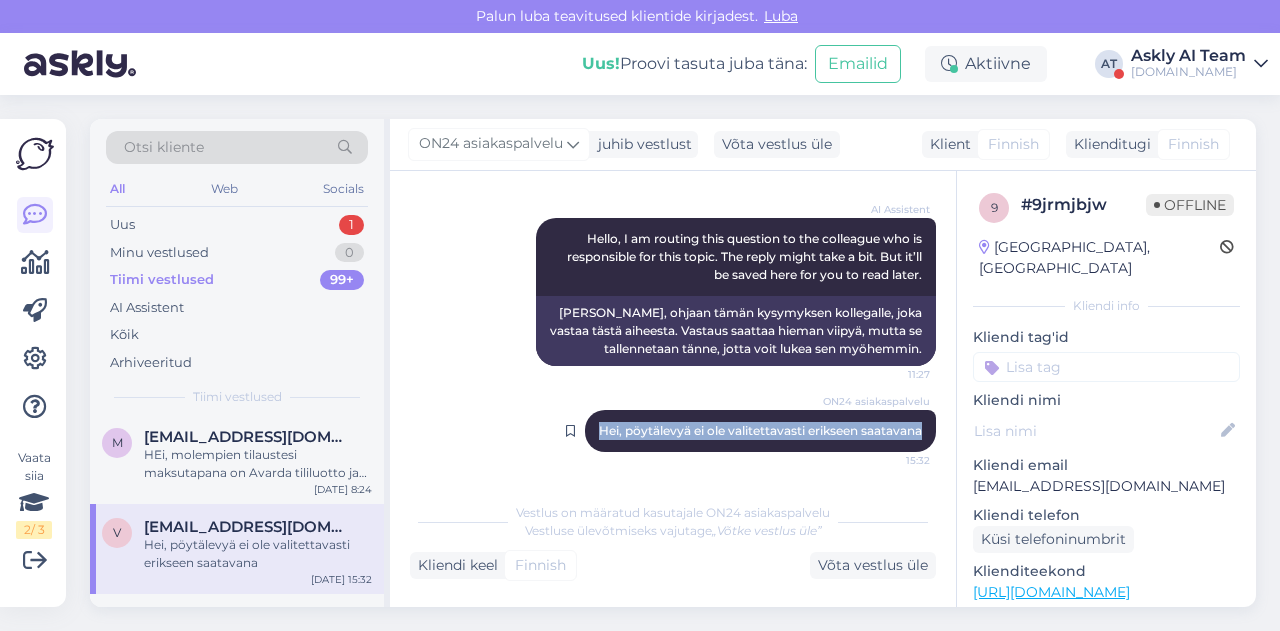 drag, startPoint x: 578, startPoint y: 430, endPoint x: 915, endPoint y: 439, distance: 337.12015 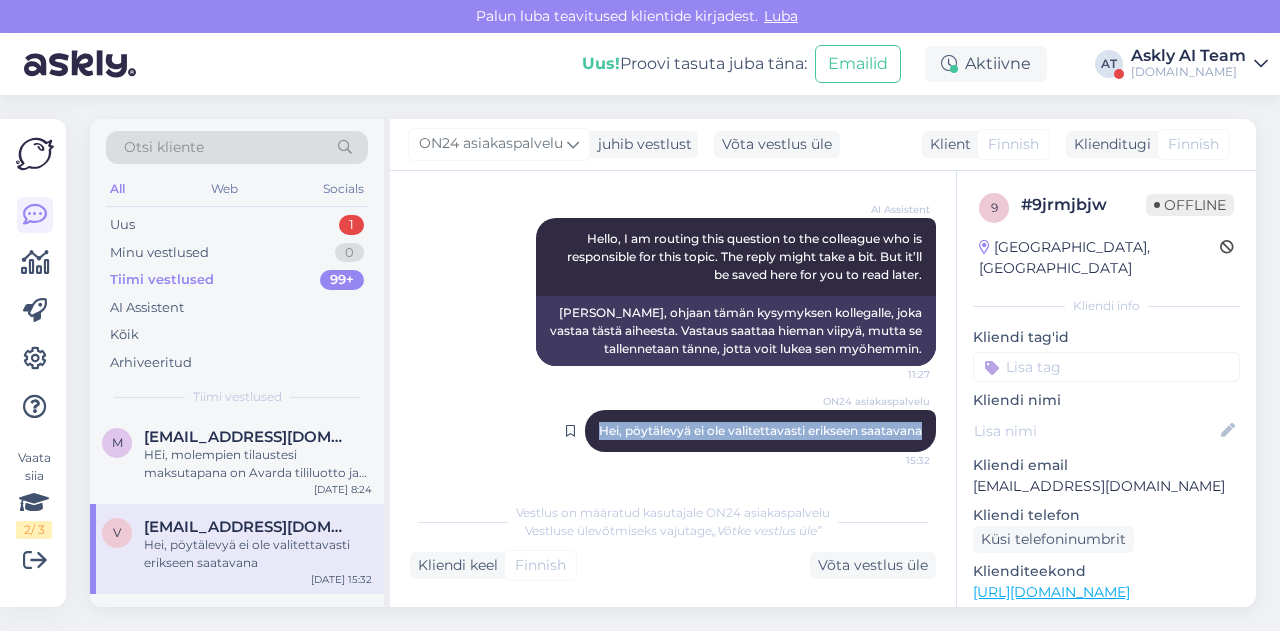 click on "ON24 asiakaspalvelu Hei, pöytälevyä ei ole valitettavasti erikseen saatavana 15:32" at bounding box center (760, 431) 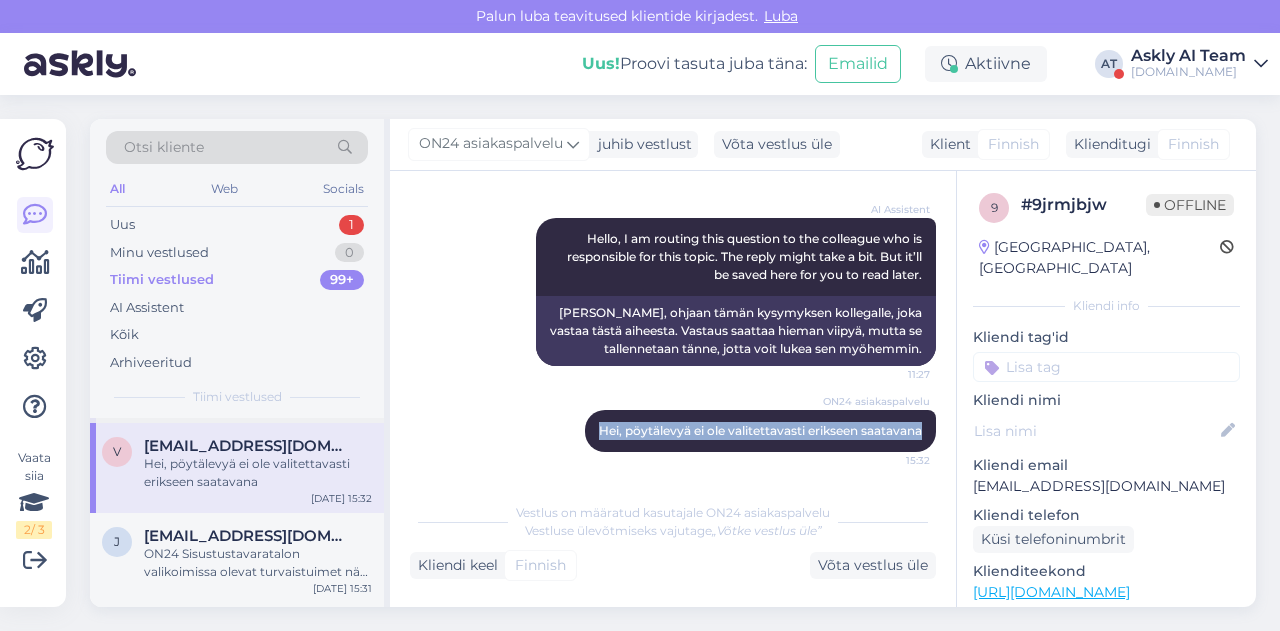 scroll, scrollTop: 179, scrollLeft: 0, axis: vertical 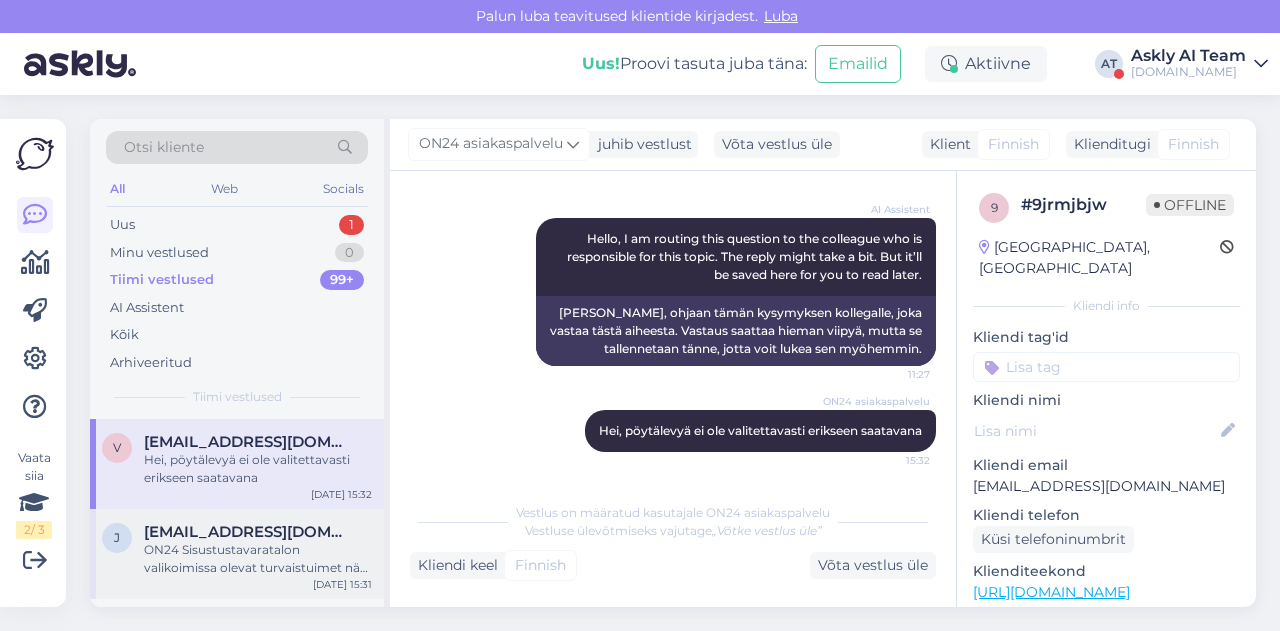 click on "[EMAIL_ADDRESS][DOMAIN_NAME]" at bounding box center [248, 532] 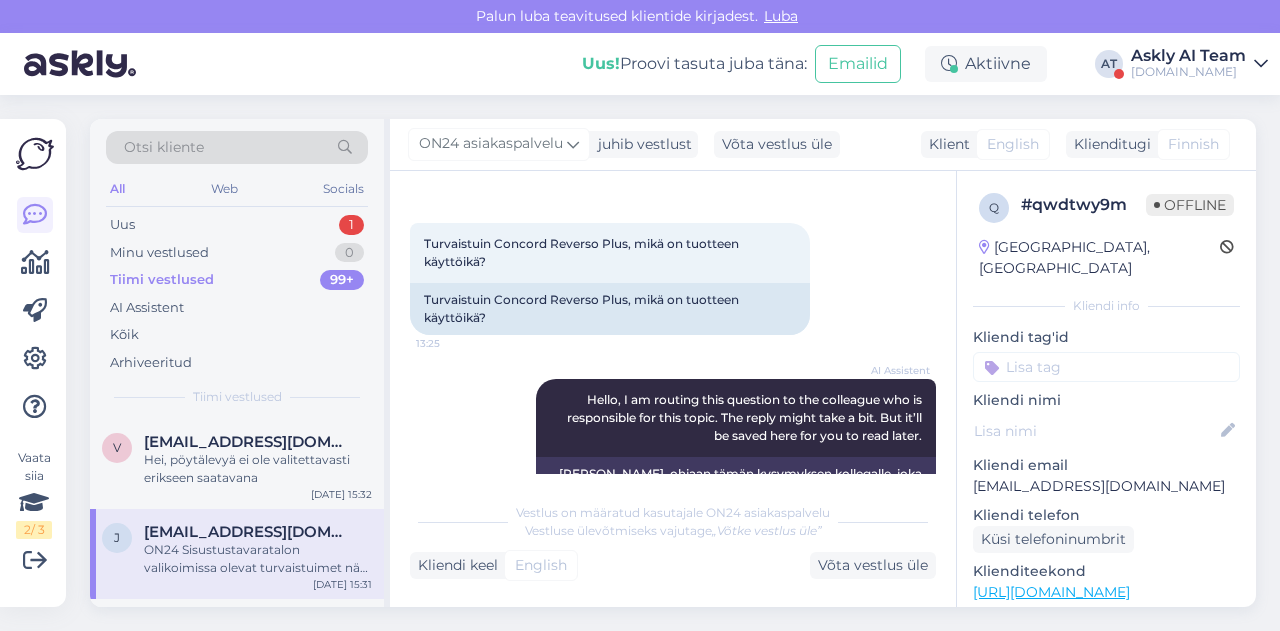 scroll, scrollTop: 56, scrollLeft: 0, axis: vertical 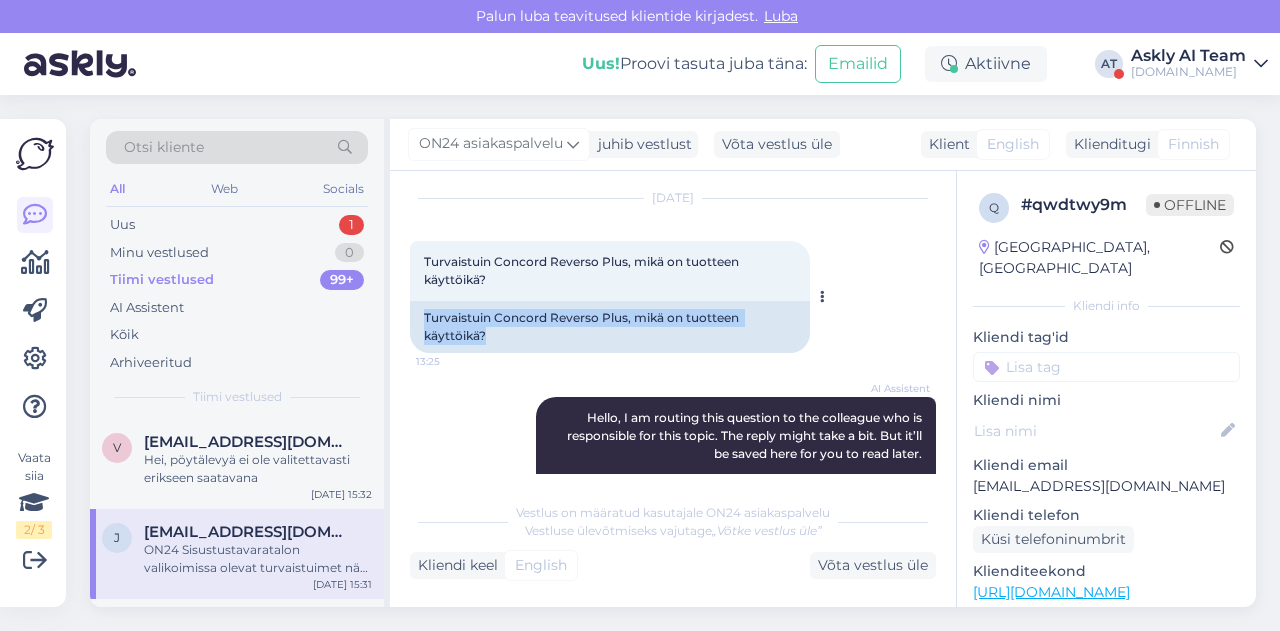 drag, startPoint x: 418, startPoint y: 315, endPoint x: 512, endPoint y: 339, distance: 97.015465 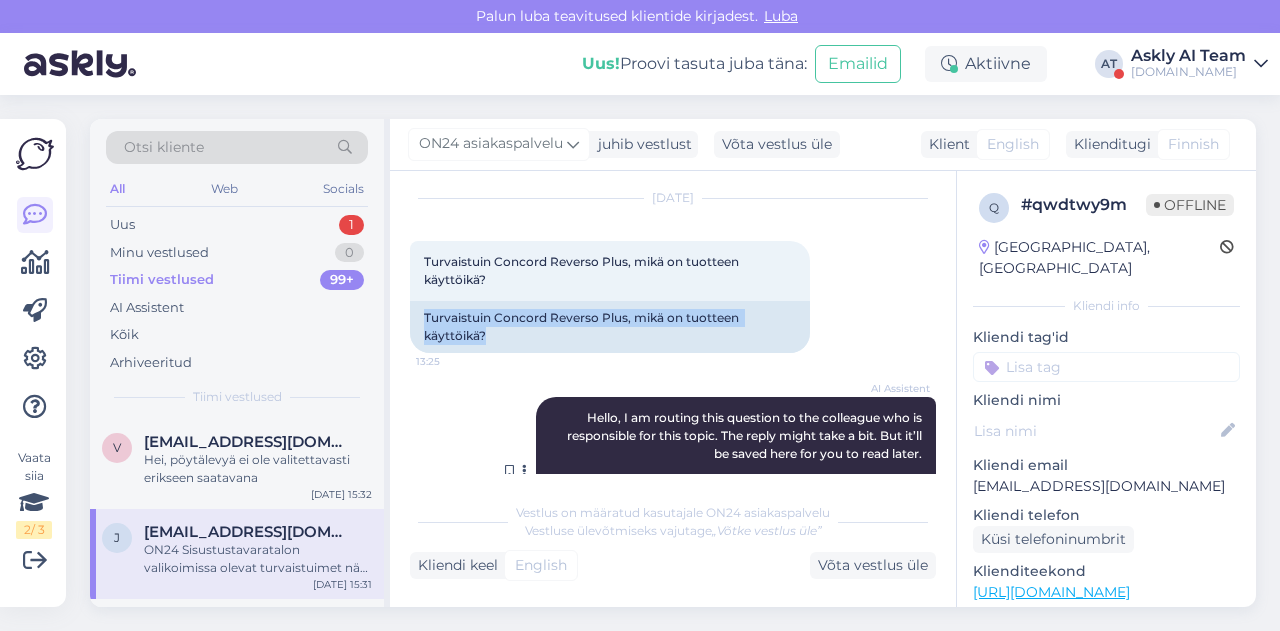 scroll, scrollTop: 394, scrollLeft: 0, axis: vertical 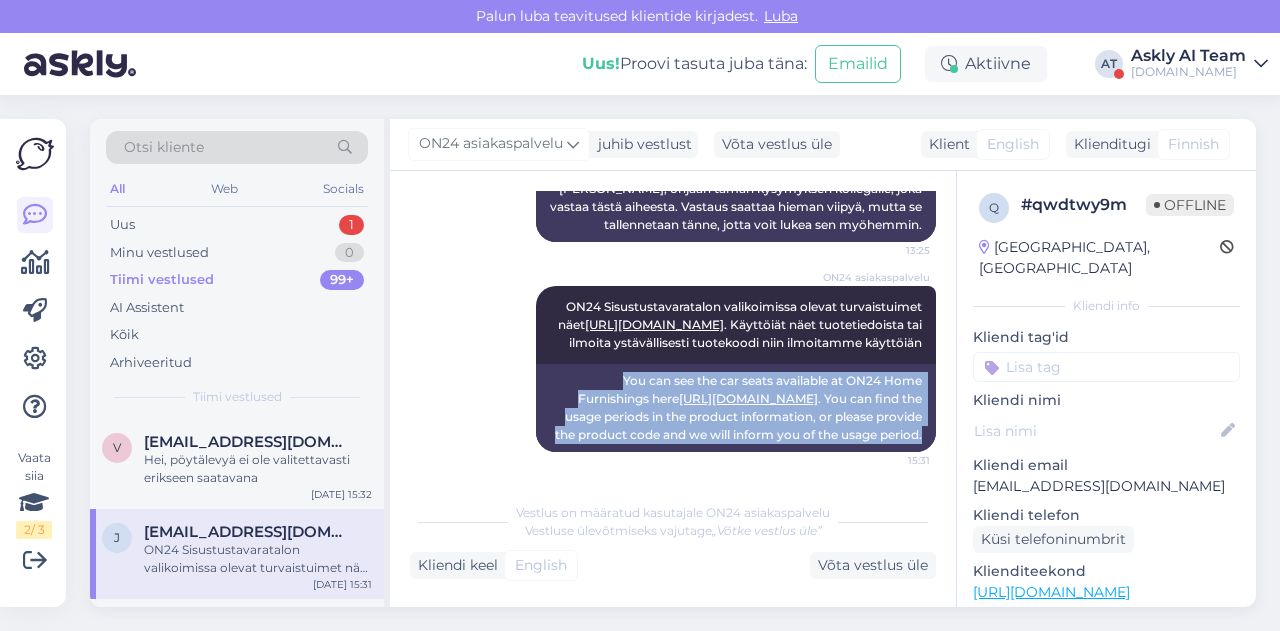 drag, startPoint x: 595, startPoint y: 364, endPoint x: 944, endPoint y: 455, distance: 360.66882 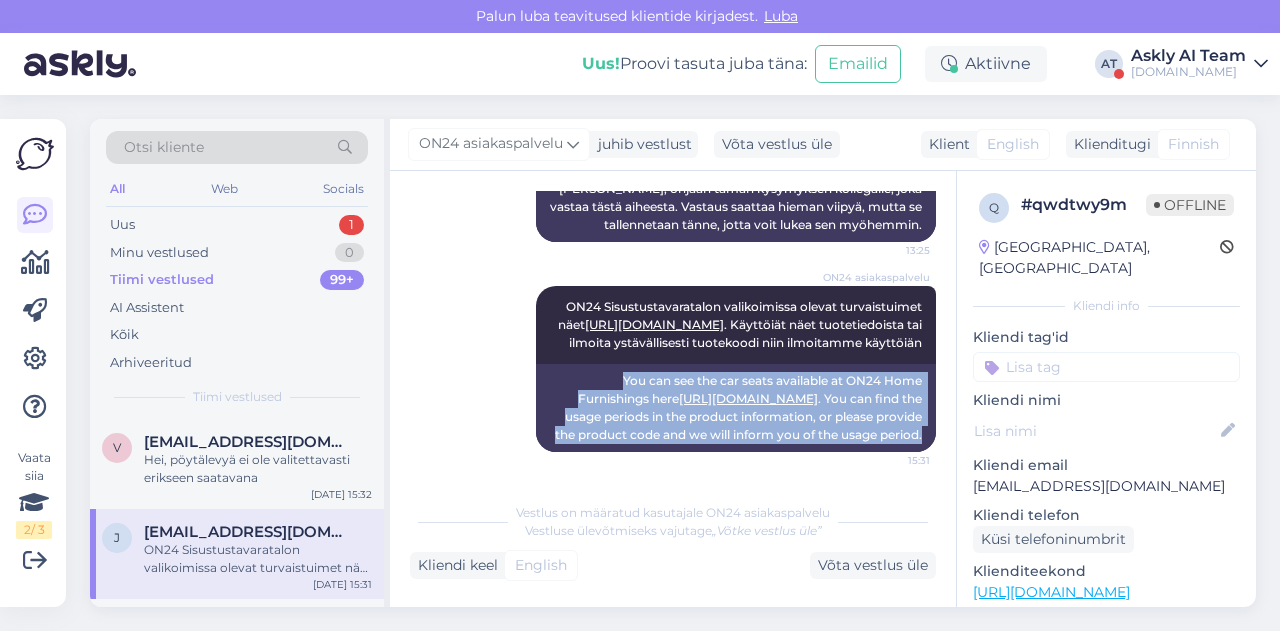 click on "Vestlus algas [DATE] Turvaistuin Concord Reverso Plus, mikä on tuotteen käyttöikä?  13:25  Turvaistuin Concord Reverso Plus, mikä on tuotteen käyttöikä? AI Assistent Hello, I am routing this question to the colleague who is responsible for this topic. The reply might take a bit. But it’ll be saved here for you to read later. 13:25  Hei, ohjaan tämän kysymyksen kollegalle, joka vastaa tästä aiheesta. Vastaus saattaa hieman viipyä, mutta se tallennetaan tänne, jotta voit lukea sen myöhemmin. ON24 asiakaspalvelu ON24 Sisustustavaratalon valikoimissa olevat turvaistuimet näet  [URL][DOMAIN_NAME] . Käyttöiät näet tuotetiedoista tai ilmoita ystävällisesti tuotekoodi niin ilmoitamme käyttöiän 15:31  You can see the car seats available at ON24 Home Furnishings here  [URL][DOMAIN_NAME] . You can find the usage periods in the product information, or please provide the product code and we will inform you of the usage period." at bounding box center (682, 332) 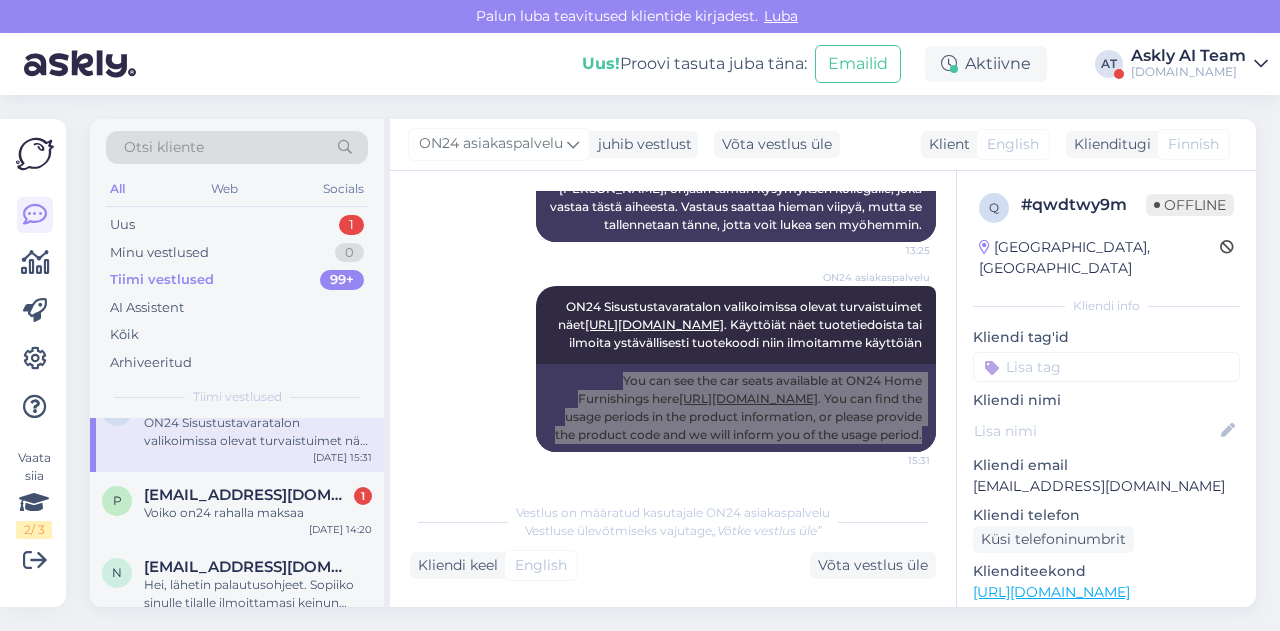 scroll, scrollTop: 313, scrollLeft: 0, axis: vertical 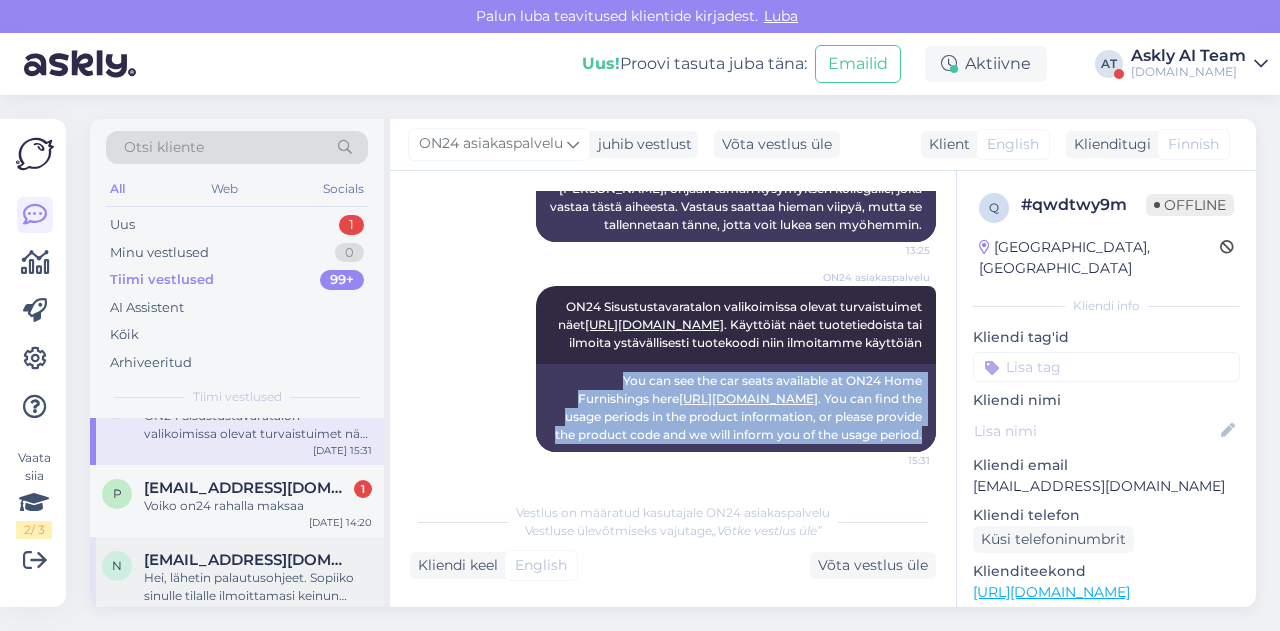 click on "Hei, lähetin palautusohjeet.  Sopiiko sinulle tilalle ilmoittamasi keinun katos [URL][DOMAIN_NAME]?" at bounding box center [258, 587] 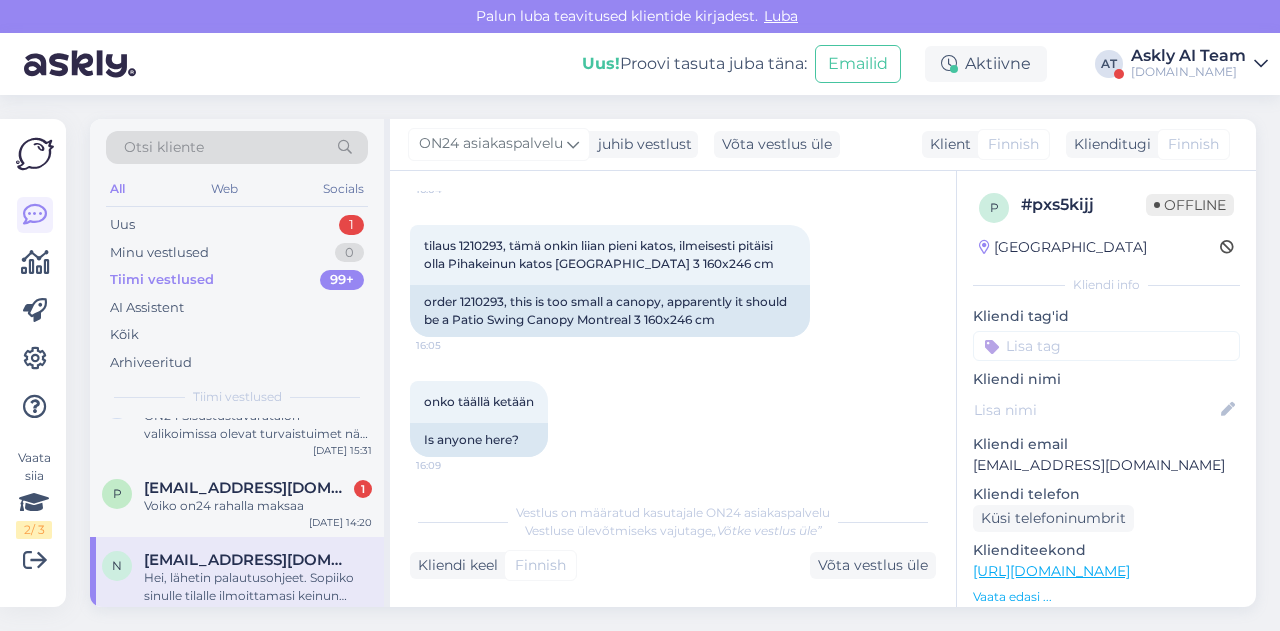 scroll, scrollTop: 854, scrollLeft: 0, axis: vertical 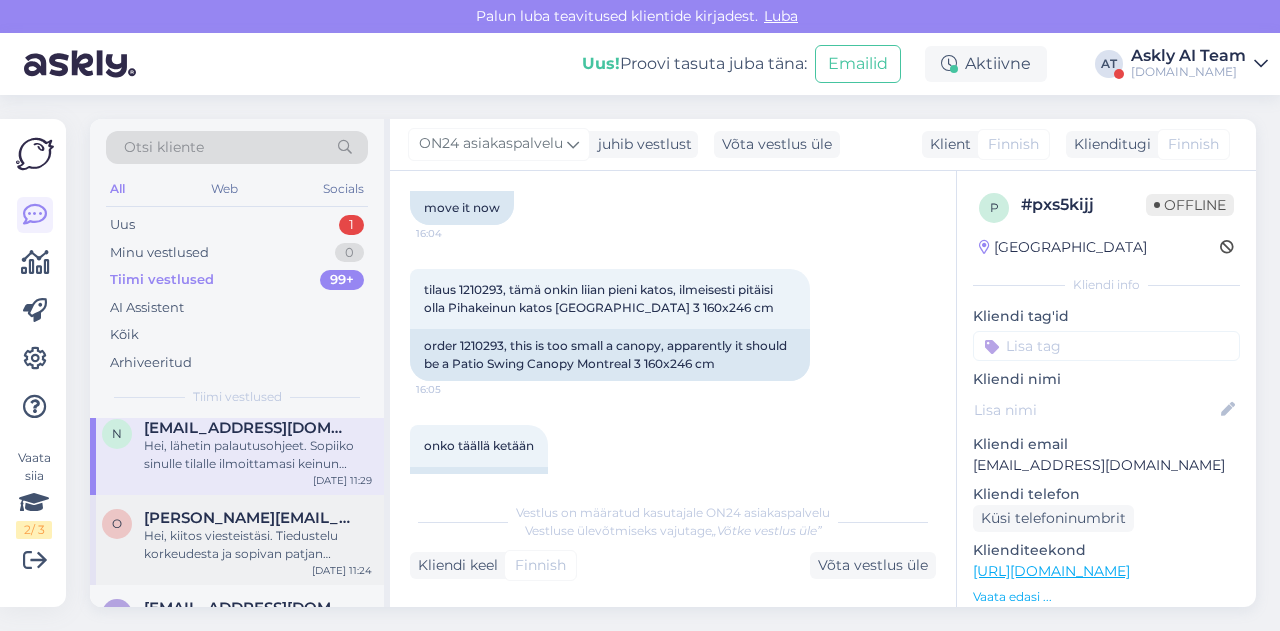 click on "Hei, kiitos viesteistäsi. Tiedustelu korkeudesta ja sopivan patjan paksuudesta on lähetetty parvisängyn valmistajalle ja vastaamme sinulle mahdollisimman pian." at bounding box center [258, 545] 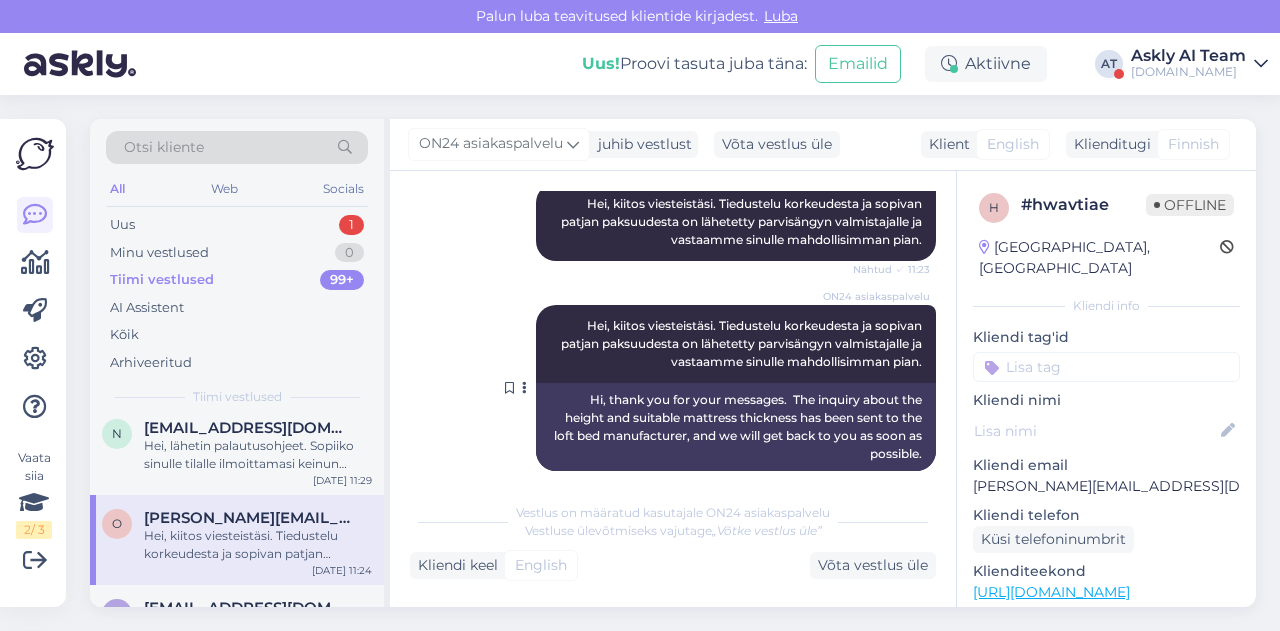 scroll, scrollTop: 0, scrollLeft: 0, axis: both 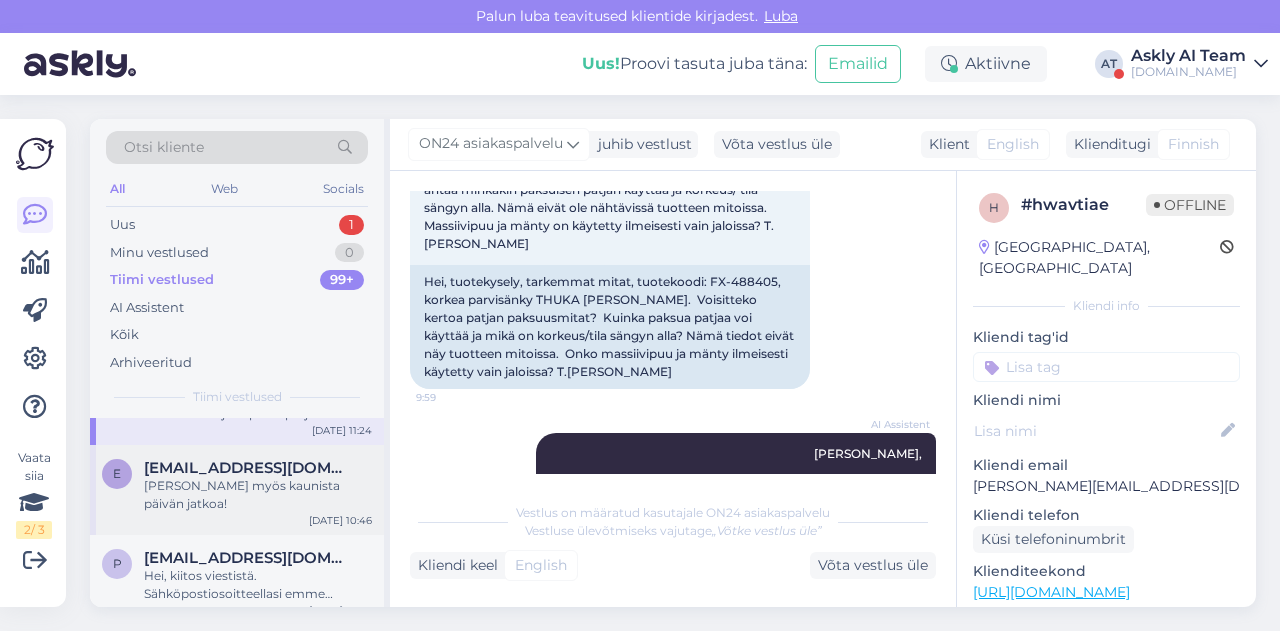 click on "e [EMAIL_ADDRESS][DOMAIN_NAME] Sinulle myös kaunista päivän jatkoa! [DATE] 10:46" at bounding box center (237, 490) 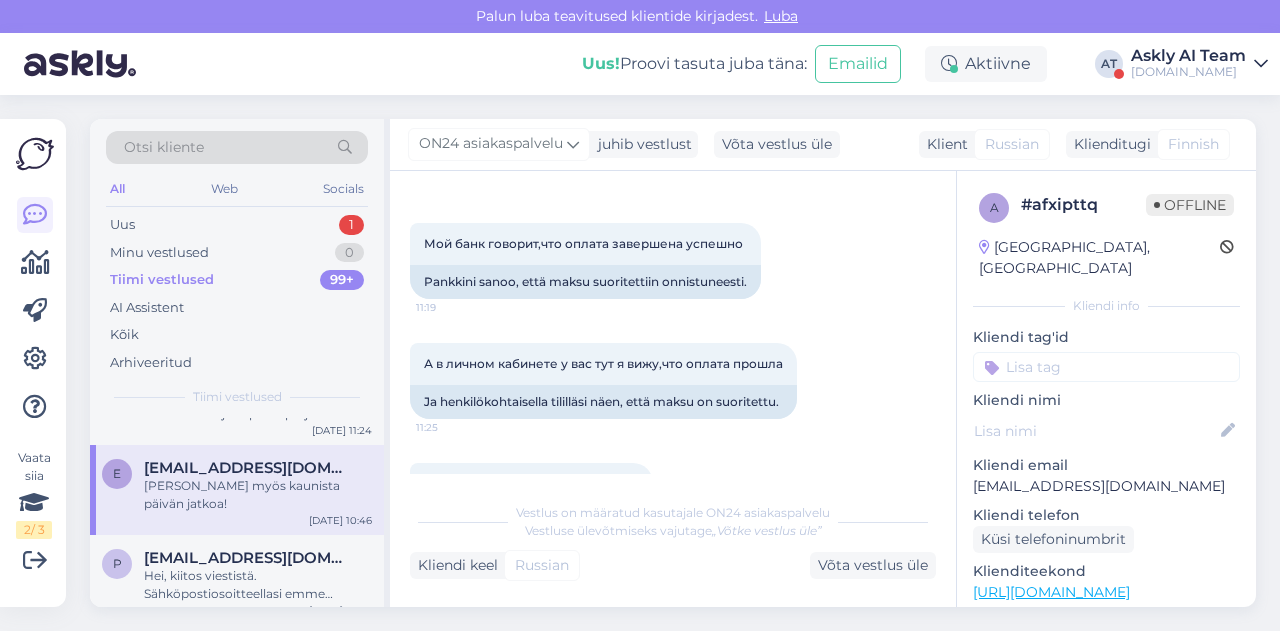 scroll, scrollTop: 4246, scrollLeft: 0, axis: vertical 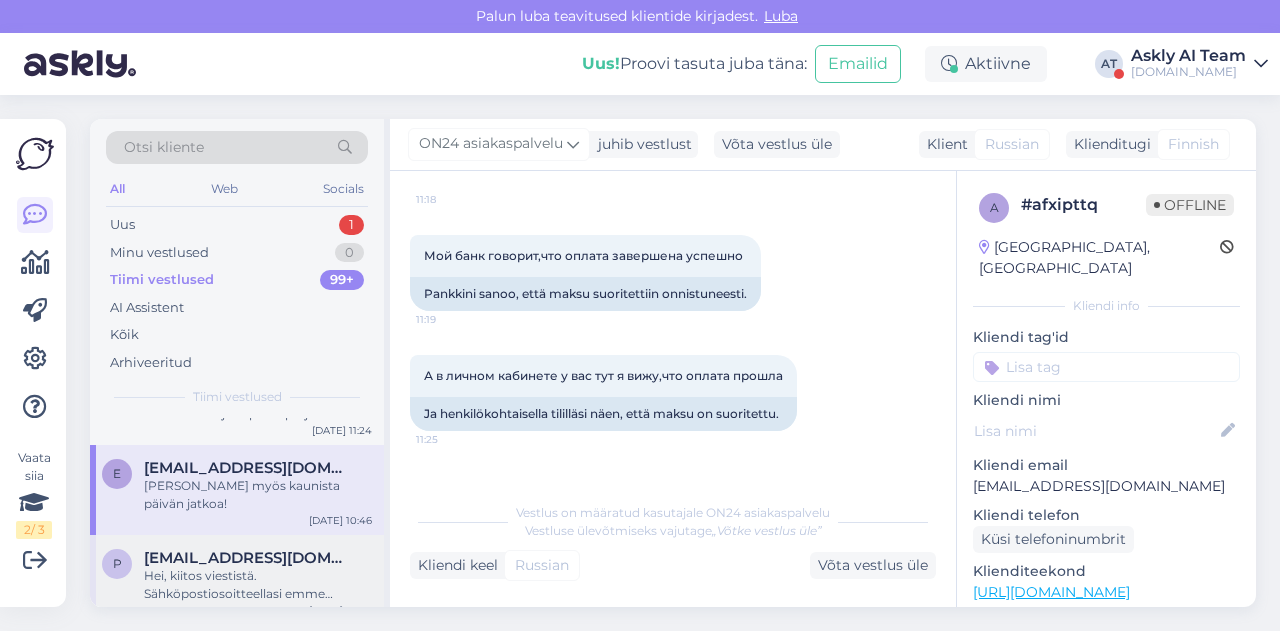 click on "Hei, kiitos viestistä. Sähköpostiosoitteellasi emme löytäneet tilausta. Kasausohjetta voimme tiedustella tehtaalta vain tilauksen perusteella. ." at bounding box center [258, 585] 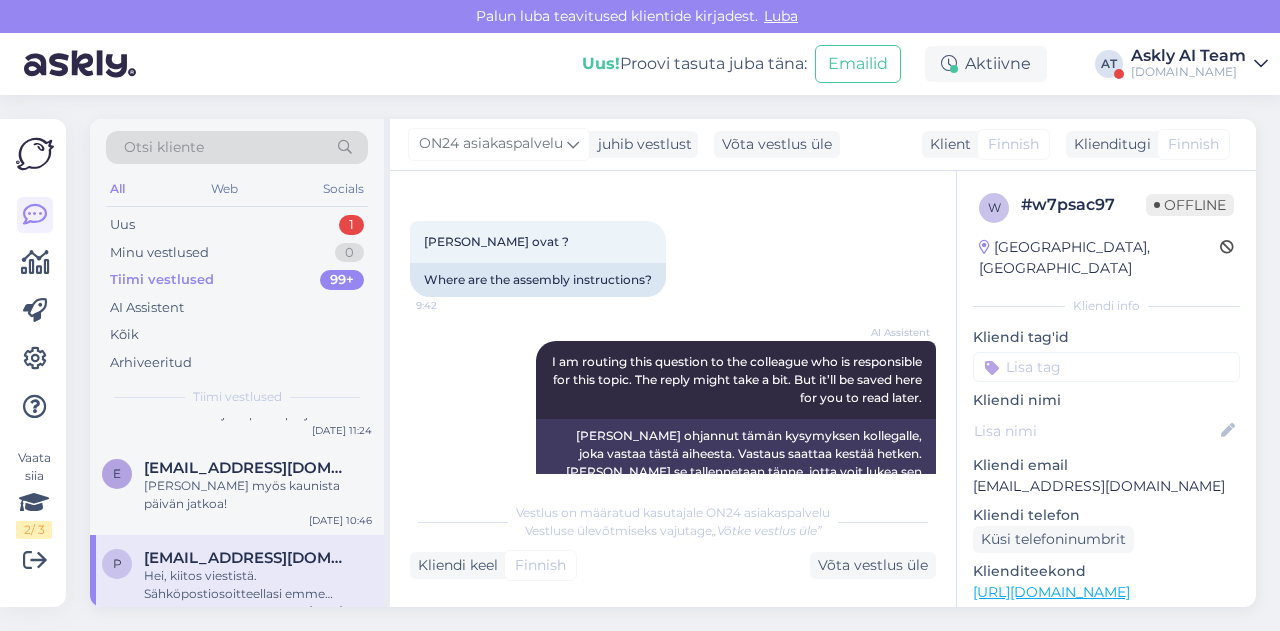 scroll, scrollTop: 390, scrollLeft: 0, axis: vertical 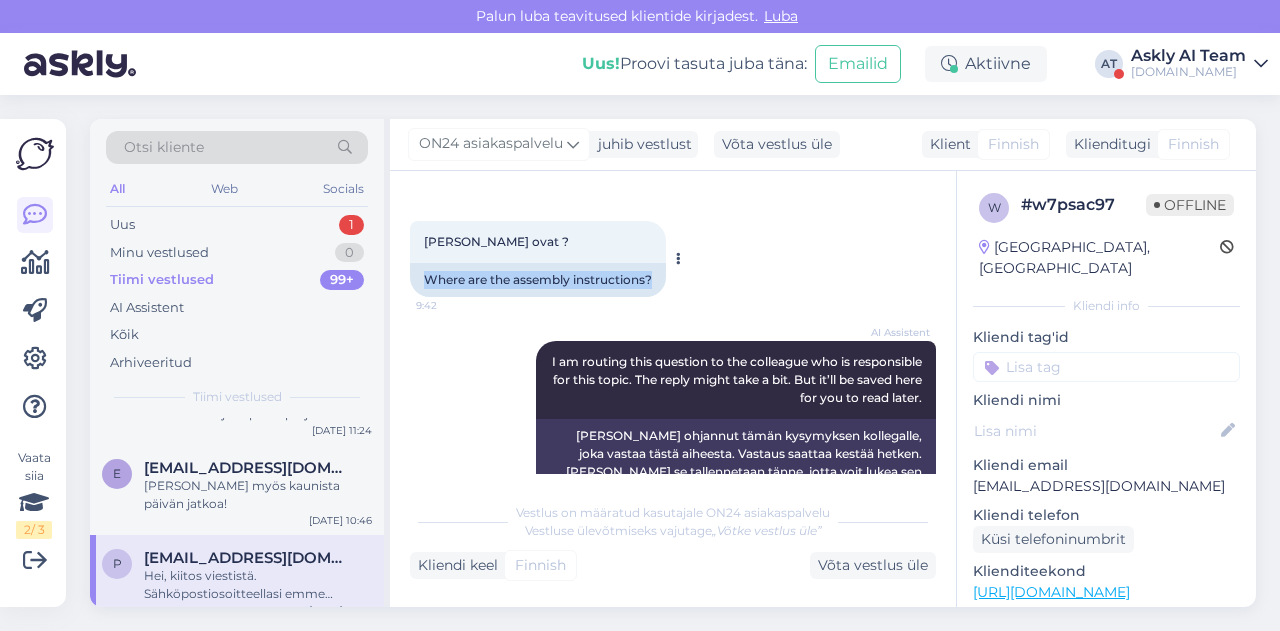 drag, startPoint x: 424, startPoint y: 272, endPoint x: 663, endPoint y: 271, distance: 239.00209 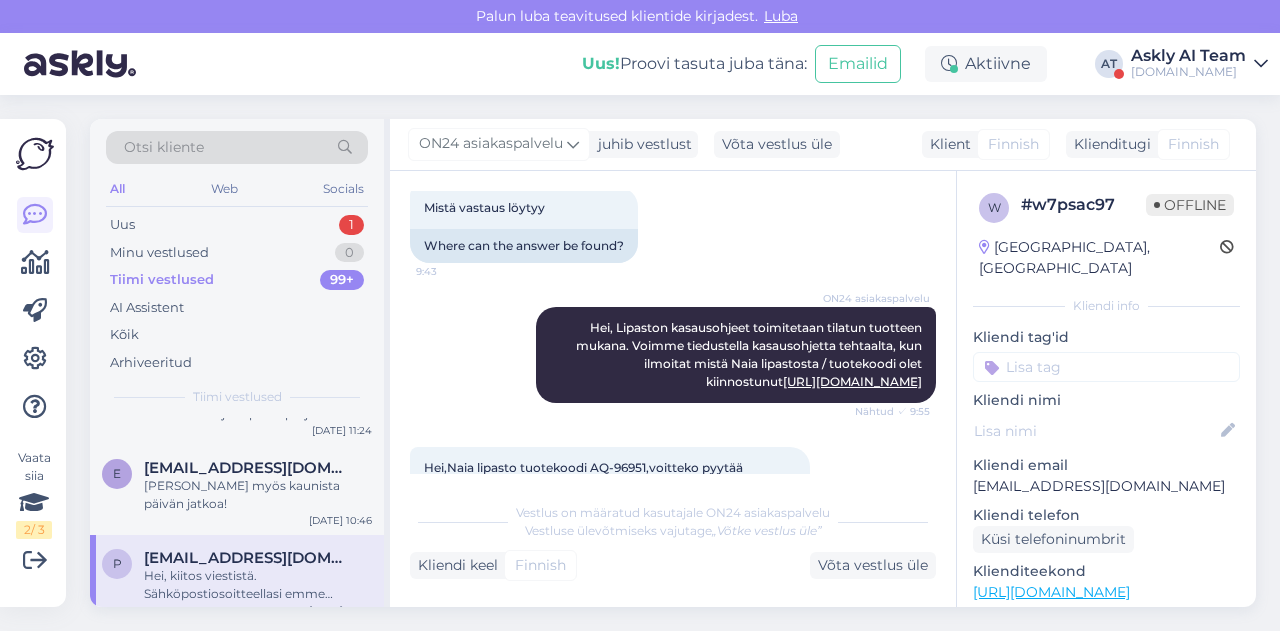 scroll, scrollTop: 764, scrollLeft: 0, axis: vertical 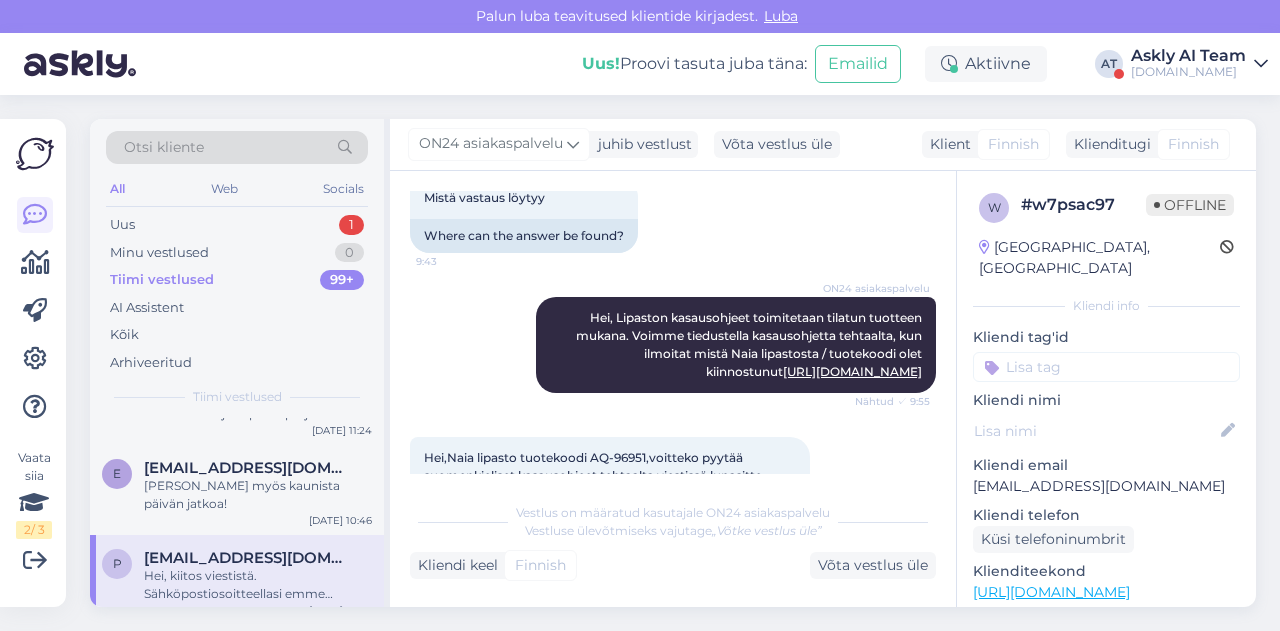 drag, startPoint x: 557, startPoint y: 300, endPoint x: 940, endPoint y: 358, distance: 387.36676 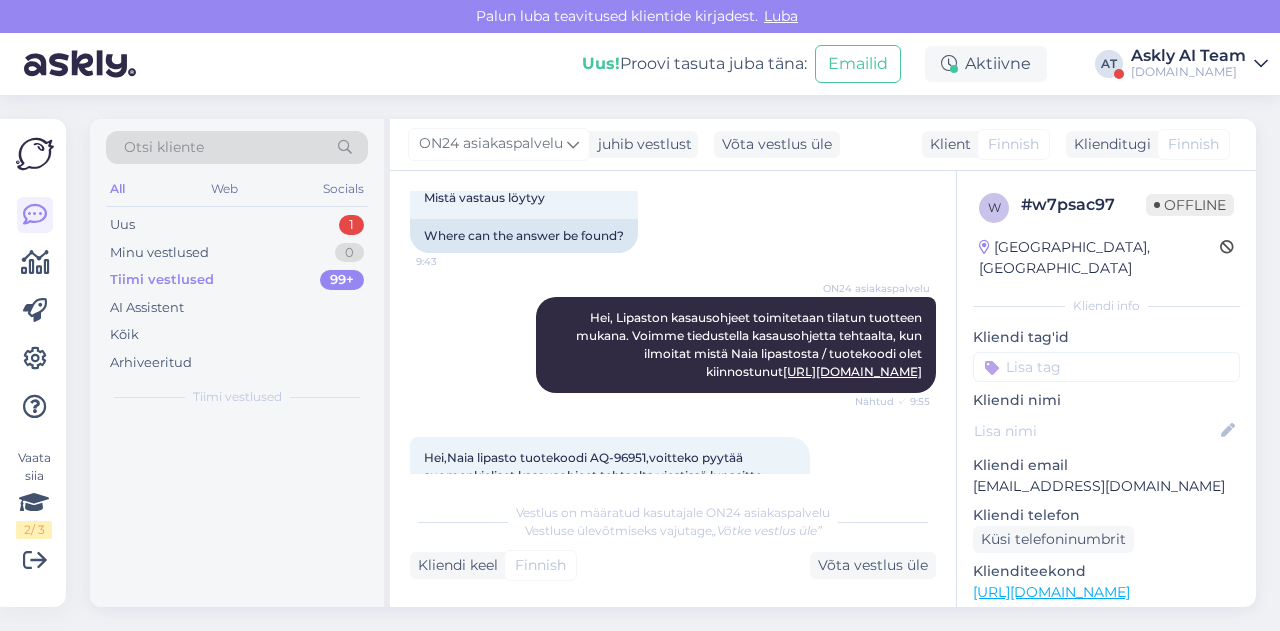 scroll, scrollTop: 0, scrollLeft: 0, axis: both 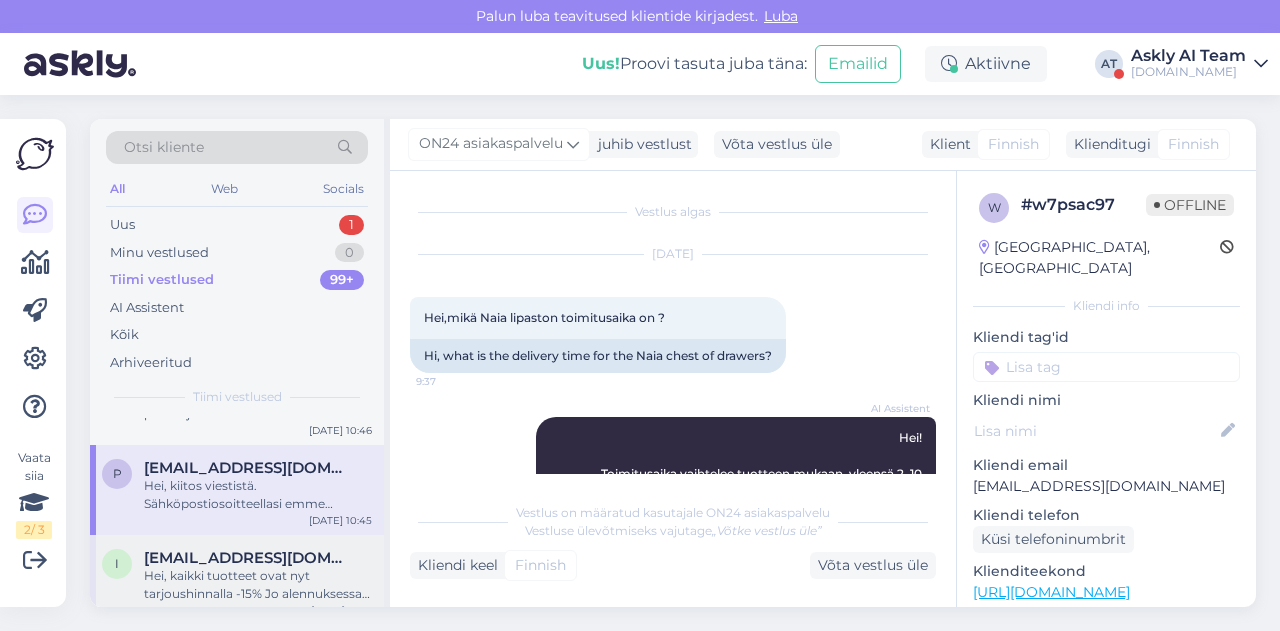 click on "Hei, kaikki tuotteet ovat nyt tarjoushinnalla -15% Jo alennuksessa olevista tuotteista suurin mahdollinen alennus sisältyy jo hintaan, eikä ON24 asiakastilin saldoa voi käyttää" at bounding box center [258, 585] 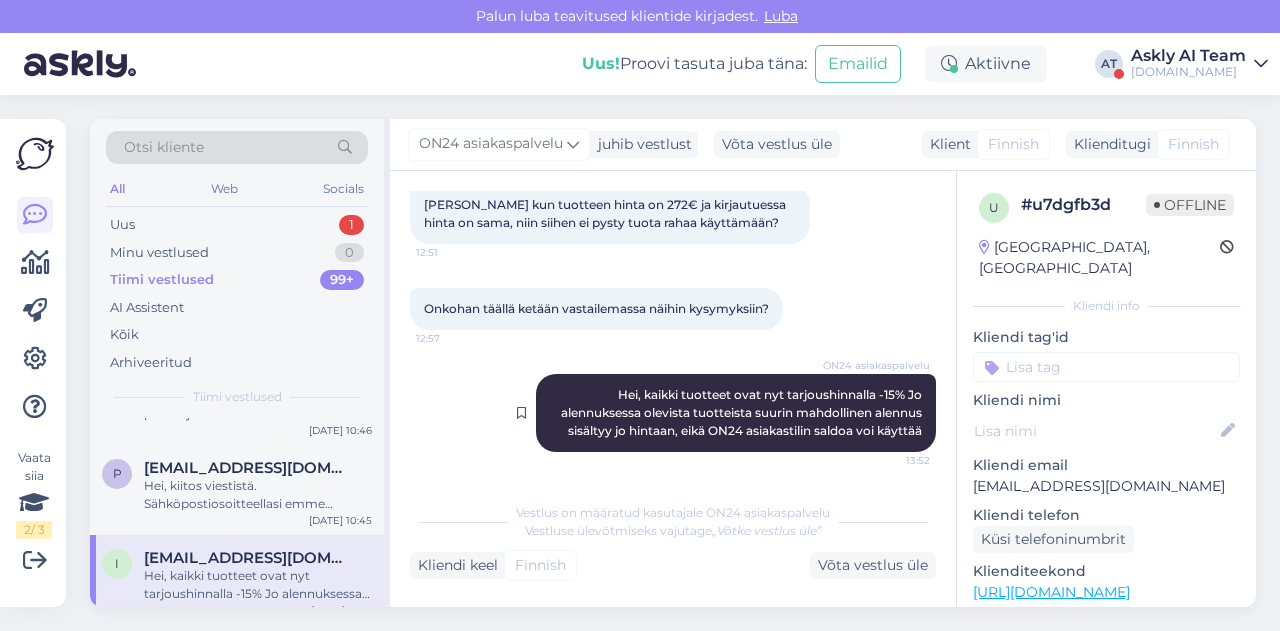 scroll, scrollTop: 834, scrollLeft: 0, axis: vertical 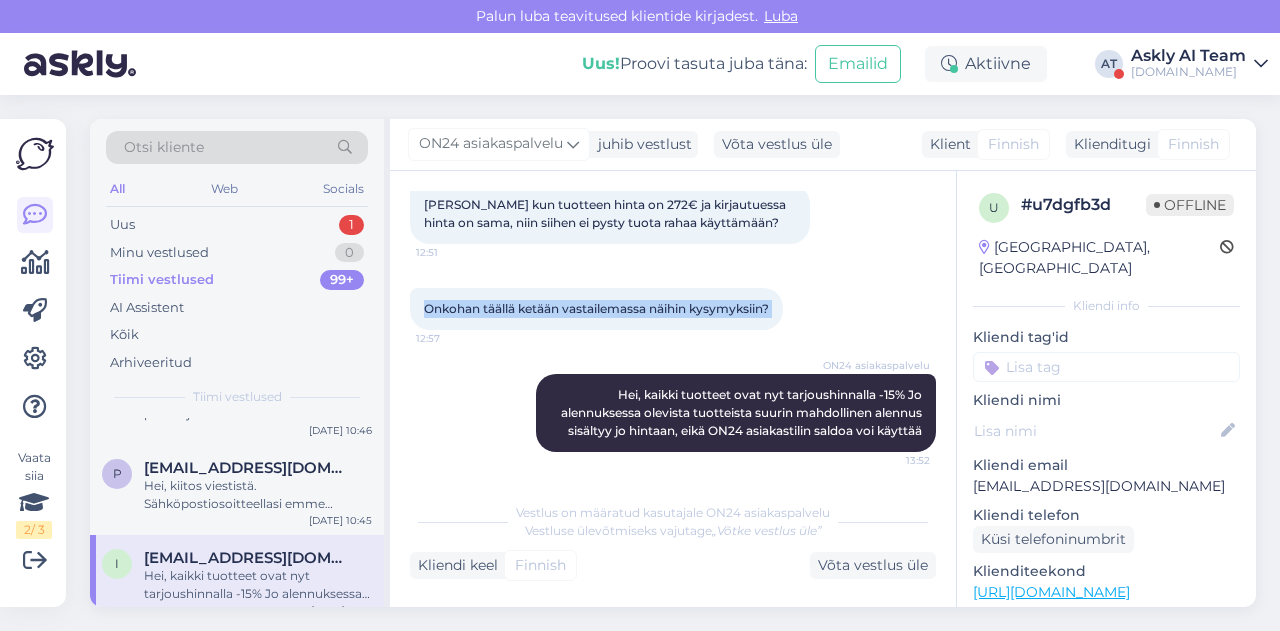 drag, startPoint x: 422, startPoint y: 317, endPoint x: 800, endPoint y: 332, distance: 378.29752 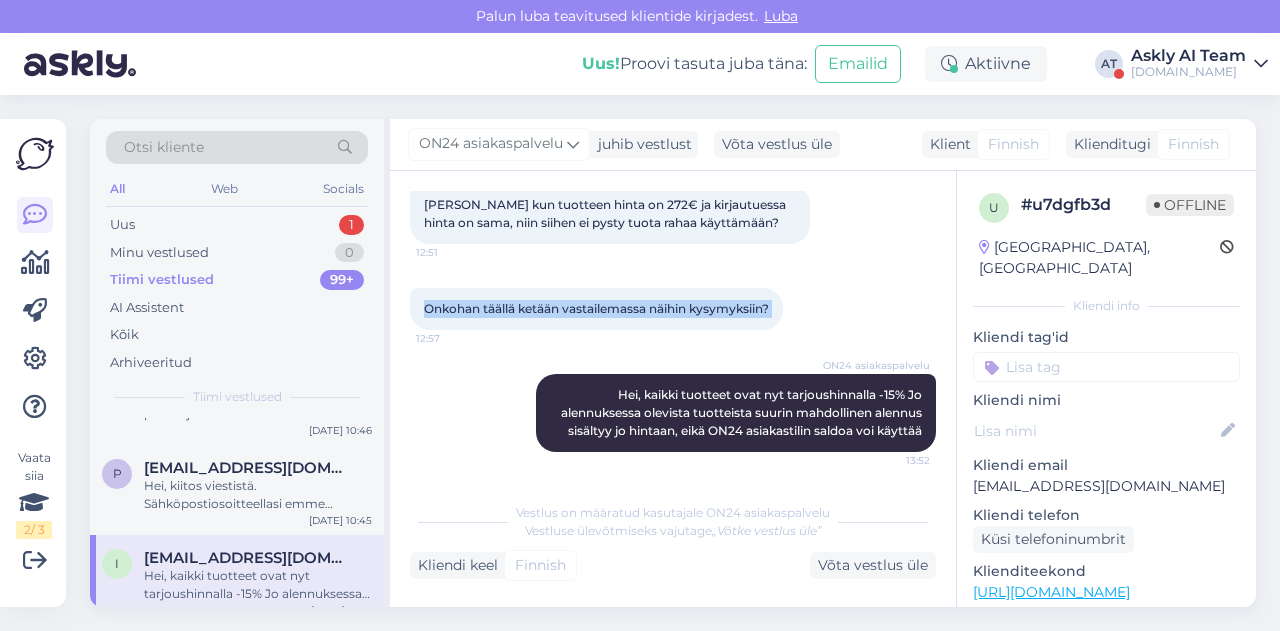 click on "Onkohan täällä ketään vastailemassa näihin kysymyksiin? 12:57" at bounding box center (596, 309) 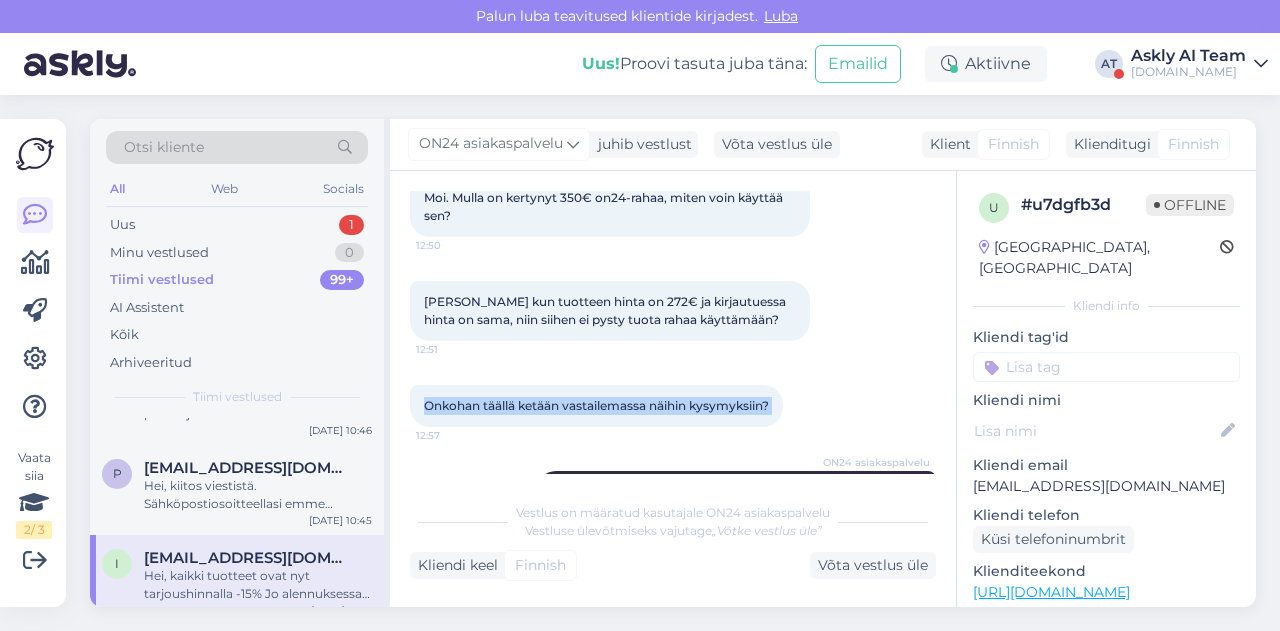 scroll, scrollTop: 720, scrollLeft: 0, axis: vertical 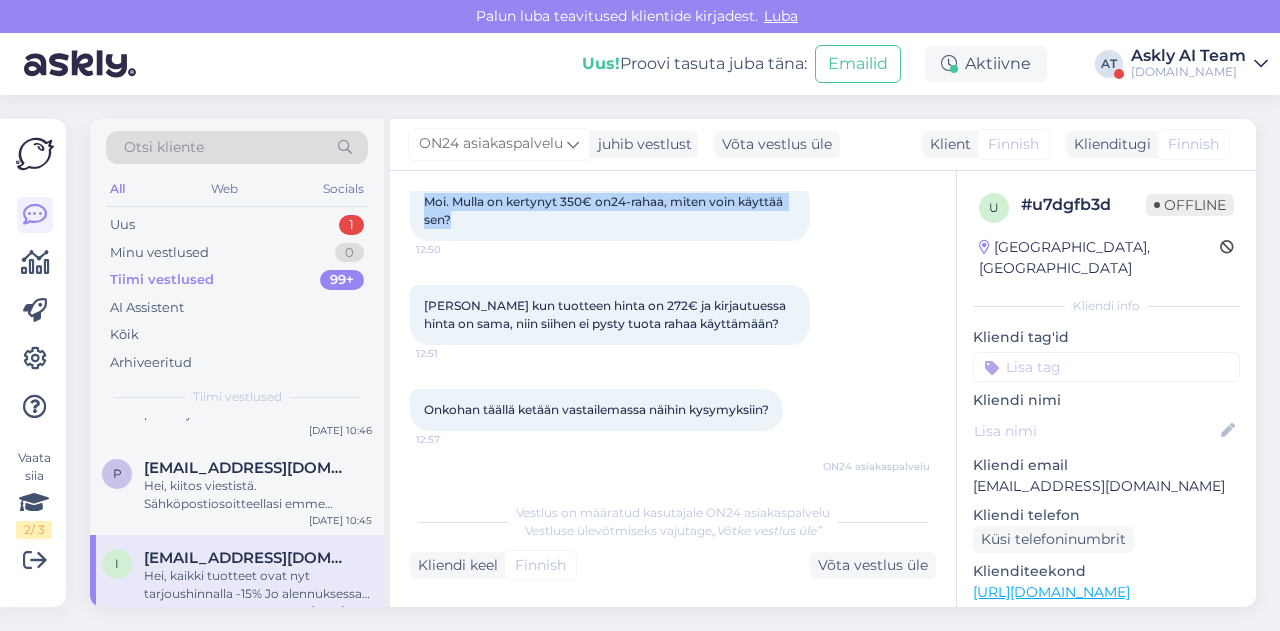drag, startPoint x: 420, startPoint y: 222, endPoint x: 502, endPoint y: 263, distance: 91.67879 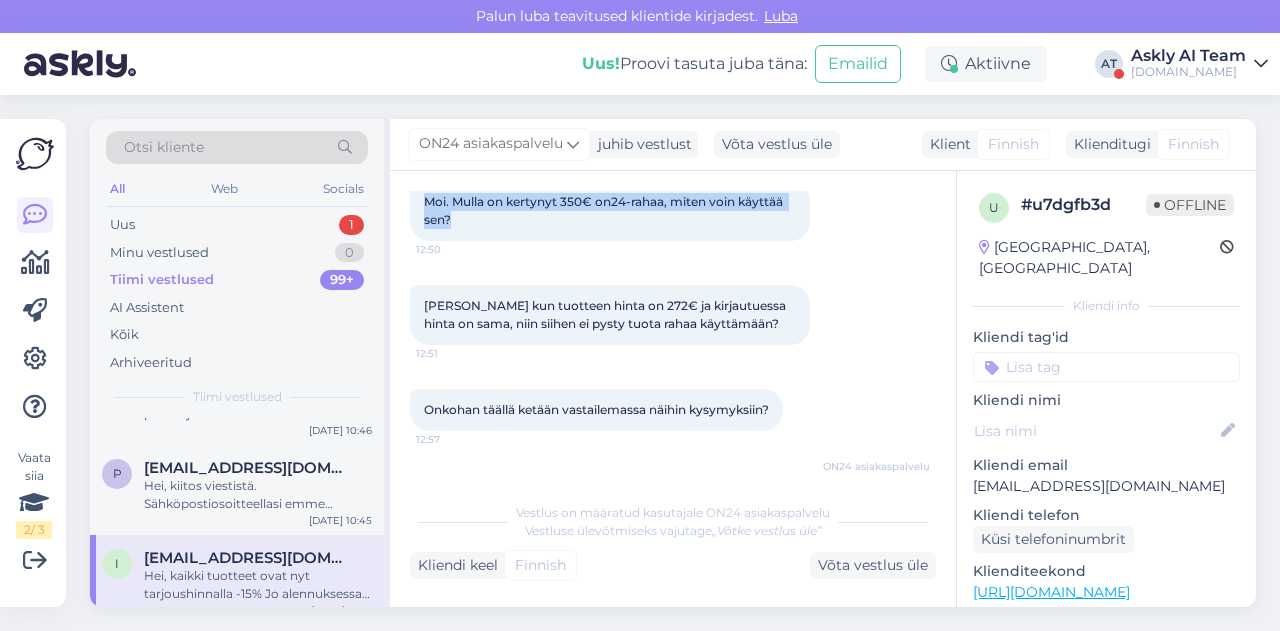click on "Moi. Mulla on kertynyt 350€ on24-rahaa, miten voin käyttää sen? 12:50" at bounding box center (673, 211) 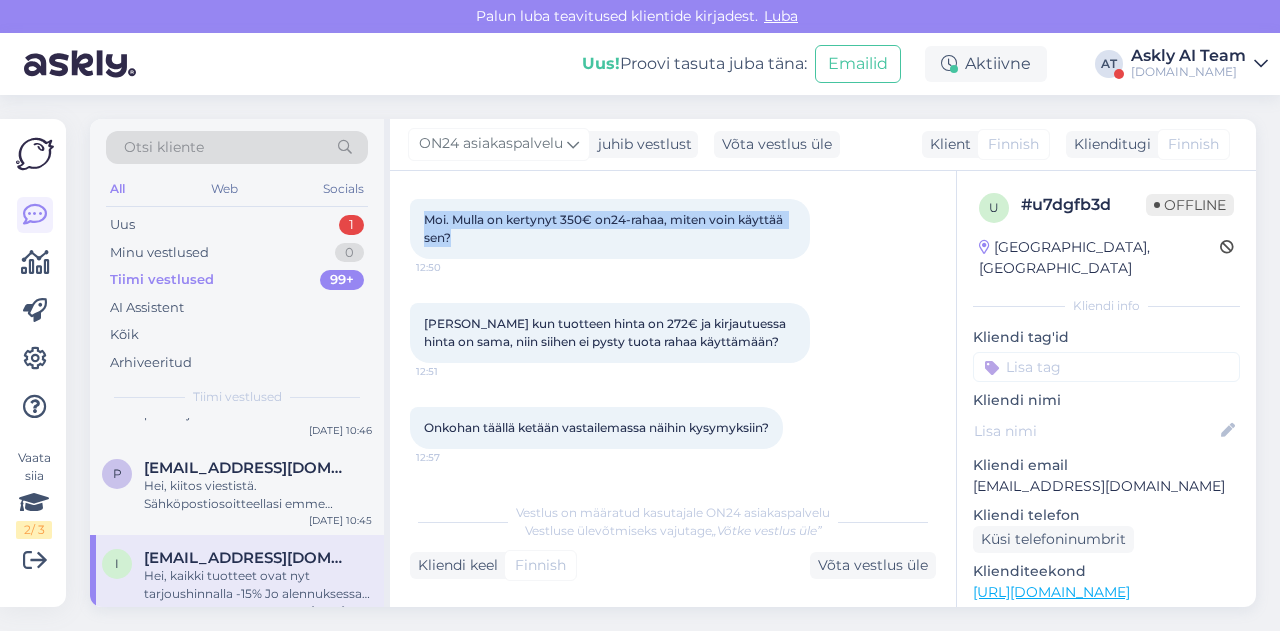 scroll, scrollTop: 838, scrollLeft: 0, axis: vertical 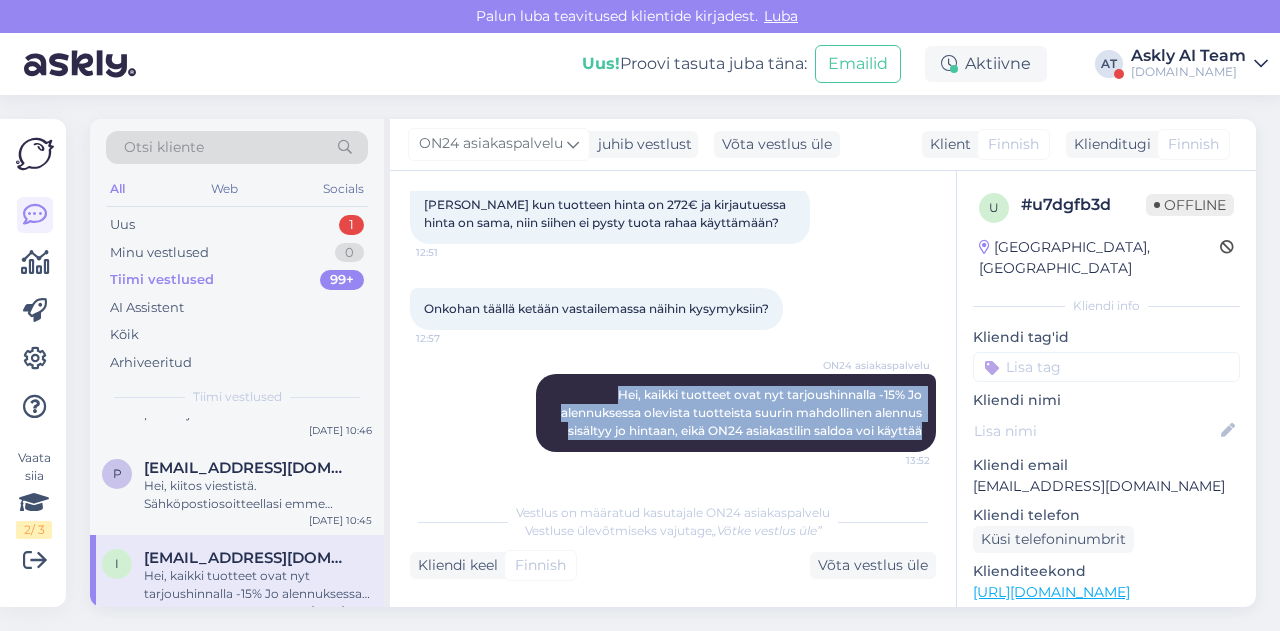 drag, startPoint x: 579, startPoint y: 392, endPoint x: 922, endPoint y: 435, distance: 345.6848 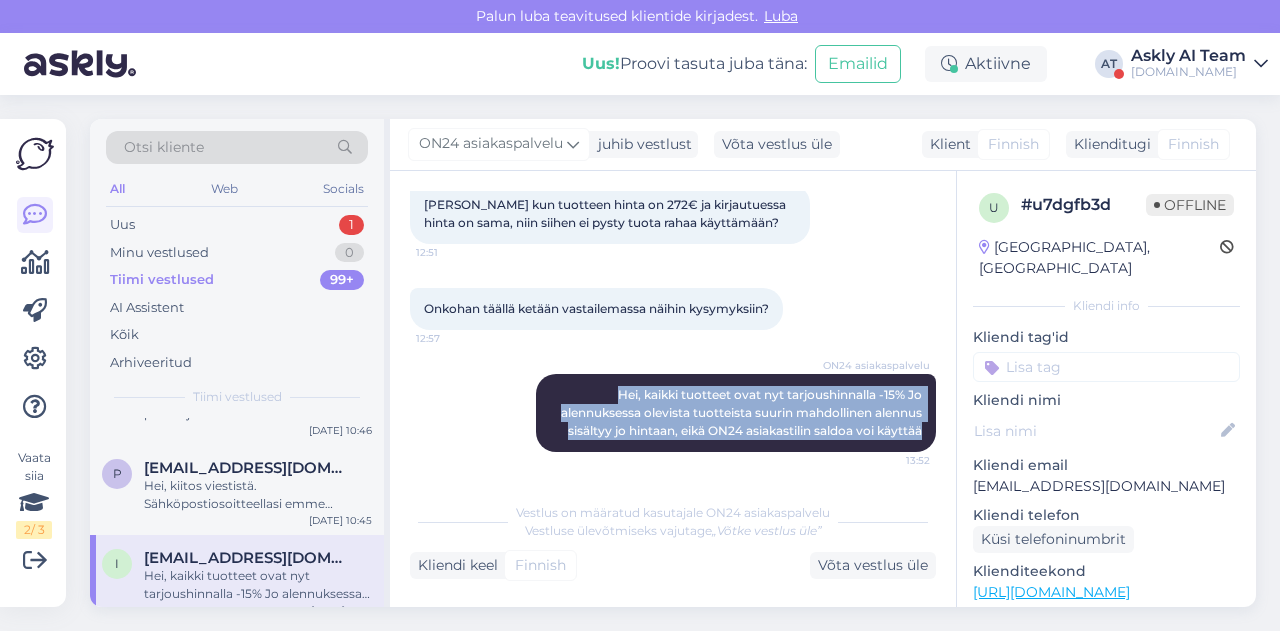 click on "Vestlus algas [DATE] Miten voin käyttää tililläni olevaa on24-rahaa? 18:29  How can I use the on24 money in my account? AI Assistent [PERSON_NAME]!
Minulla ei ole tietoa siitä, miten tililläsi olevaa ON24-rahaa voi käyttää. Välitän kysymyksesi kollegalle, joka voi auttaa sinua tässä asiassa. Nähtud ✓ 18:29  [DATE] ON24 asiakaspalvelu
Kiitos viestistä.
ON24 rahalla saat alennusta ON24 Sisustustavaratalon hinnoista.
Tuotteiden tuotetiedoissa ilmoitetaan vihreällä värillä edullisin asiakashinta Sinulle
Tilausta tehdessäsi kirjaudu ensin sisään sähköpostiosoitteellasi, jolloin järjestelmä laskee ON24-asiakasalennuksen tilaukseen automaattisesti.
HUOM!  Jos tuote on tarjoushintaan, siinä tapauksessa suurin mahdollinen alennus sisältyy jo hintaan, eikä sinun tarvitse kuluttaa kertynyttä tilirahaa saadaksesi alennuksen.
Koko kertynyttä saldoa ei voi käyttää tilauksen maksamiseen.
Nähtud ✓ 10:46  Moi. Mulla on kertynyt 350€ on24-rahaa, miten voin käyttää sen?" at bounding box center [682, 332] 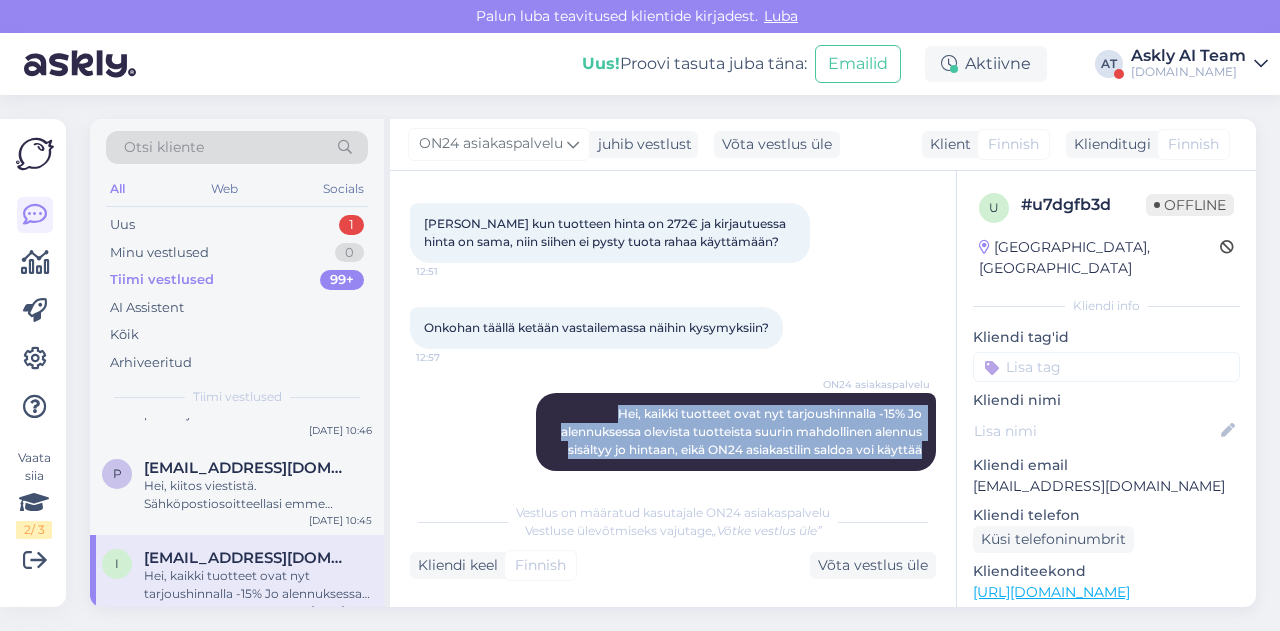 scroll, scrollTop: 800, scrollLeft: 0, axis: vertical 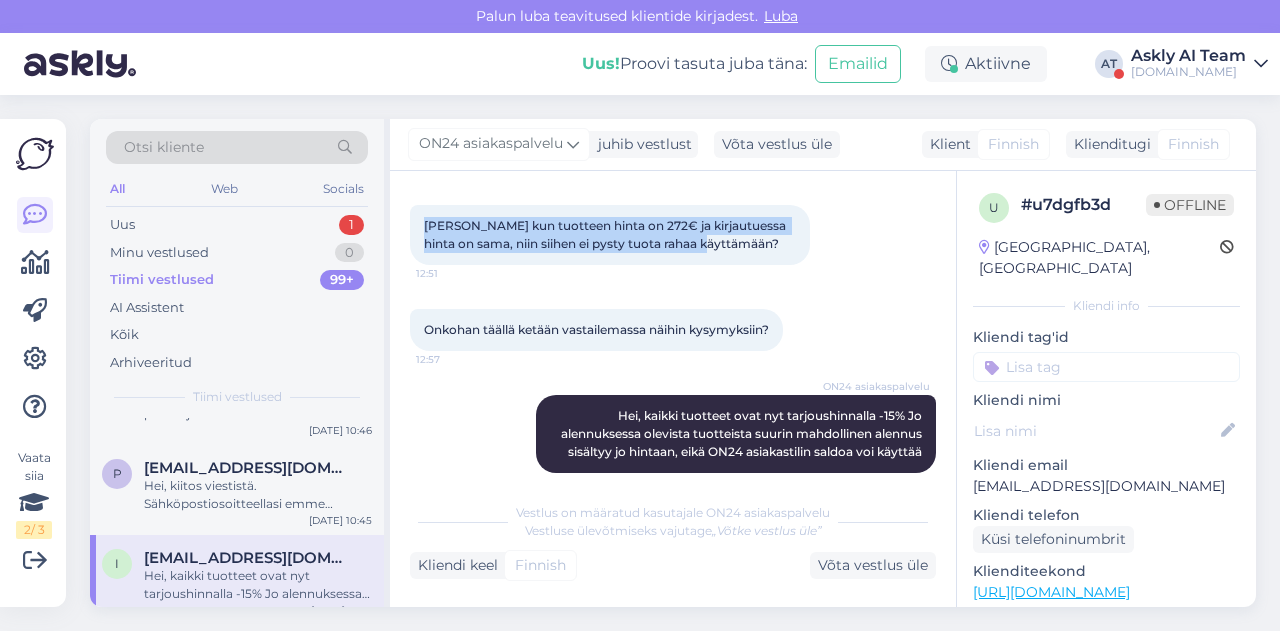 drag, startPoint x: 415, startPoint y: 247, endPoint x: 743, endPoint y: 295, distance: 331.4936 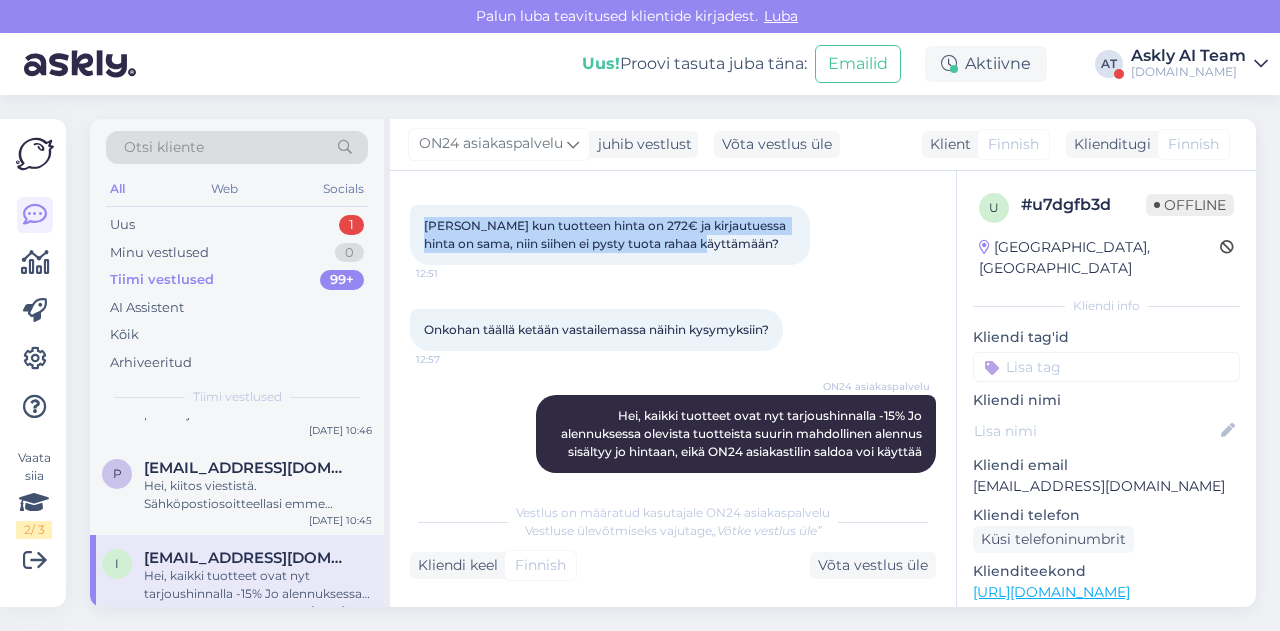 click on "[PERSON_NAME] kun tuotteen hinta on 272€ ja kirjautuessa hinta on sama, niin siihen ei pysty tuota rahaa käyttämään? 12:51" at bounding box center (673, 235) 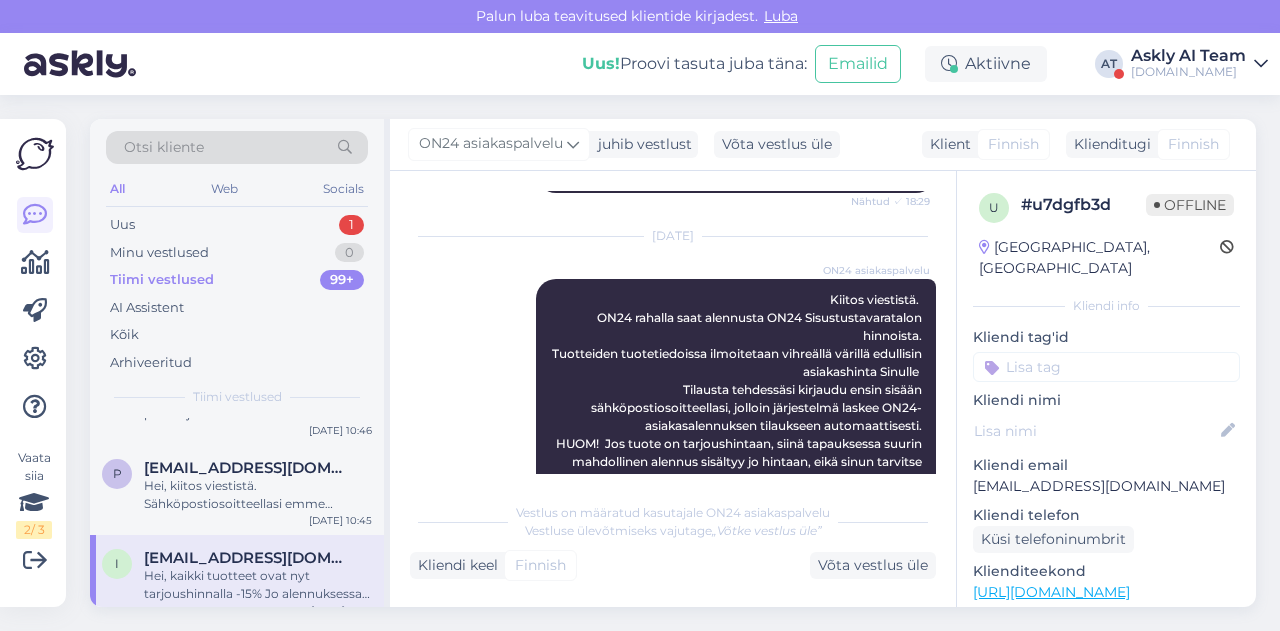scroll, scrollTop: 332, scrollLeft: 0, axis: vertical 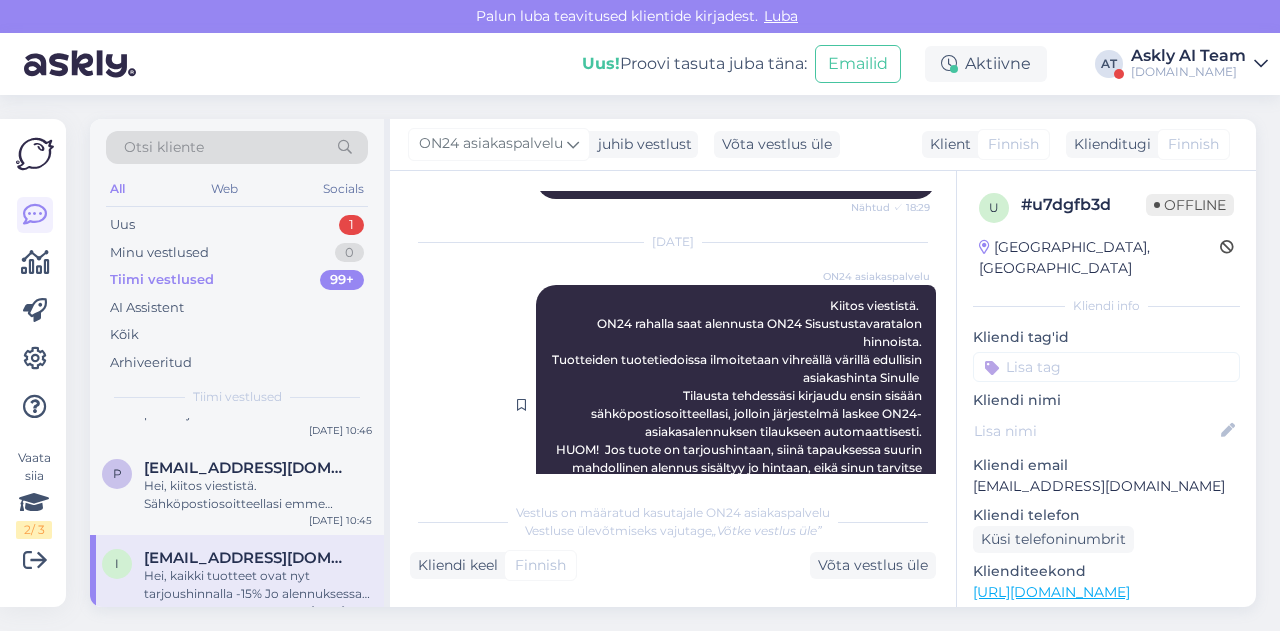 click on "ON24 asiakaspalvelu
Kiitos viestistä.
ON24 rahalla saat alennusta ON24 Sisustustavaratalon hinnoista.
Tuotteiden tuotetiedoissa ilmoitetaan vihreällä värillä edullisin asiakashinta Sinulle
Tilausta tehdessäsi kirjaudu ensin sisään sähköpostiosoitteellasi, jolloin järjestelmä laskee ON24-asiakasalennuksen tilaukseen automaattisesti.
HUOM!  Jos tuote on tarjoushintaan, siinä tapauksessa suurin mahdollinen alennus sisältyy jo hintaan, eikä sinun tarvitse kuluttaa kertynyttä tilirahaa saadaksesi alennuksen.
Koko kertynyttä saldoa ei voi käyttää tilauksen maksamiseen.
Nähtud ✓ 10:46" at bounding box center (736, 405) 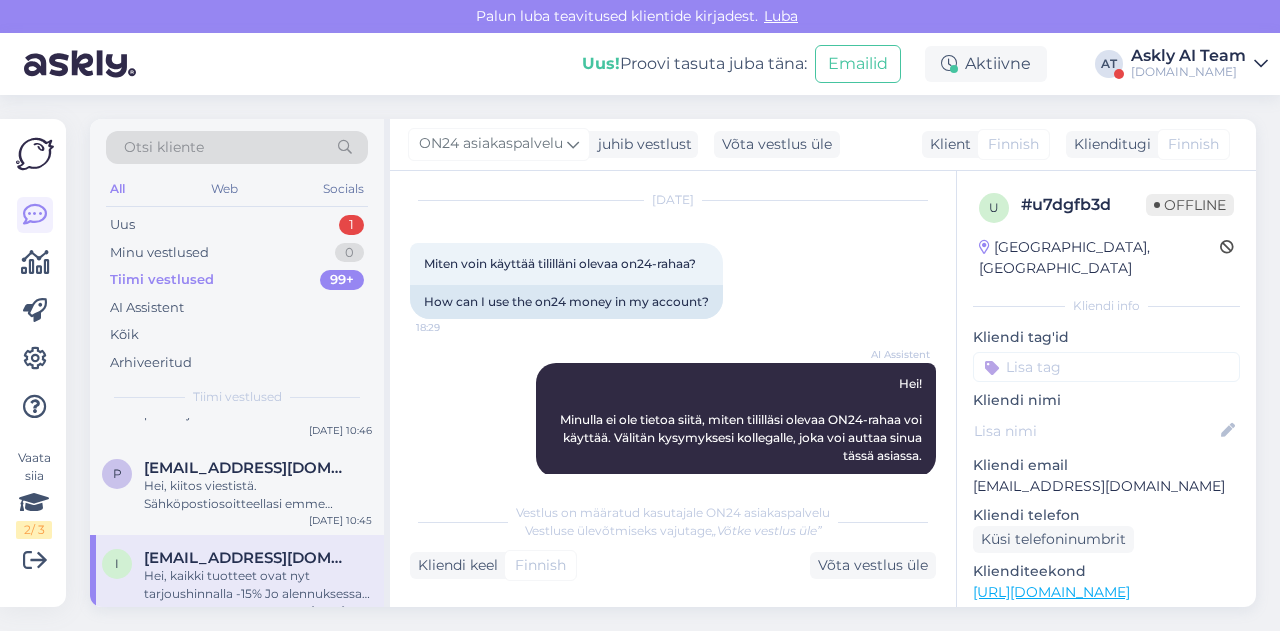 scroll, scrollTop: 54, scrollLeft: 0, axis: vertical 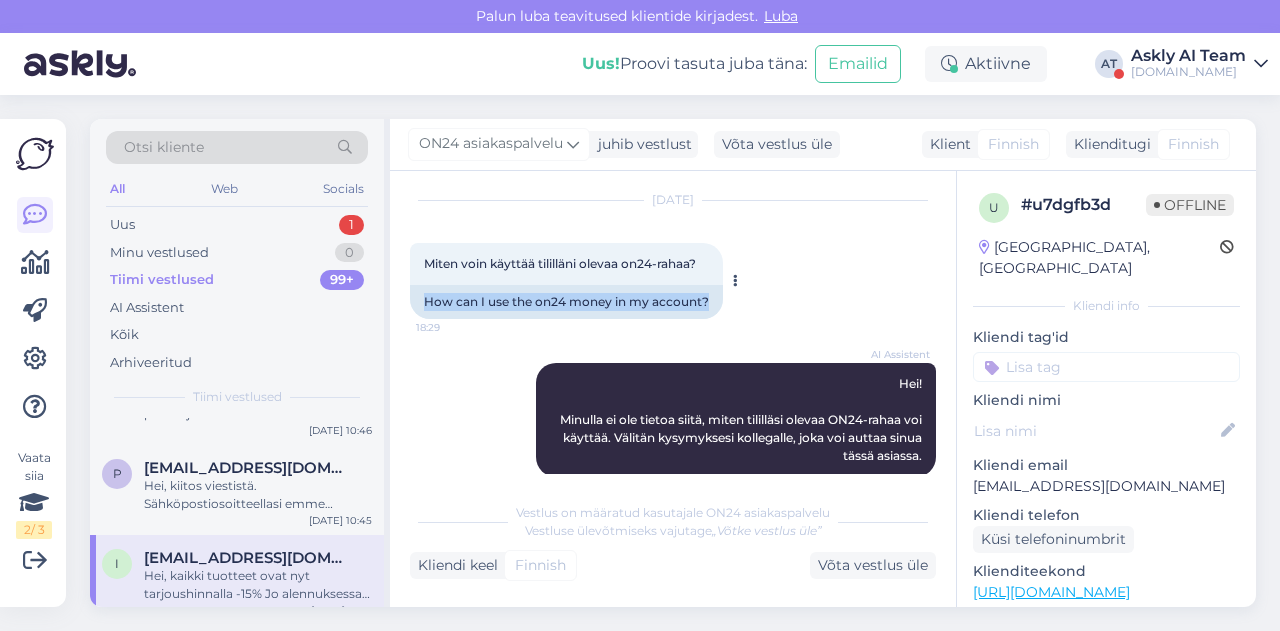 drag, startPoint x: 422, startPoint y: 300, endPoint x: 727, endPoint y: 299, distance: 305.00165 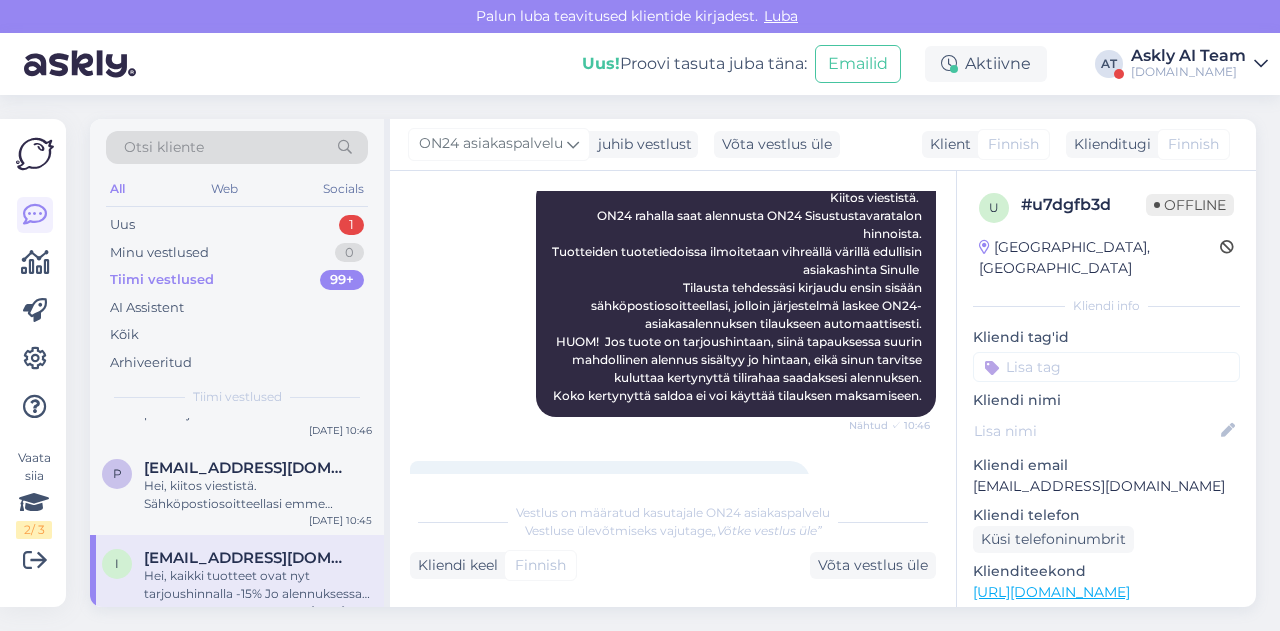 scroll, scrollTop: 378, scrollLeft: 0, axis: vertical 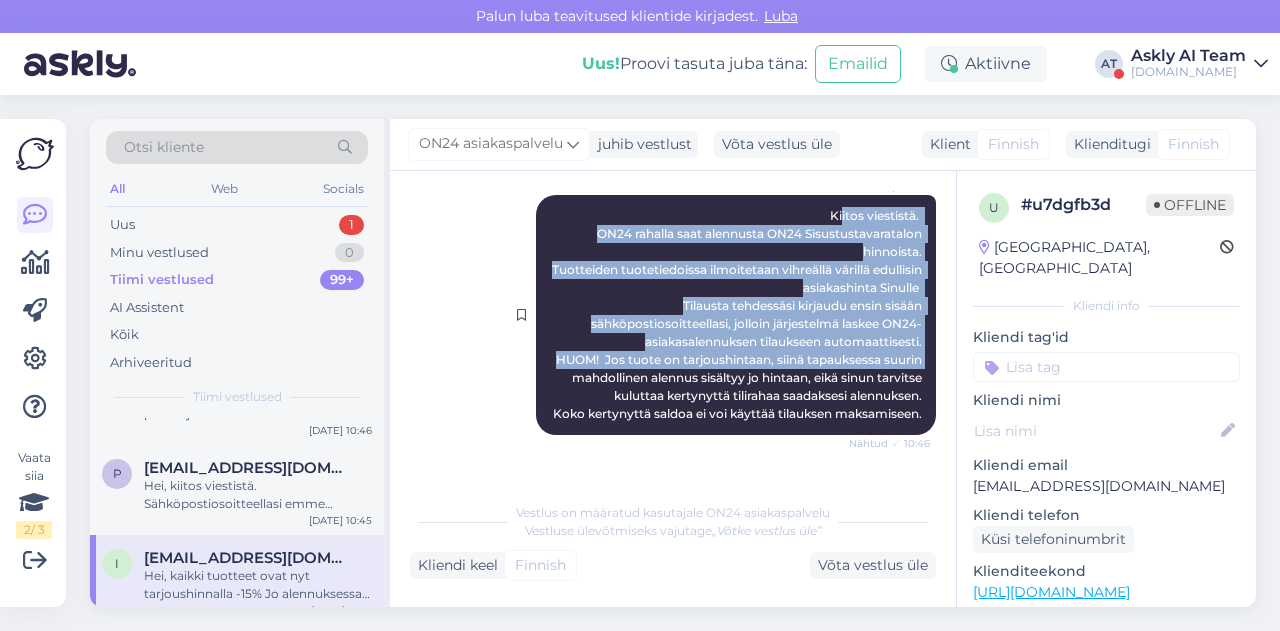 drag, startPoint x: 812, startPoint y: 277, endPoint x: 912, endPoint y: 435, distance: 186.98663 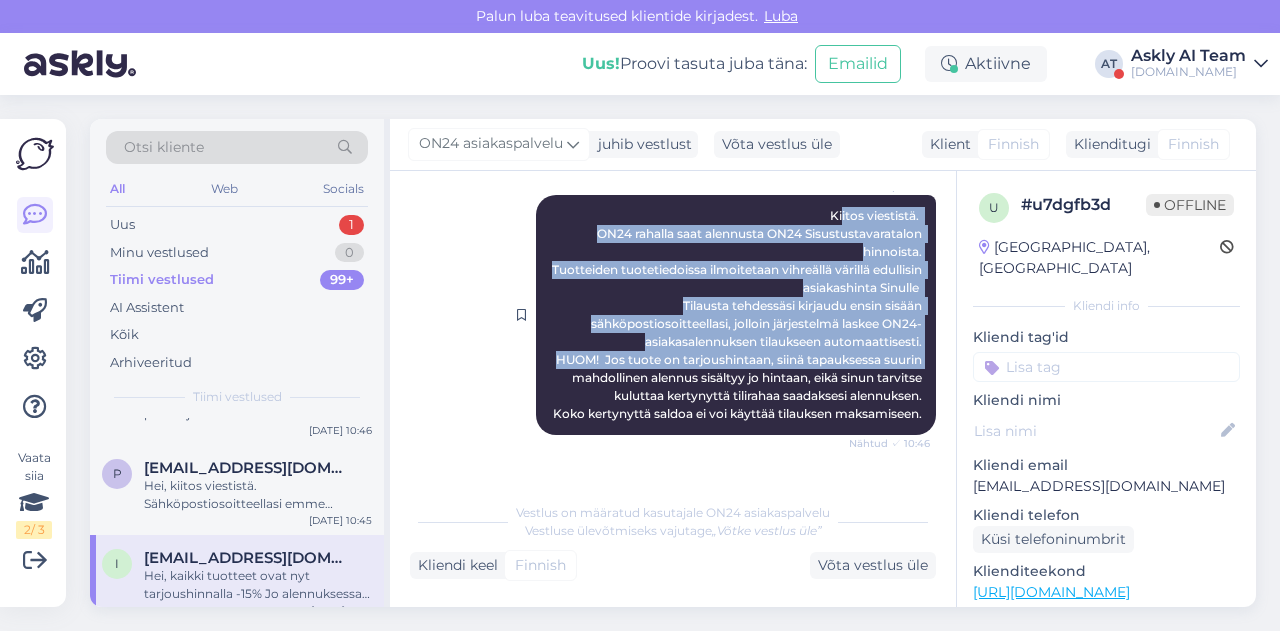 click on "ON24 asiakaspalvelu
Kiitos viestistä.
ON24 rahalla saat alennusta ON24 Sisustustavaratalon hinnoista.
Tuotteiden tuotetiedoissa ilmoitetaan vihreällä värillä edullisin asiakashinta Sinulle
Tilausta tehdessäsi kirjaudu ensin sisään sähköpostiosoitteellasi, jolloin järjestelmä laskee ON24-asiakasalennuksen tilaukseen automaattisesti.
HUOM!  Jos tuote on tarjoushintaan, siinä tapauksessa suurin mahdollinen alennus sisältyy jo hintaan, eikä sinun tarvitse kuluttaa kertynyttä tilirahaa saadaksesi alennuksen.
Koko kertynyttä saldoa ei voi käyttää tilauksen maksamiseen.
Nähtud ✓ 10:46" at bounding box center (736, 315) 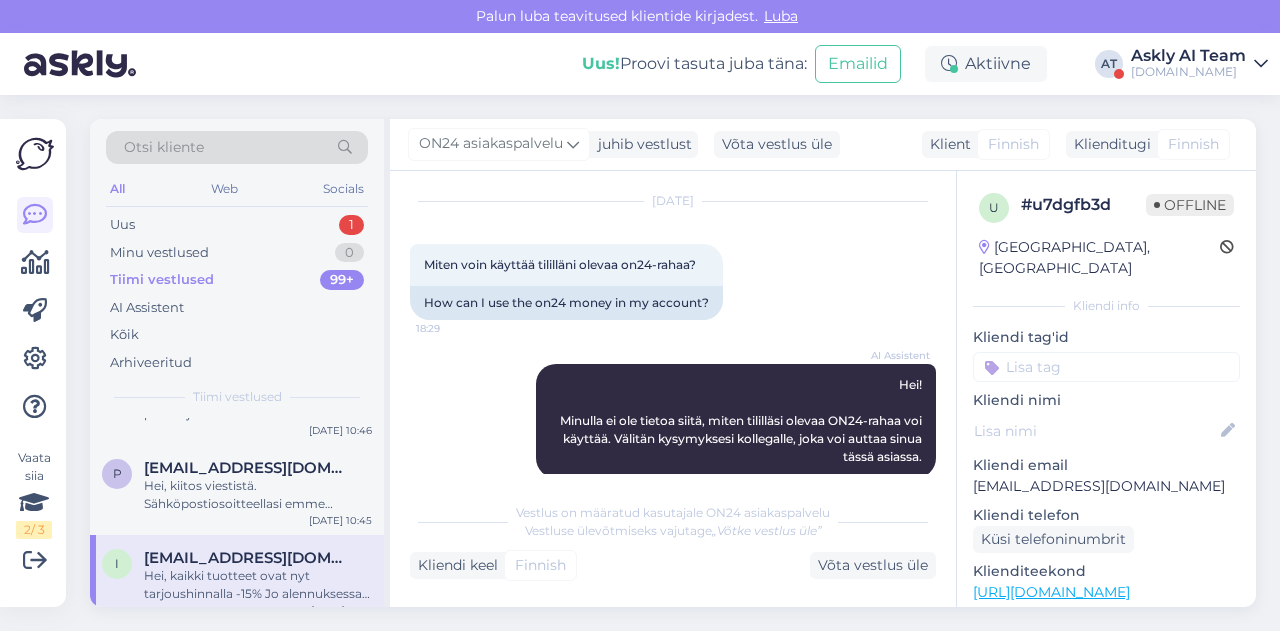 scroll, scrollTop: 30, scrollLeft: 0, axis: vertical 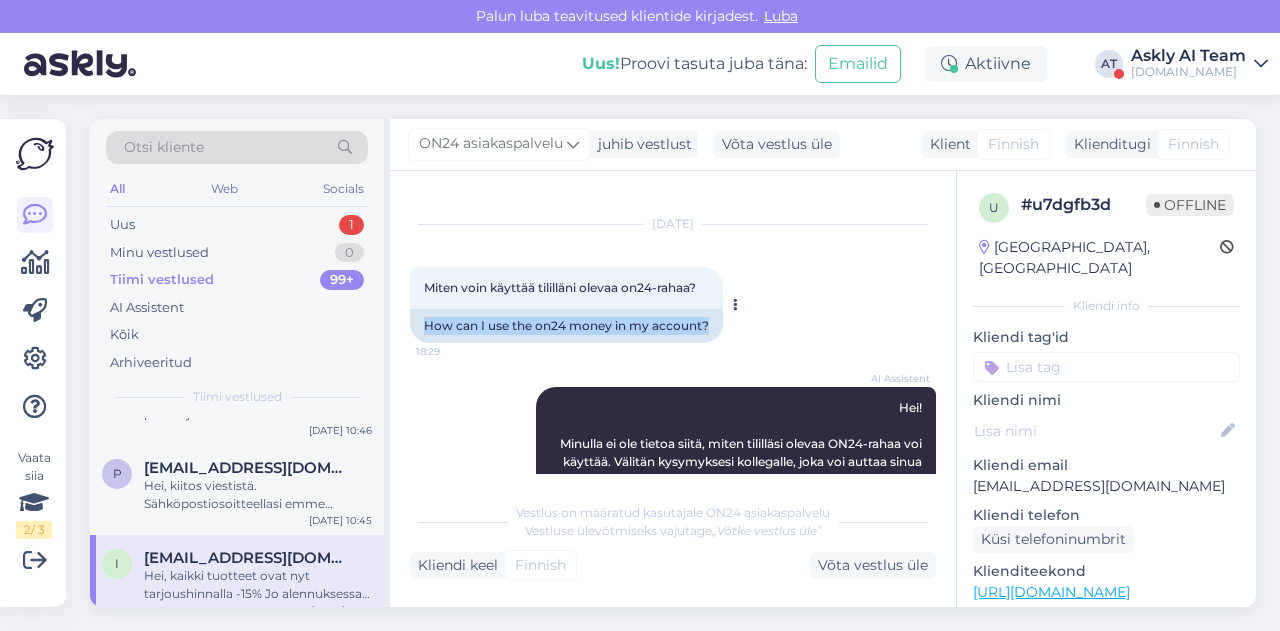 drag, startPoint x: 422, startPoint y: 322, endPoint x: 719, endPoint y: 324, distance: 297.00674 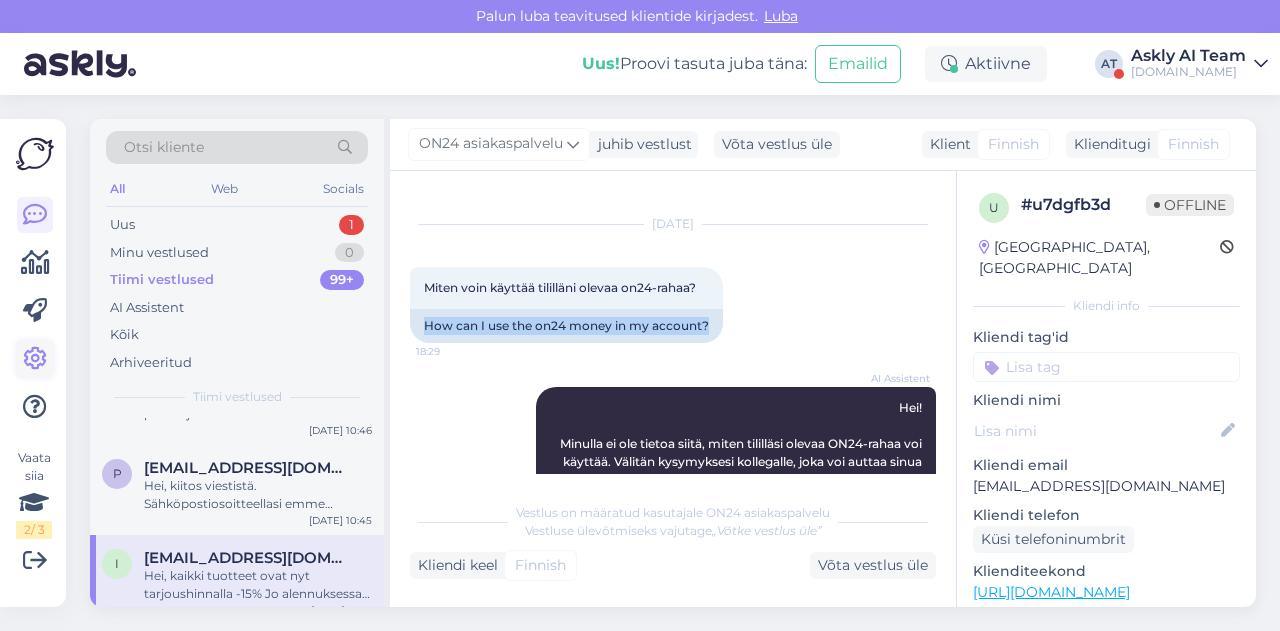 click at bounding box center (35, 359) 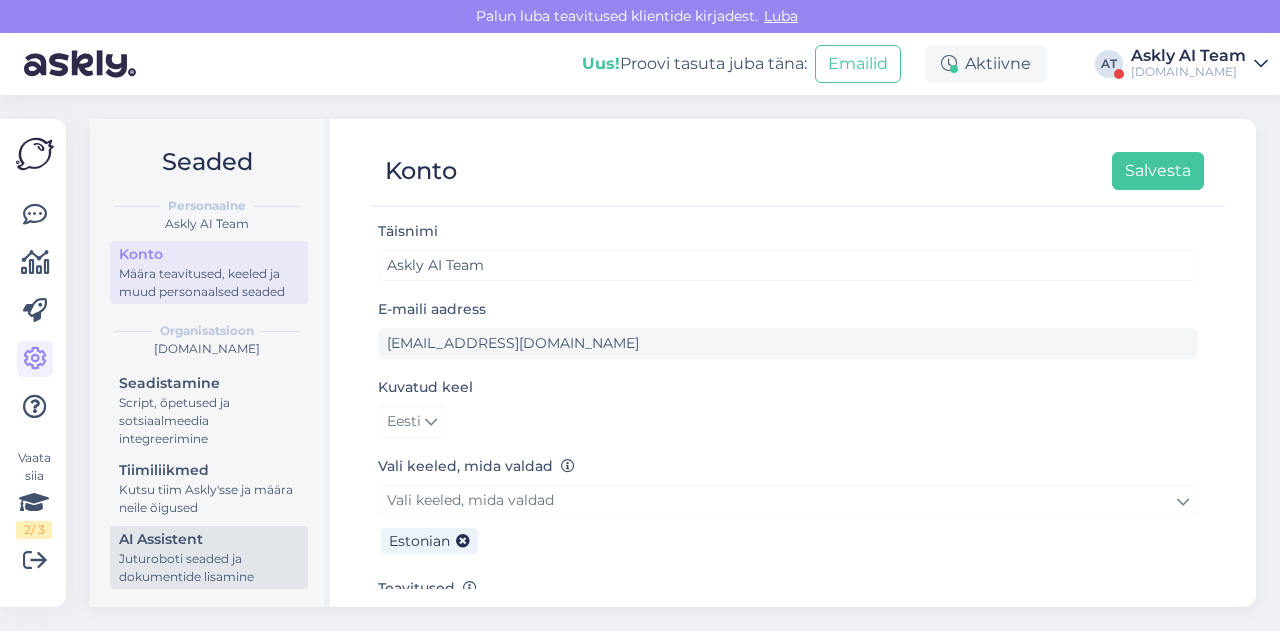 click on "Juturoboti seaded ja dokumentide lisamine" at bounding box center [209, 568] 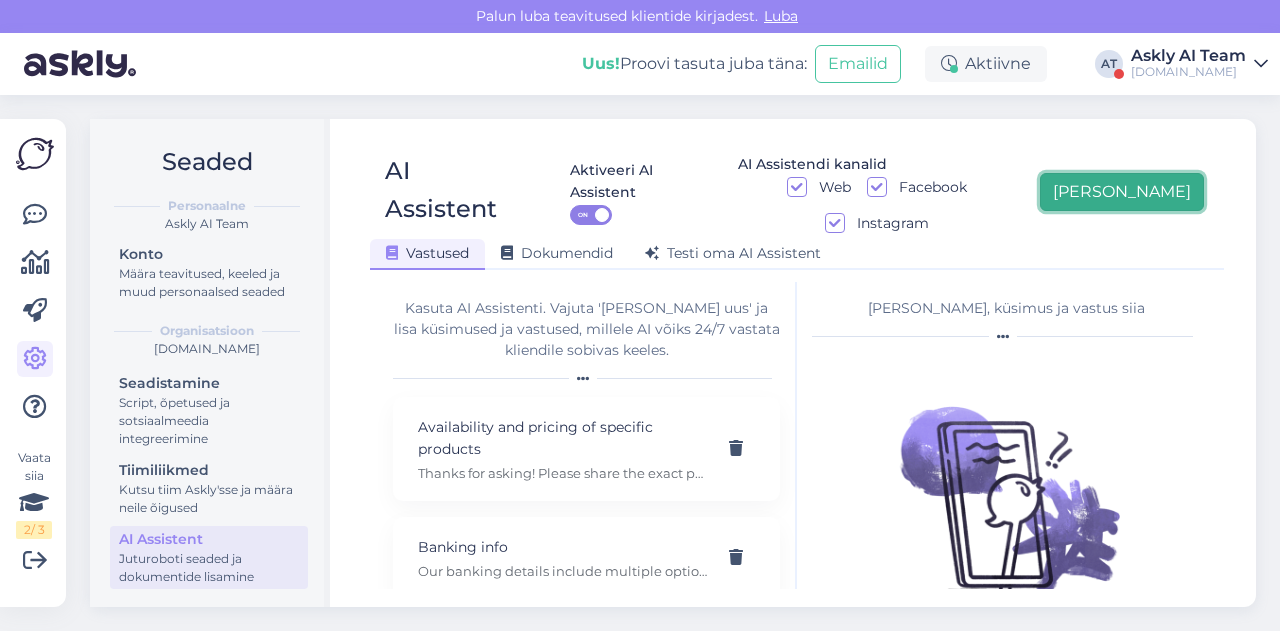 click on "[PERSON_NAME]" at bounding box center [1122, 192] 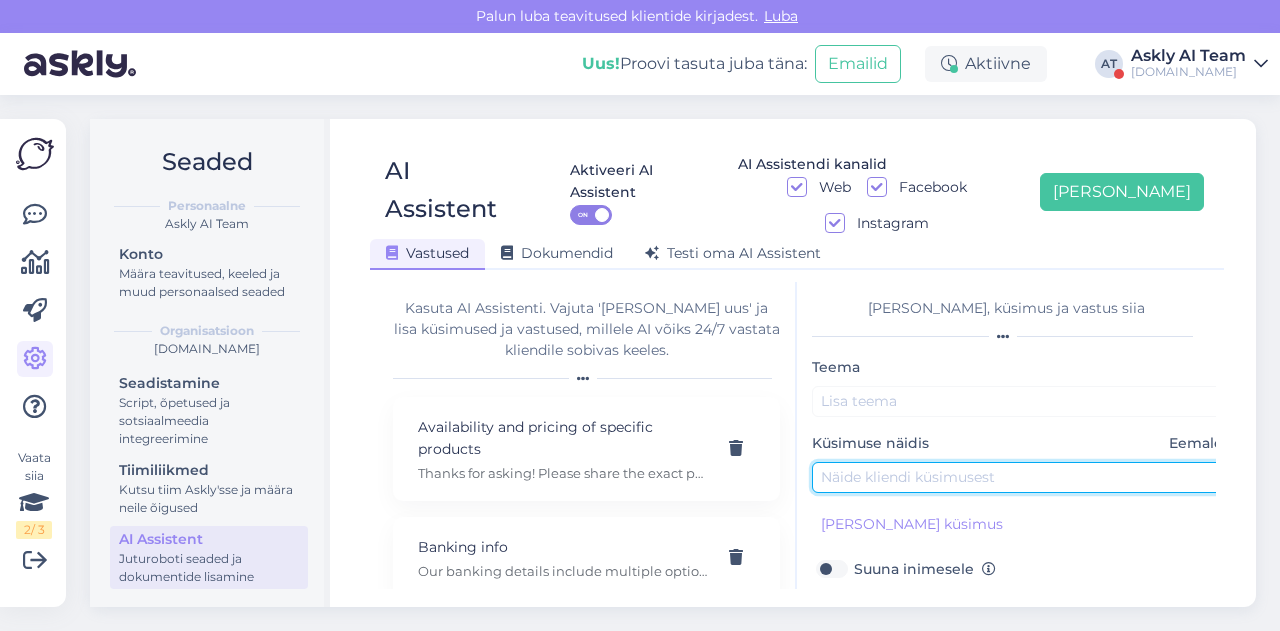 click at bounding box center [1022, 477] 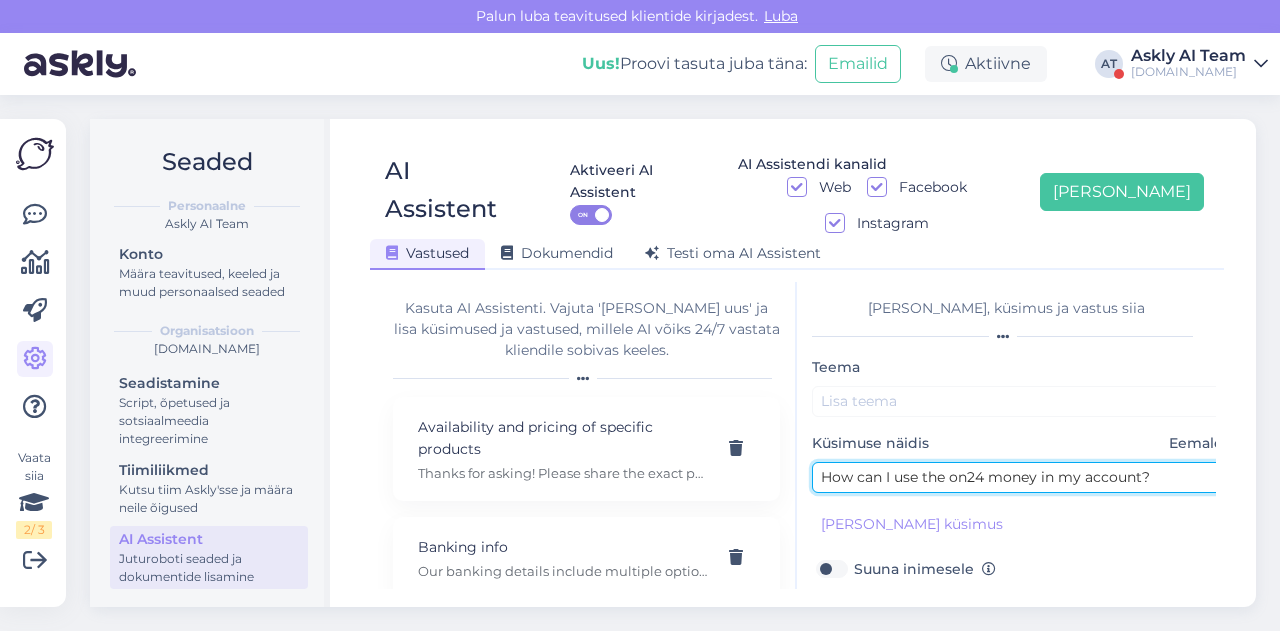 type on "How can I use the on24 money in my account?" 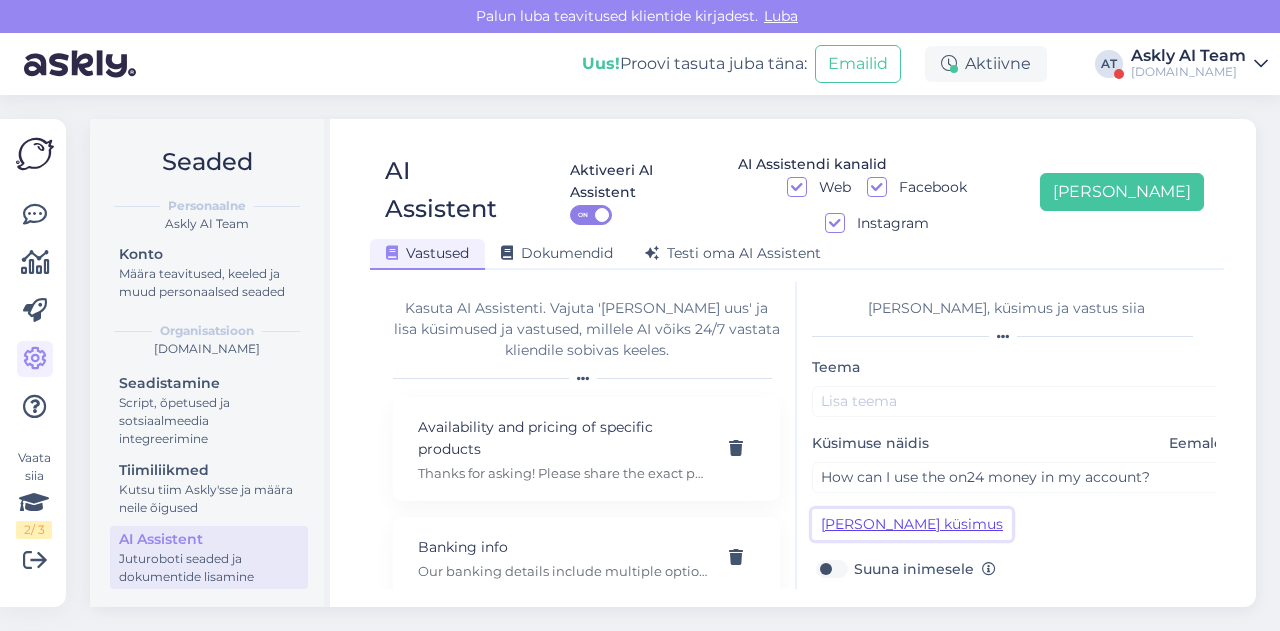 click on "[PERSON_NAME] küsimus" at bounding box center [912, 524] 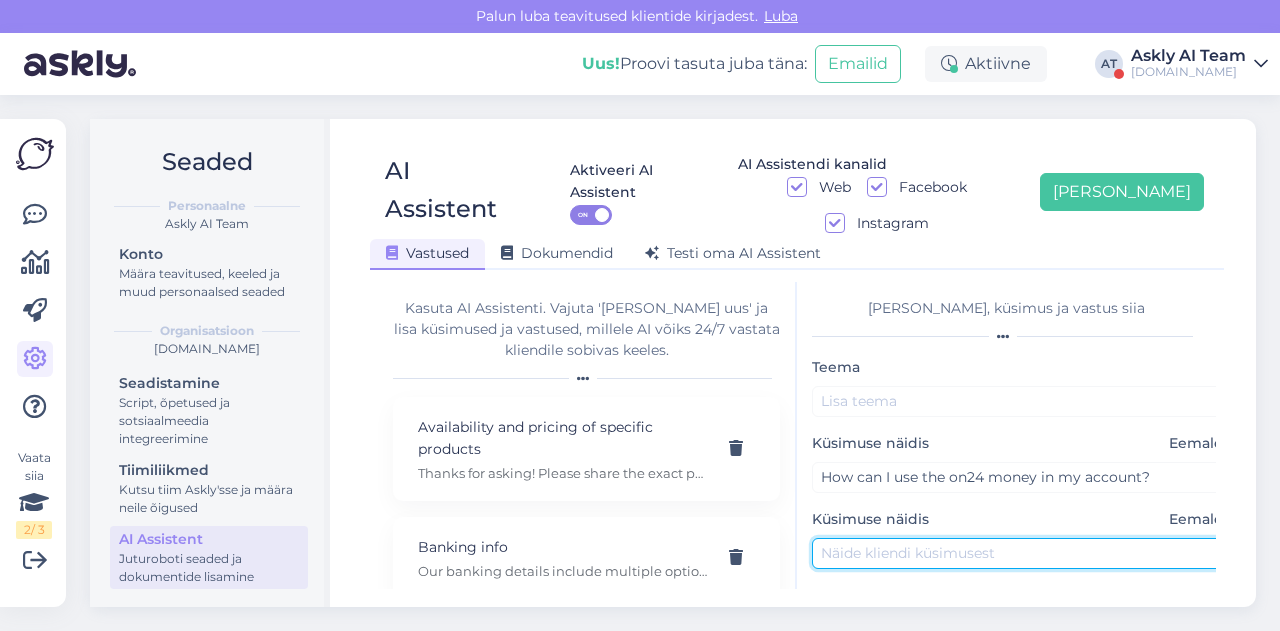 click at bounding box center (1022, 553) 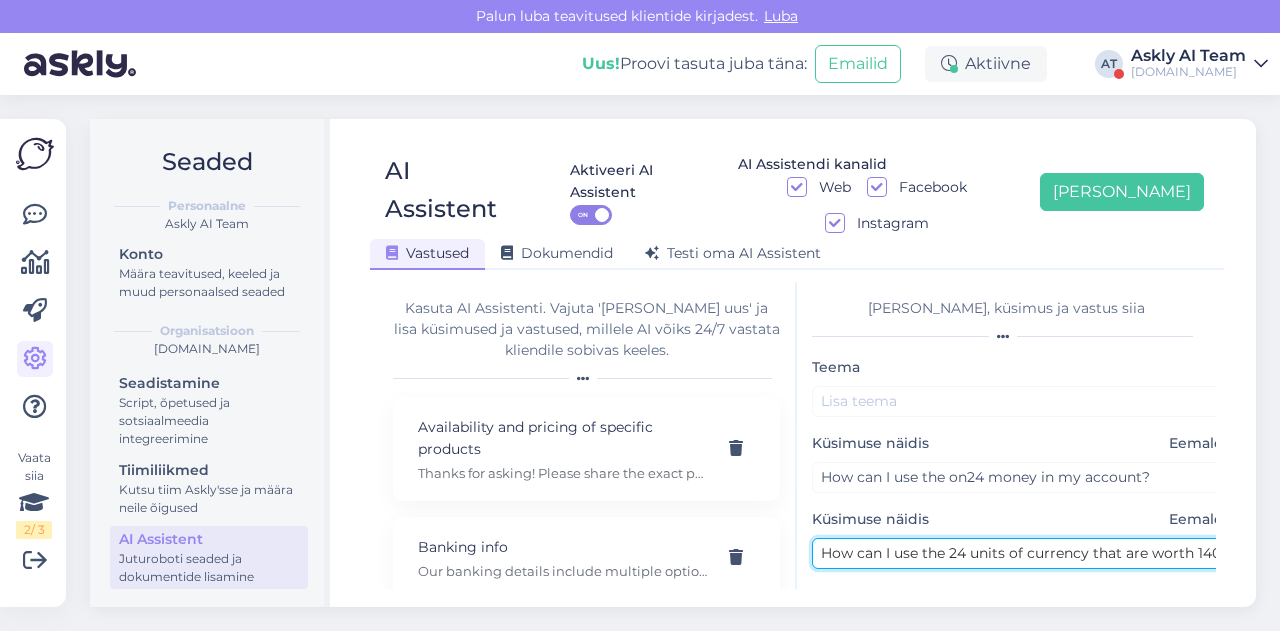 scroll, scrollTop: 0, scrollLeft: 46, axis: horizontal 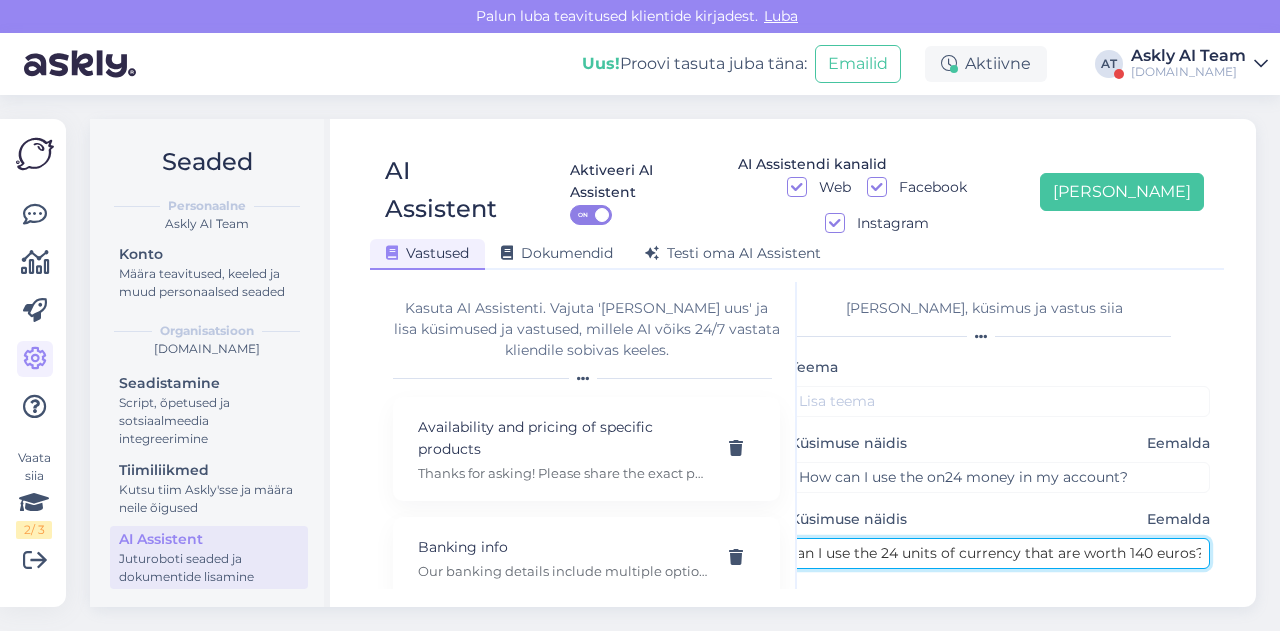 type on "How can I use the 24 units of currency that are worth 140 euros?" 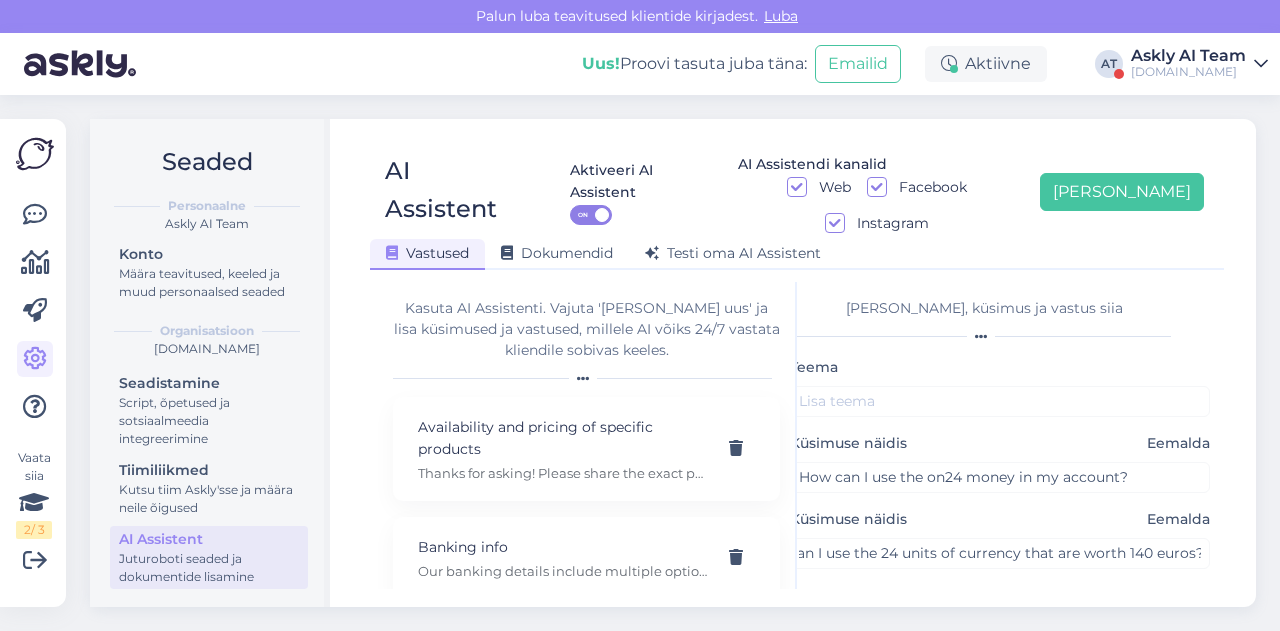 scroll, scrollTop: 0, scrollLeft: 0, axis: both 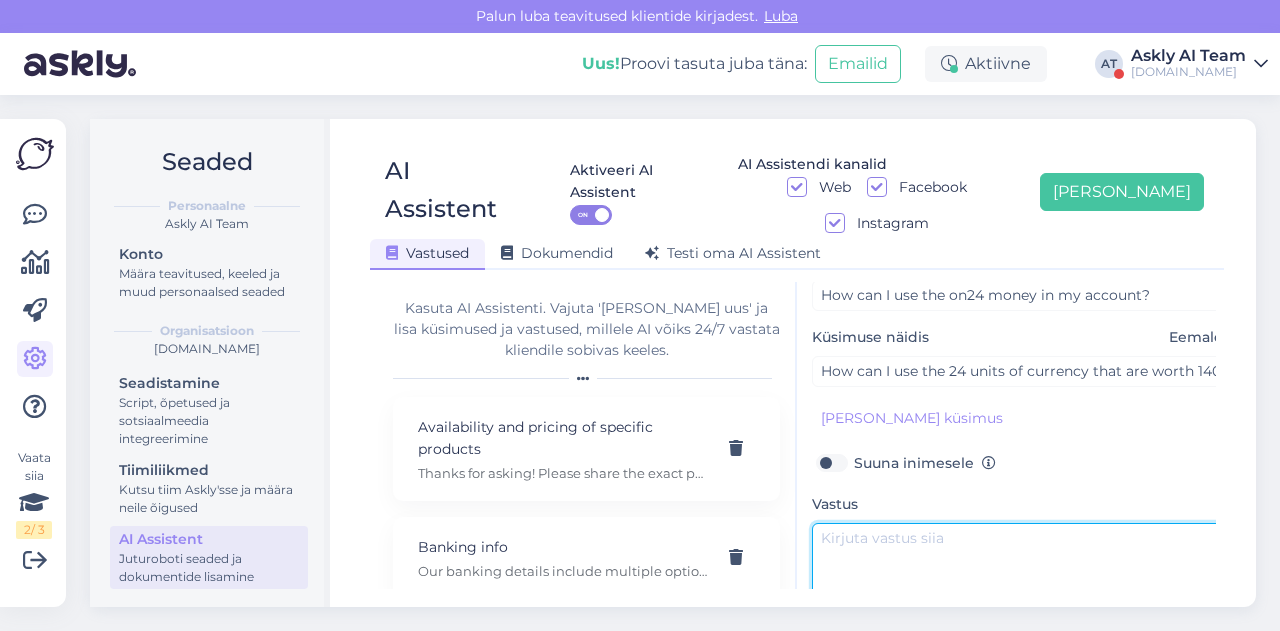 click at bounding box center (1022, 570) 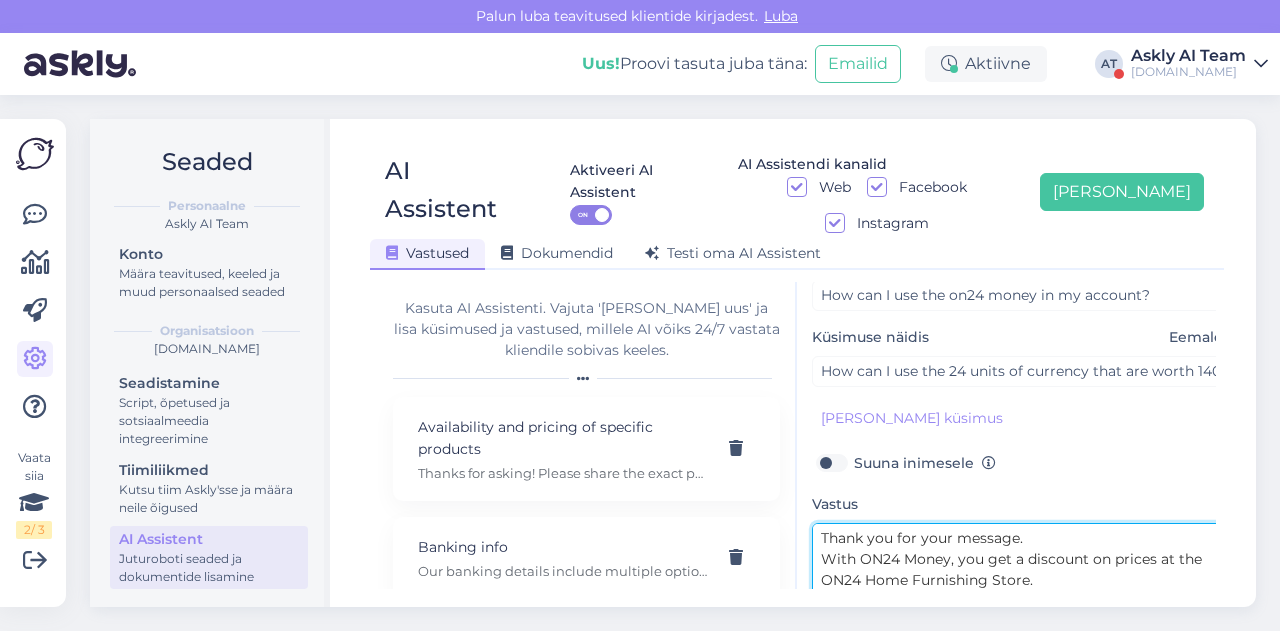 scroll, scrollTop: 330, scrollLeft: 0, axis: vertical 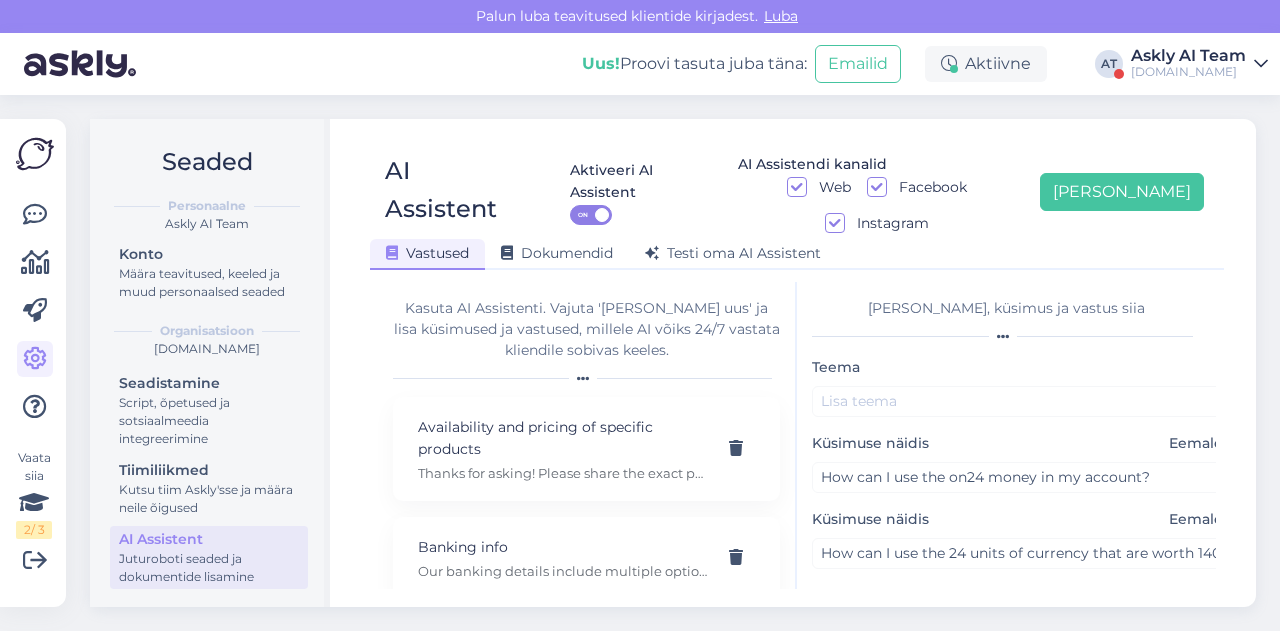 type on "Thank you for your message.
With ON24 Money, you get a discount on prices at the ON24 Home Furnishing Store.
The product information shows the lowest customer price for you in green.
When placing an order, please log in with your email address first – the system will then automatically apply your ON24 customer discount to the order.
If a product is already on sale, the maximum possible discount is included in the price, and you do not need to use your accumulated store credit to receive a discount.
Please note that the entire accumulated balance cannot be used to pay for an order.
Welcome to shop with us!
[URL][DOMAIN_NAME]" 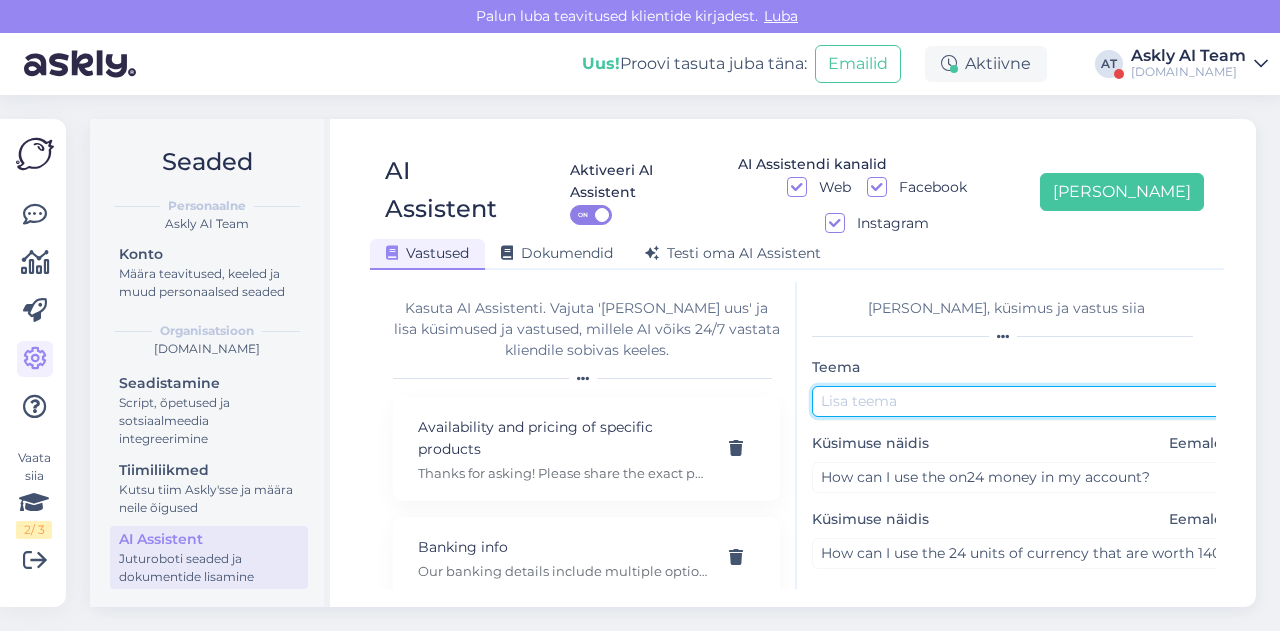 click at bounding box center [1022, 401] 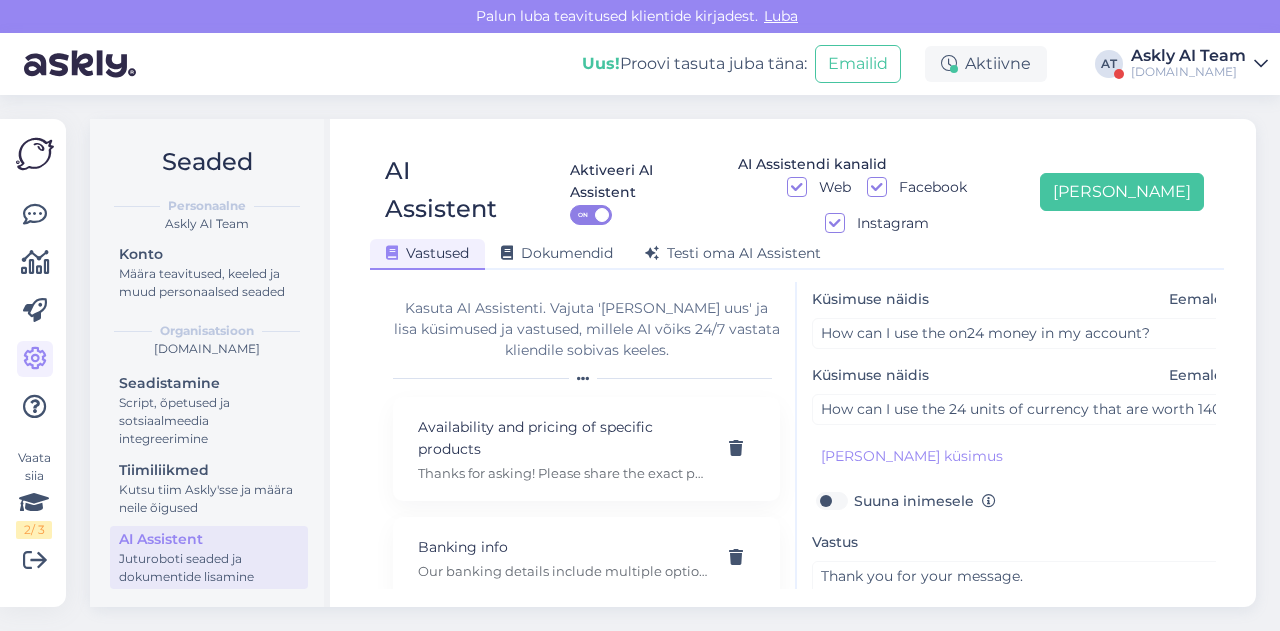 scroll, scrollTop: 254, scrollLeft: 0, axis: vertical 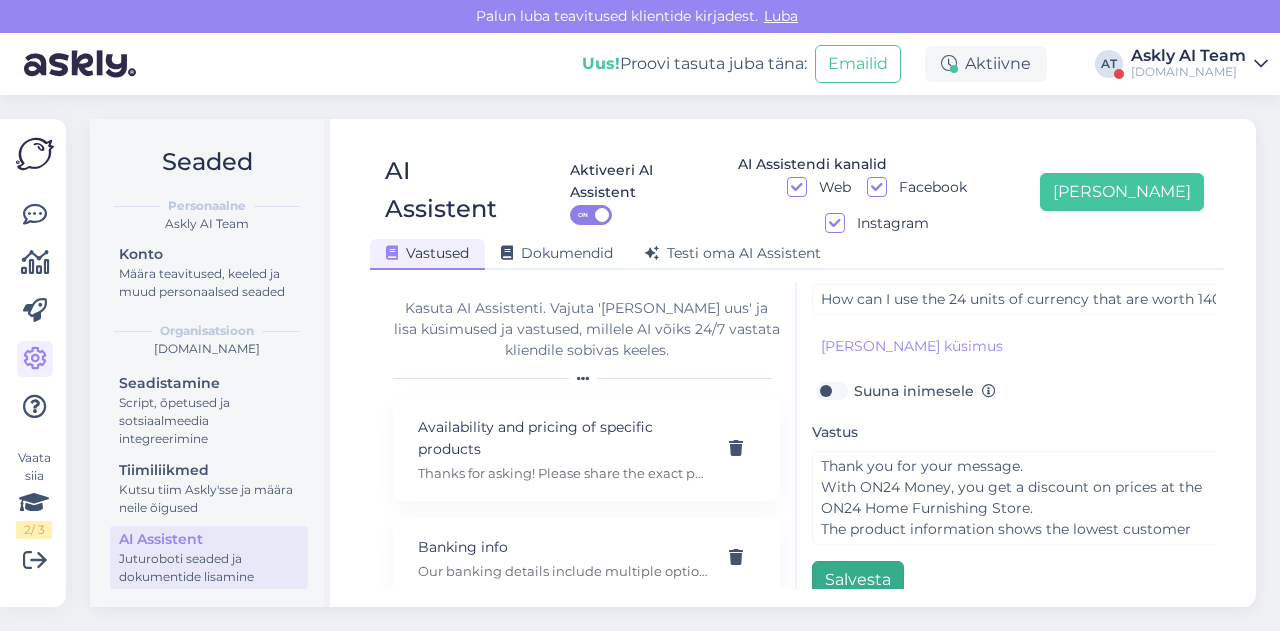 type on "Money in account" 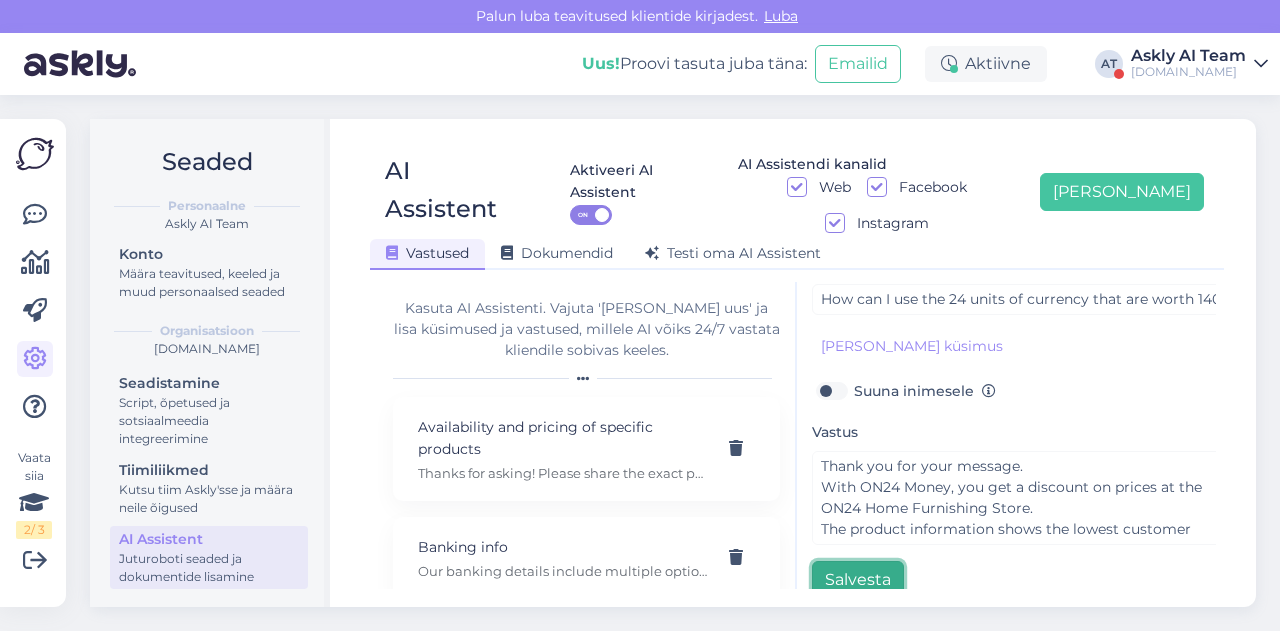 click on "Salvesta" at bounding box center (858, 580) 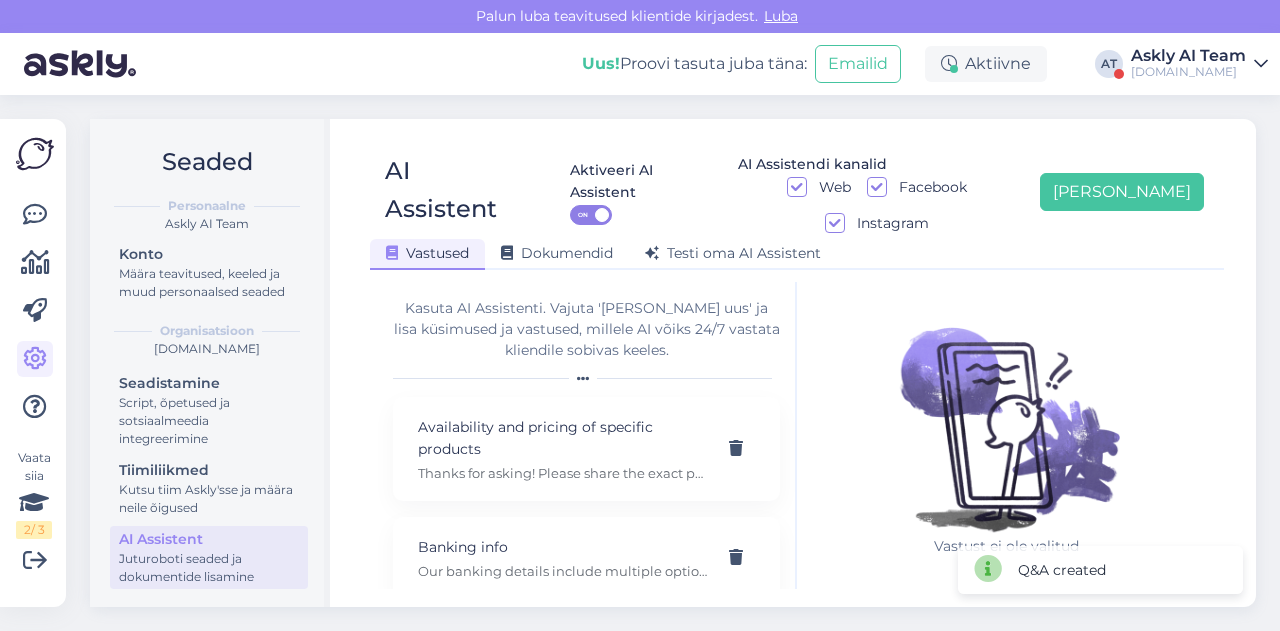 scroll, scrollTop: 0, scrollLeft: 0, axis: both 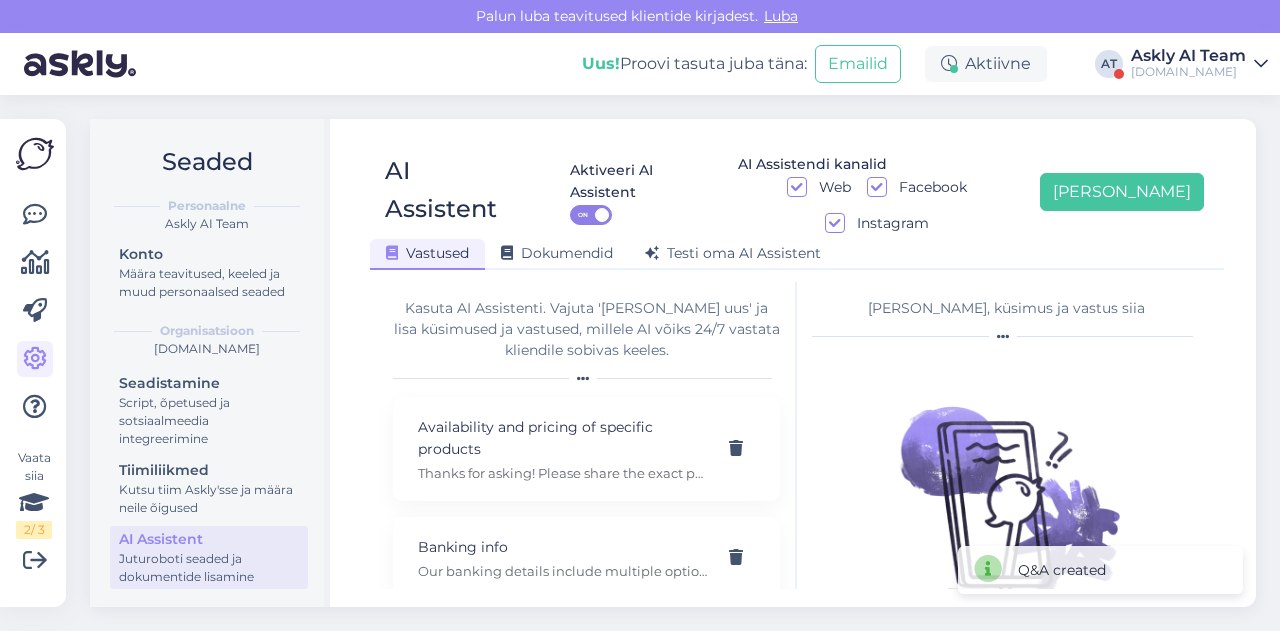 click on "Vastused Dokumendid [PERSON_NAME] oma AI Assistent" at bounding box center [787, 250] 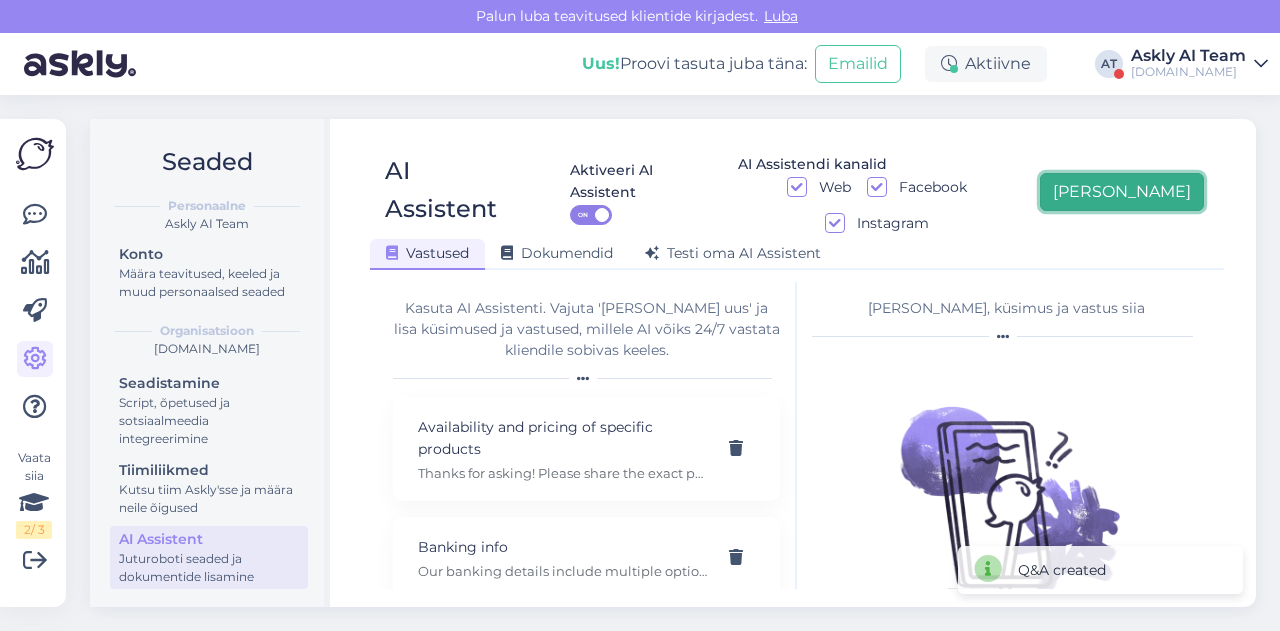 click on "[PERSON_NAME]" at bounding box center (1122, 192) 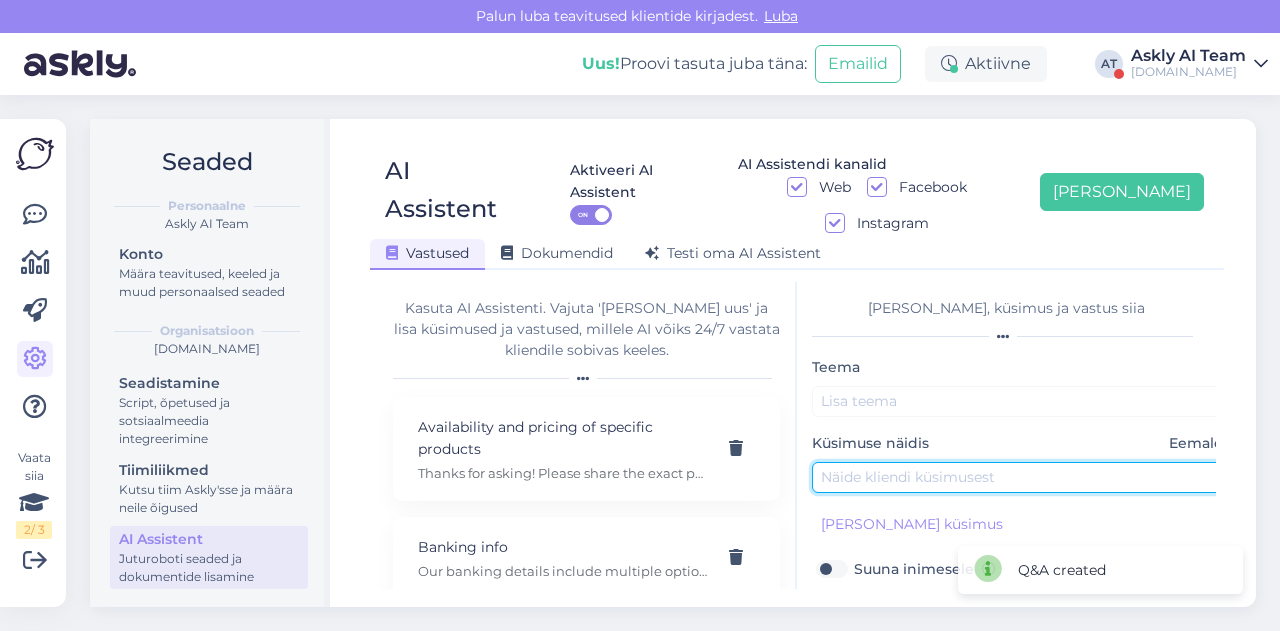 click at bounding box center [1022, 477] 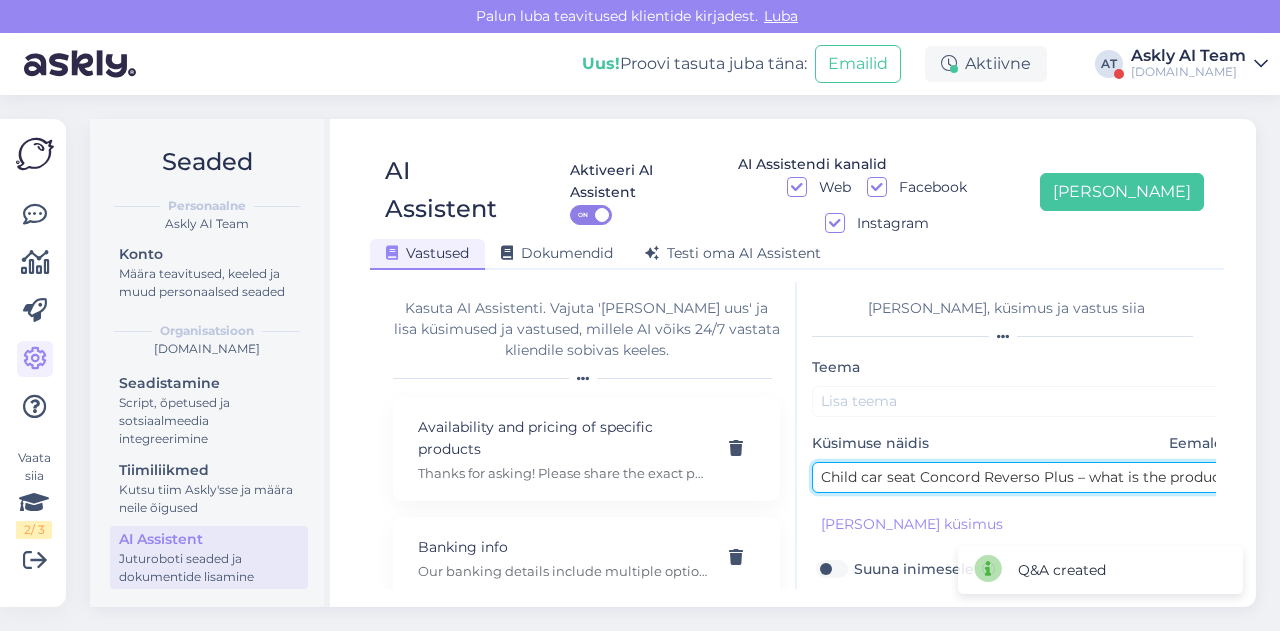scroll, scrollTop: 0, scrollLeft: 78, axis: horizontal 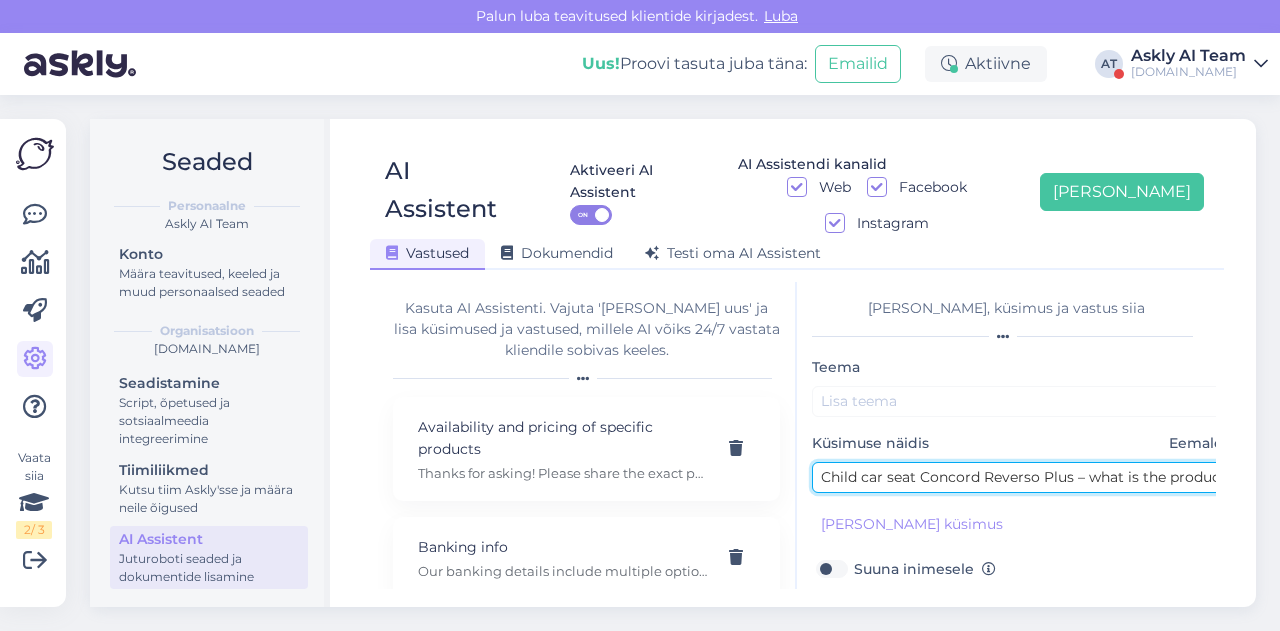 click on "Child car seat Concord Reverso Plus – what is the product's lifespan?" at bounding box center [1022, 477] 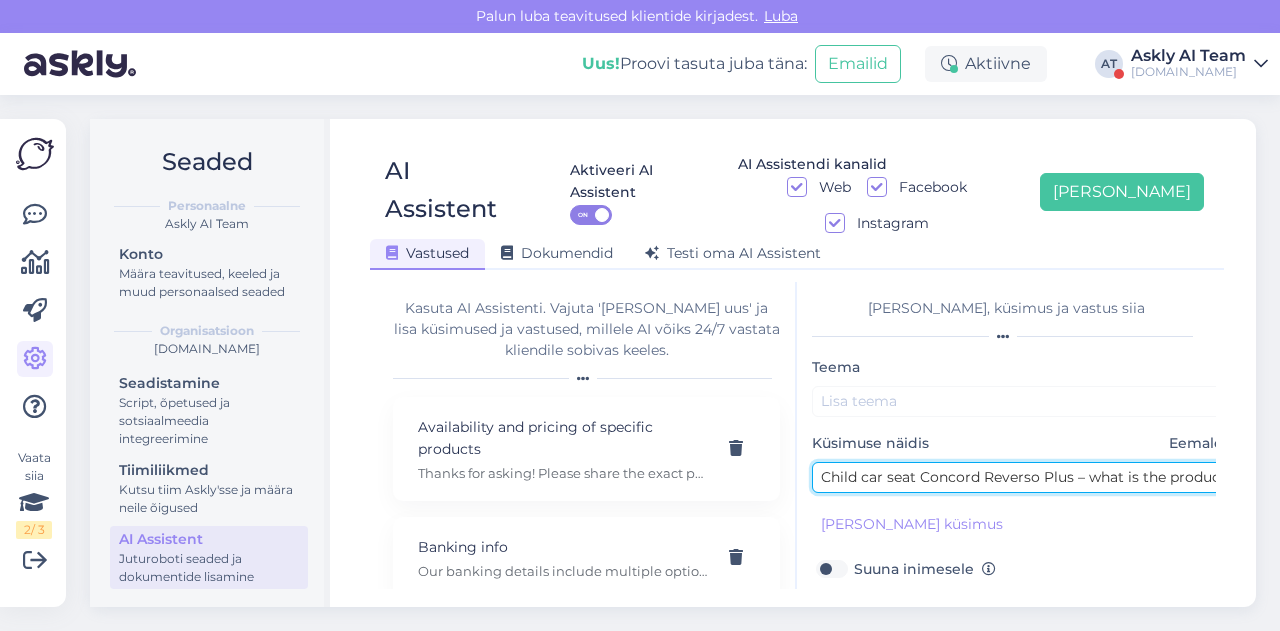 type on "Child car seat Concord Reverso Plus – what is the product's lifespan?" 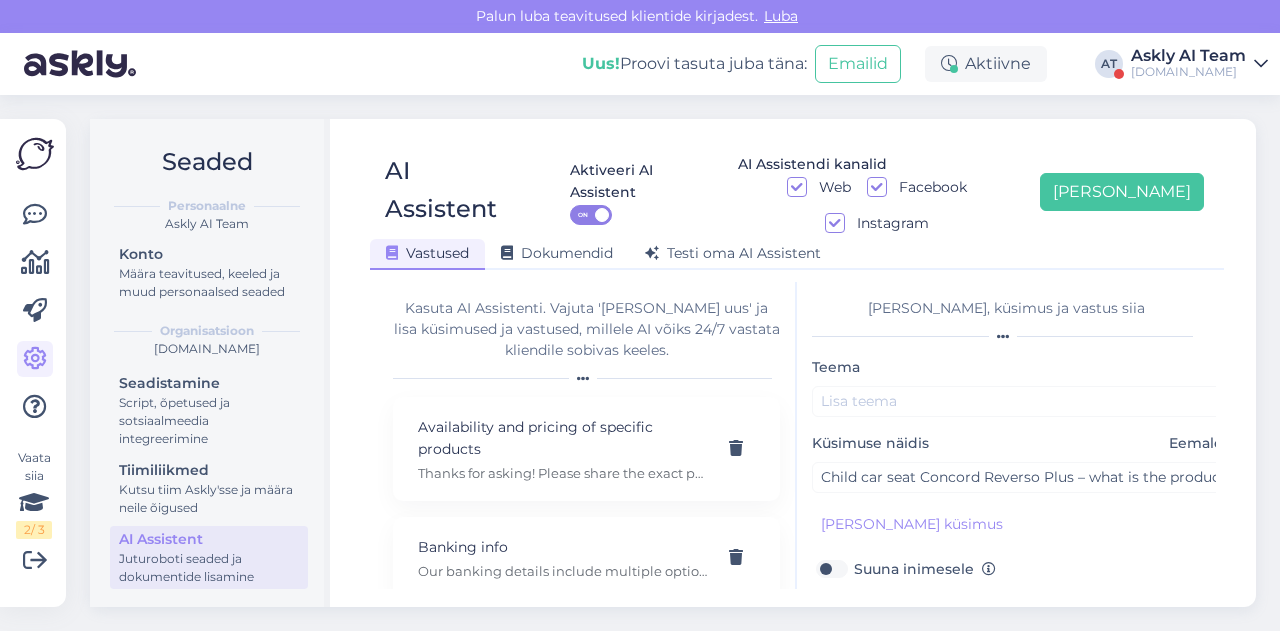 scroll, scrollTop: 110, scrollLeft: 0, axis: vertical 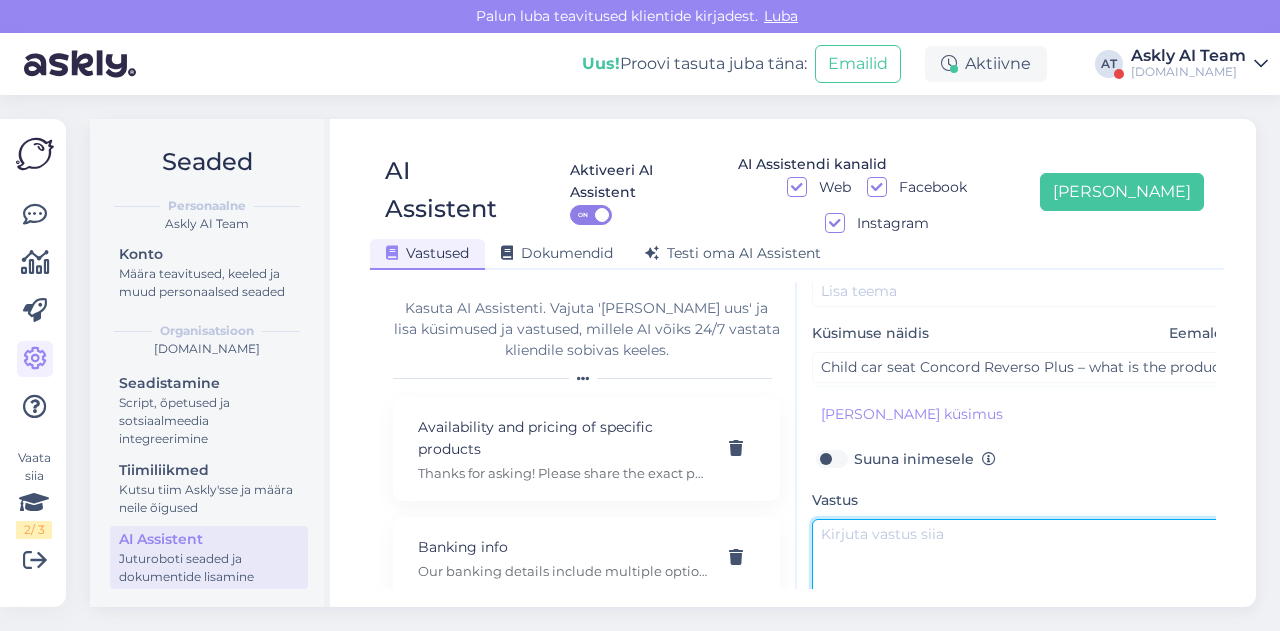 click at bounding box center (1022, 566) 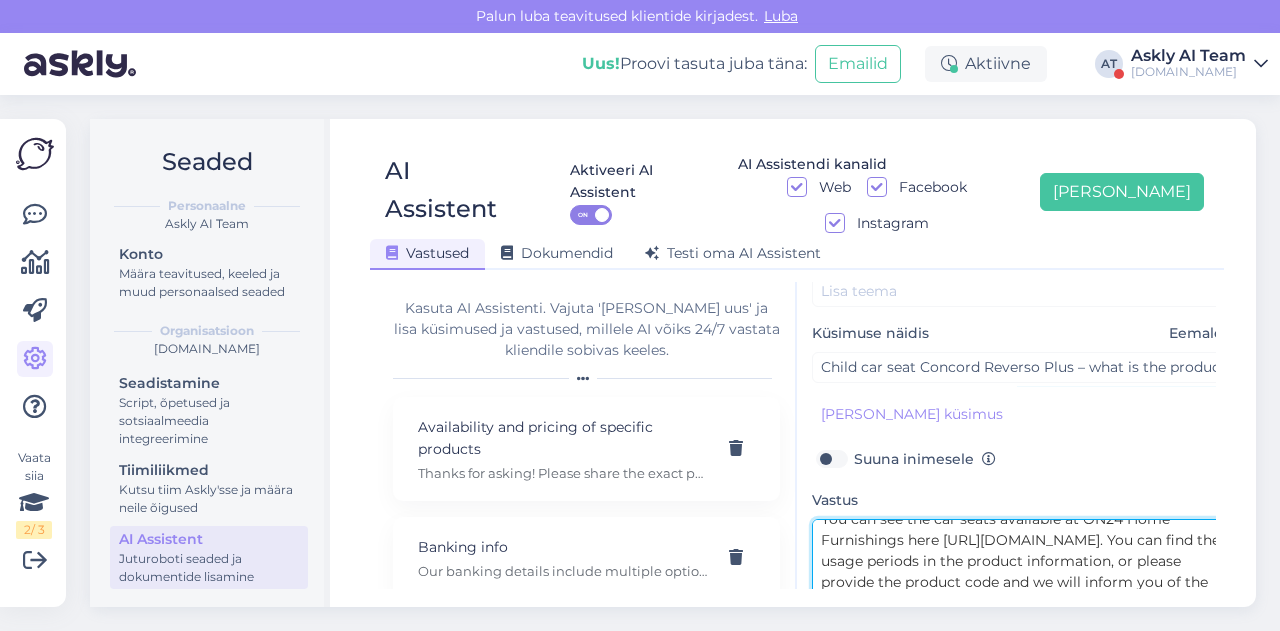 scroll, scrollTop: 0, scrollLeft: 0, axis: both 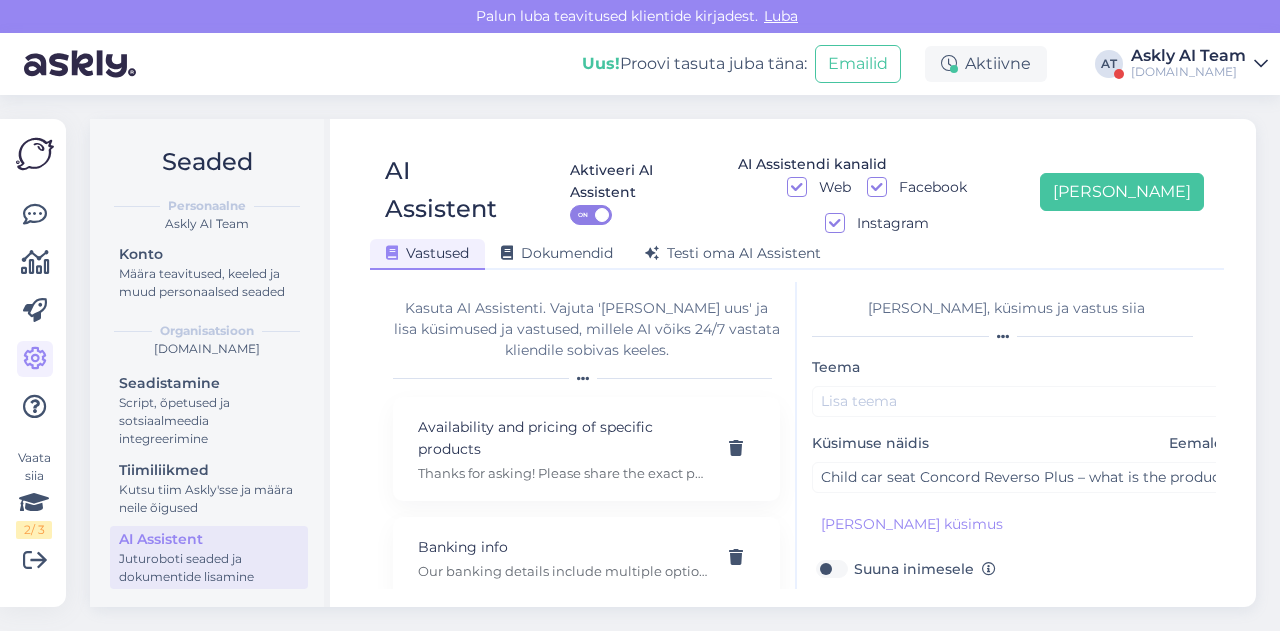 type on "You can see the car seats available at ON24 Home Furnishings here [URL][DOMAIN_NAME]. You can find the usage periods in the product information, or please provide the product code and we will inform you of the usage period." 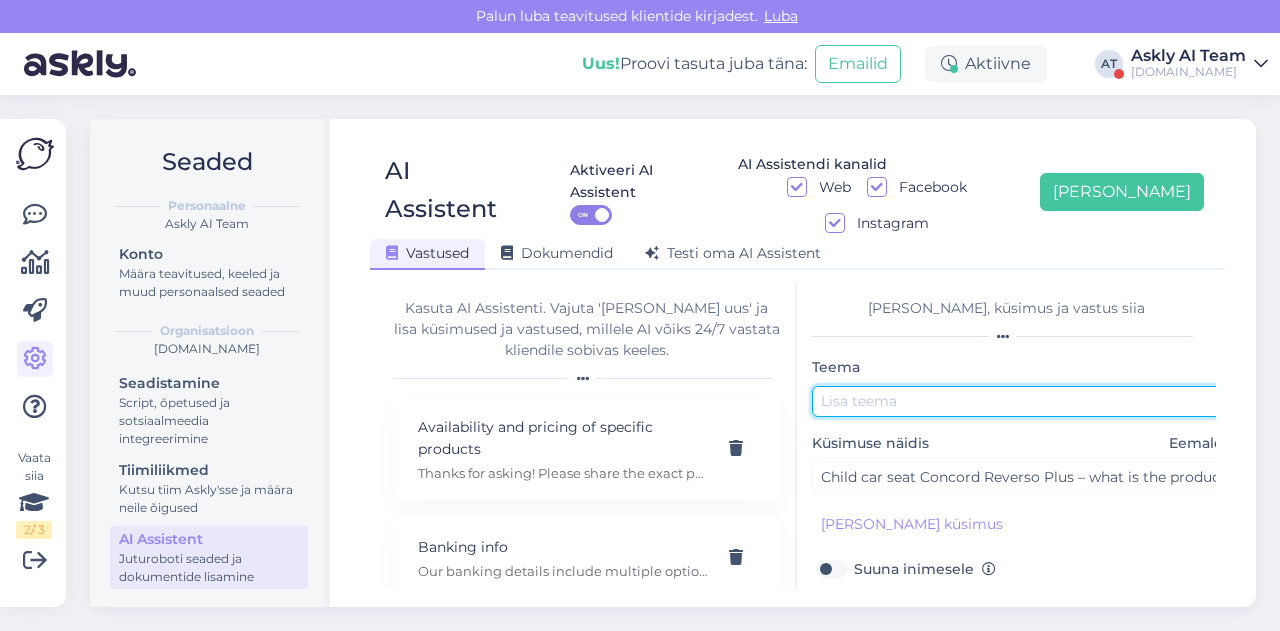 click at bounding box center (1022, 401) 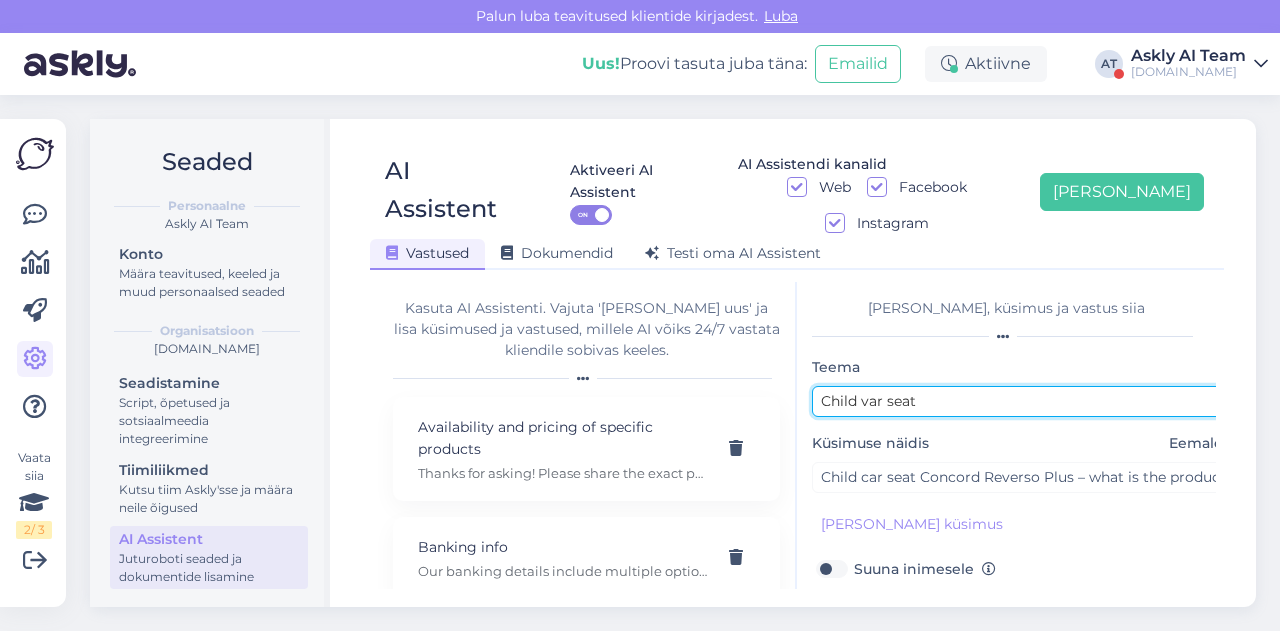 scroll, scrollTop: 179, scrollLeft: 0, axis: vertical 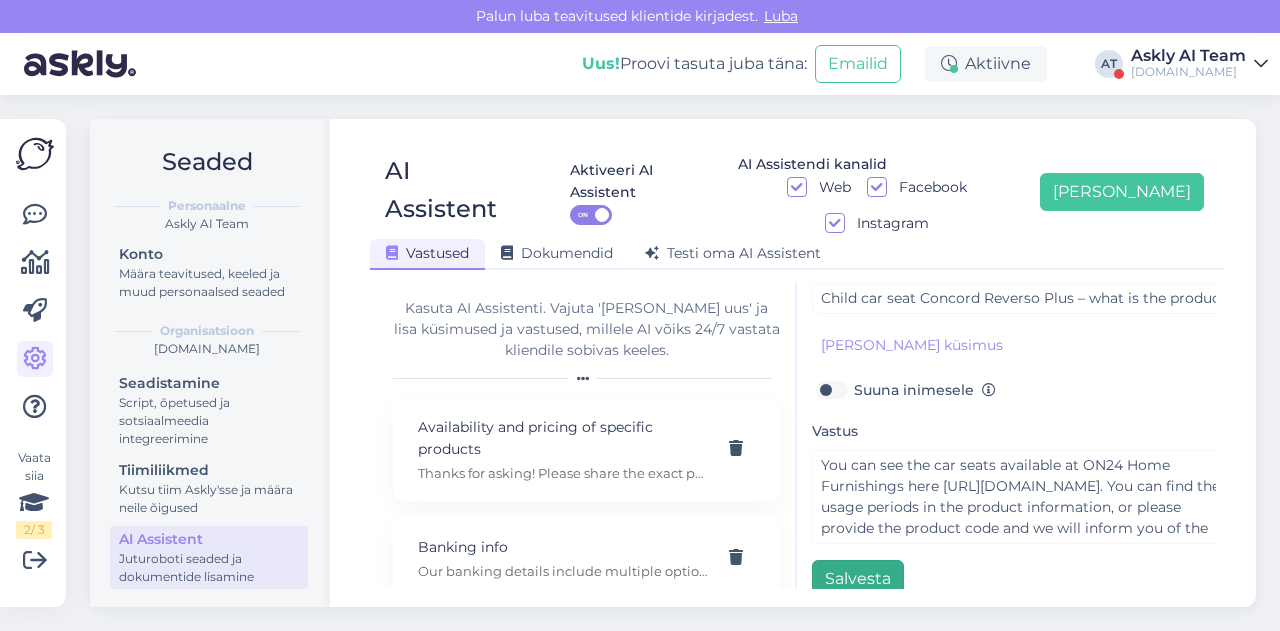 type on "Child var seat" 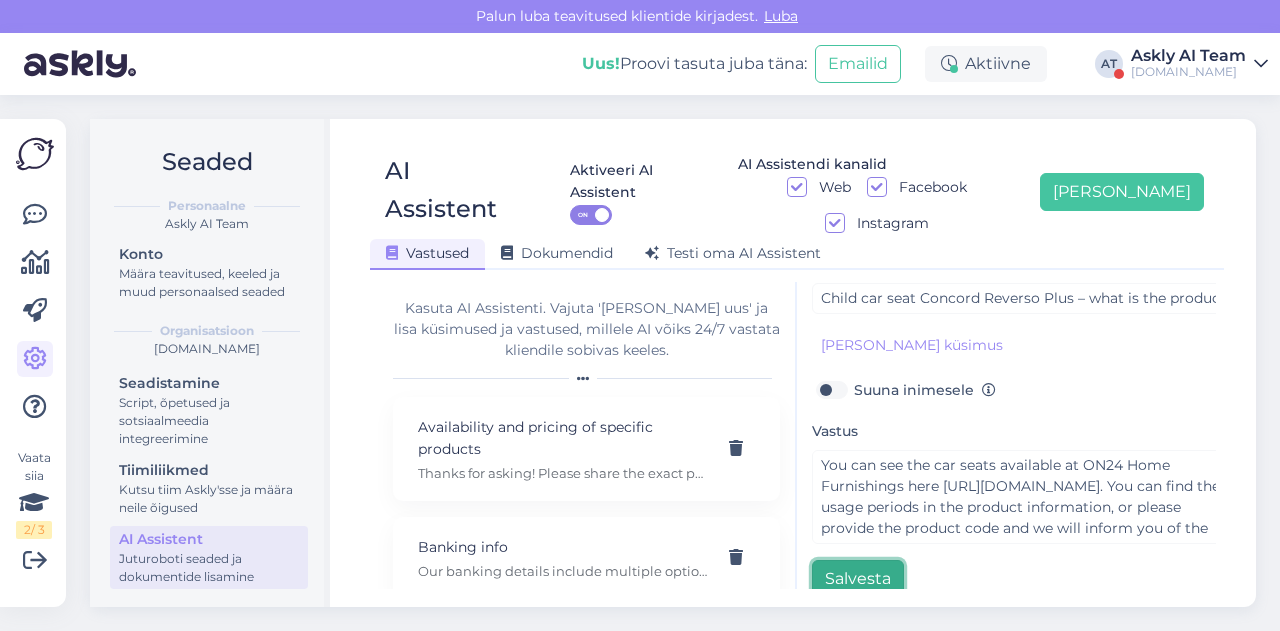 click on "Salvesta" at bounding box center [858, 579] 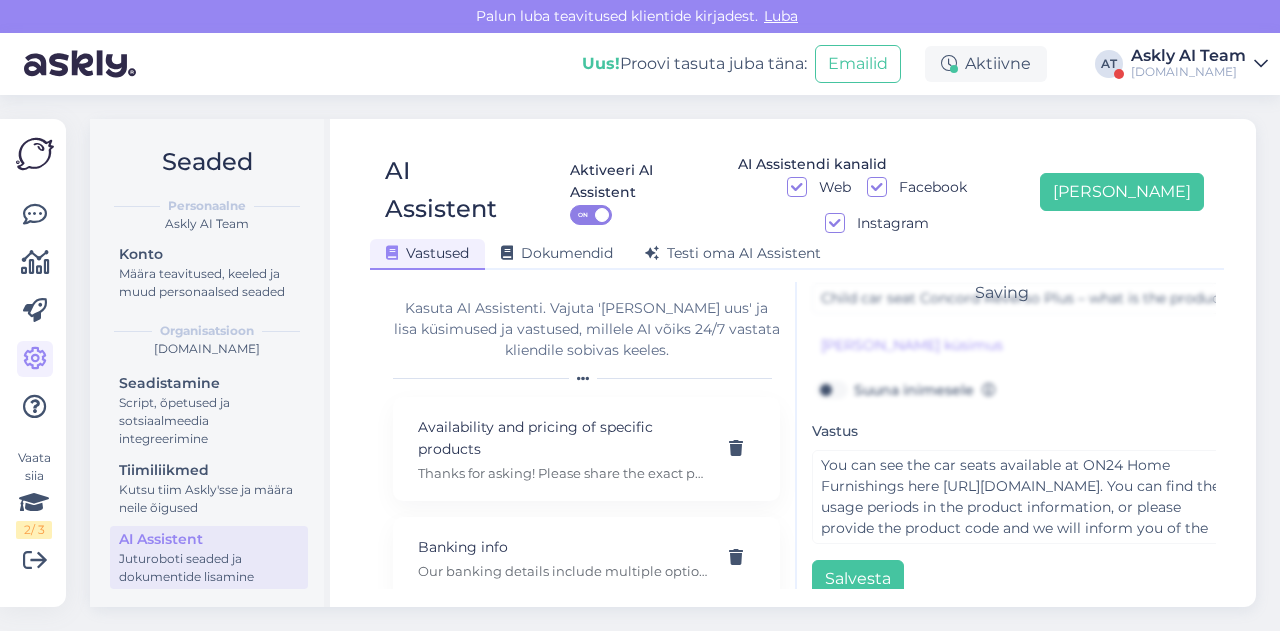 scroll, scrollTop: 42, scrollLeft: 0, axis: vertical 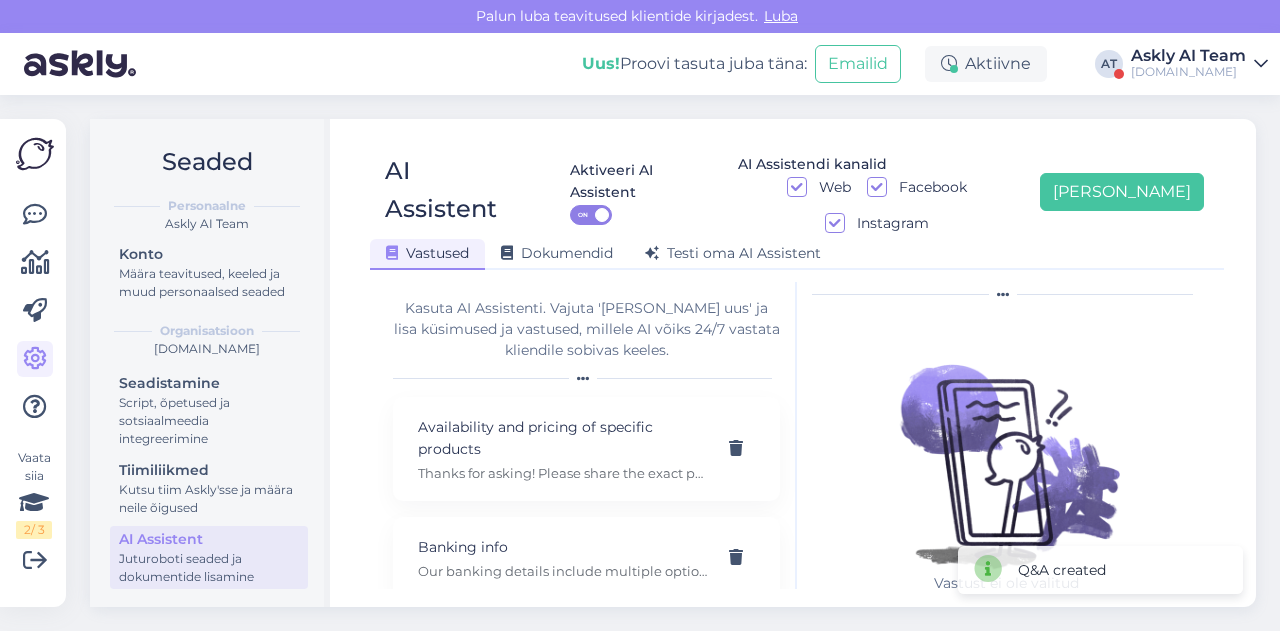 click on "AI Assistent Aktiveeri AI Assistent ON AI Assistendi kanalid Web Facebook Instagram [PERSON_NAME] uus Vastused Dokumendid [PERSON_NAME] oma AI Assistent [PERSON_NAME] AI Assistenti. Vajuta '[PERSON_NAME] uus' ja lisa küsimused ja vastused, millele AI võiks 24/7 vastata kliendile sobivas keeles.  Availability and pricing of specific products Thanks for asking! Please share the exact product code or name so we can confirm availability and pricing. We’ll get back to you quickly with the details. Banking info Our banking details include multiple options to suit your needs:
Danske Bank: [FINANCIAL_ID]
Nordea: [FINANCIAL_ID]
My Savings Bank: [FINANCIAL_ID]
Cooperative Bank: [FINANCIAL_ID]
Savings Bank: [FINANCIAL_ID]
If you need help with a payment, our support team is happy to guide you. Bed and mattress bundle Buying gift cards You can purchase a gift card from our website. It’s a perfect present — easy to send and always well received. Changing an order Checking Your Balance Child var seat Choosing delivery time" at bounding box center (797, 363) 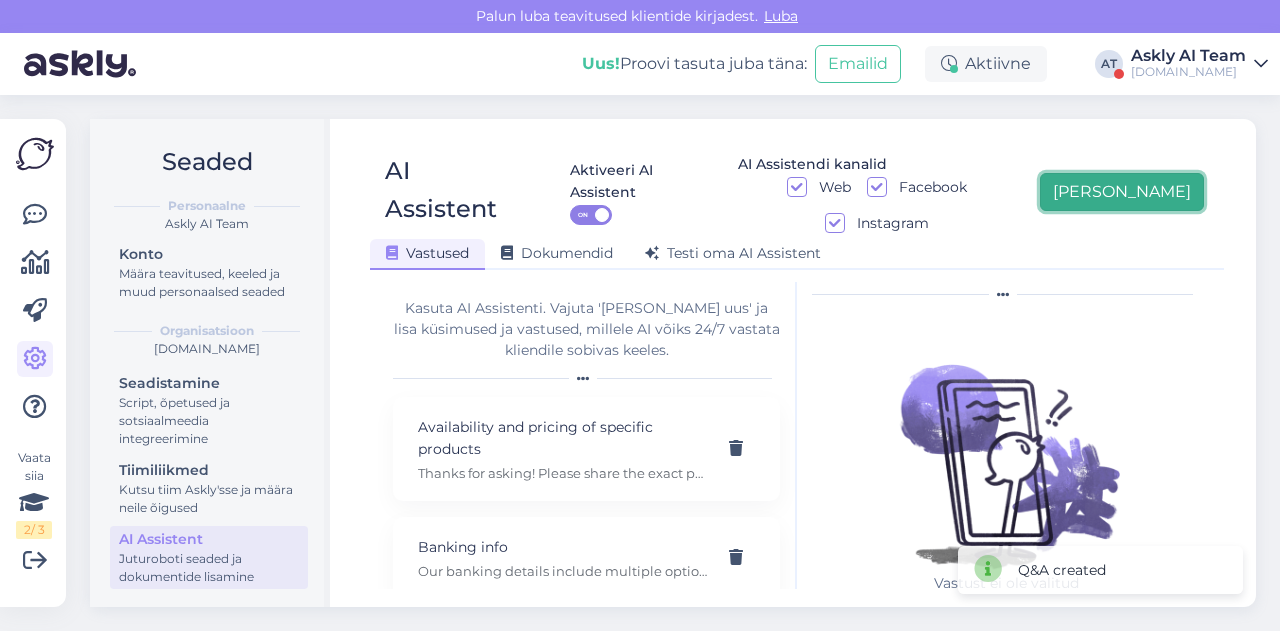click on "[PERSON_NAME]" at bounding box center (1122, 192) 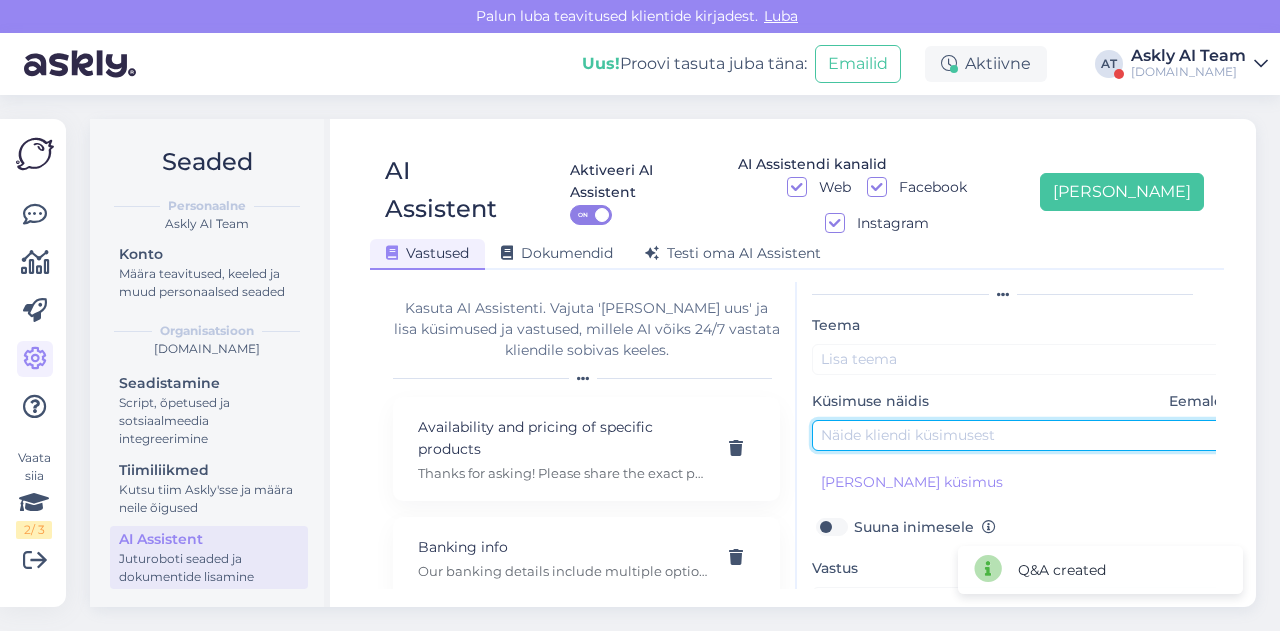 click at bounding box center (1022, 435) 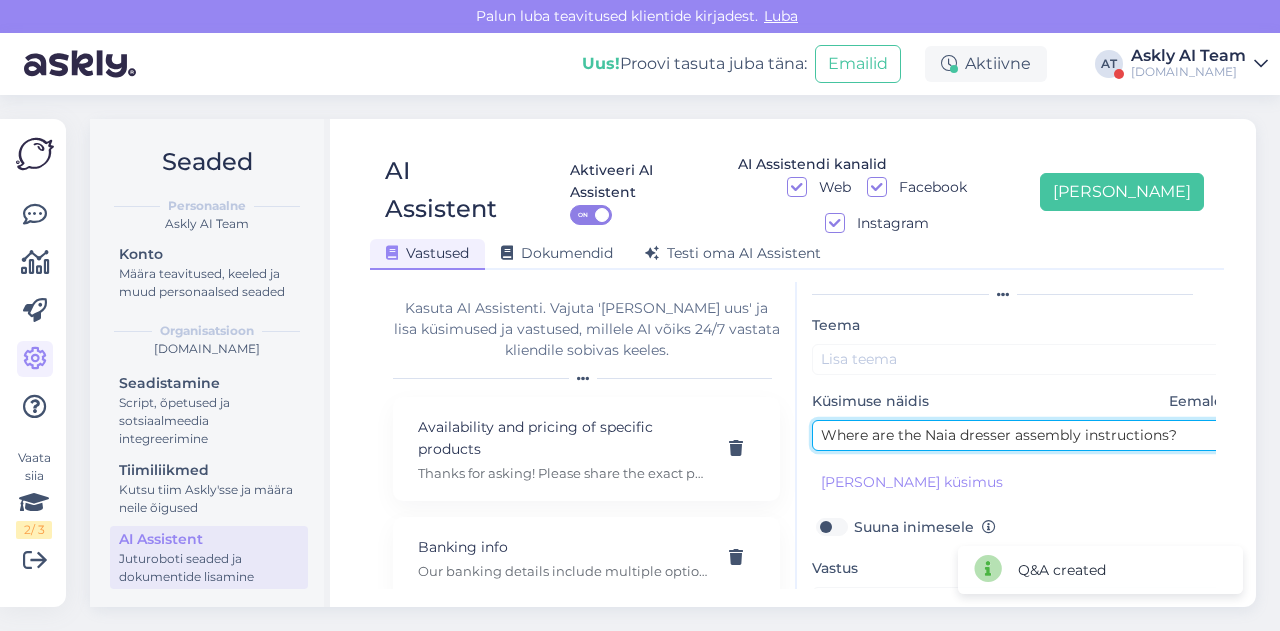 type on "Where are the Naia dresser assembly instructions?" 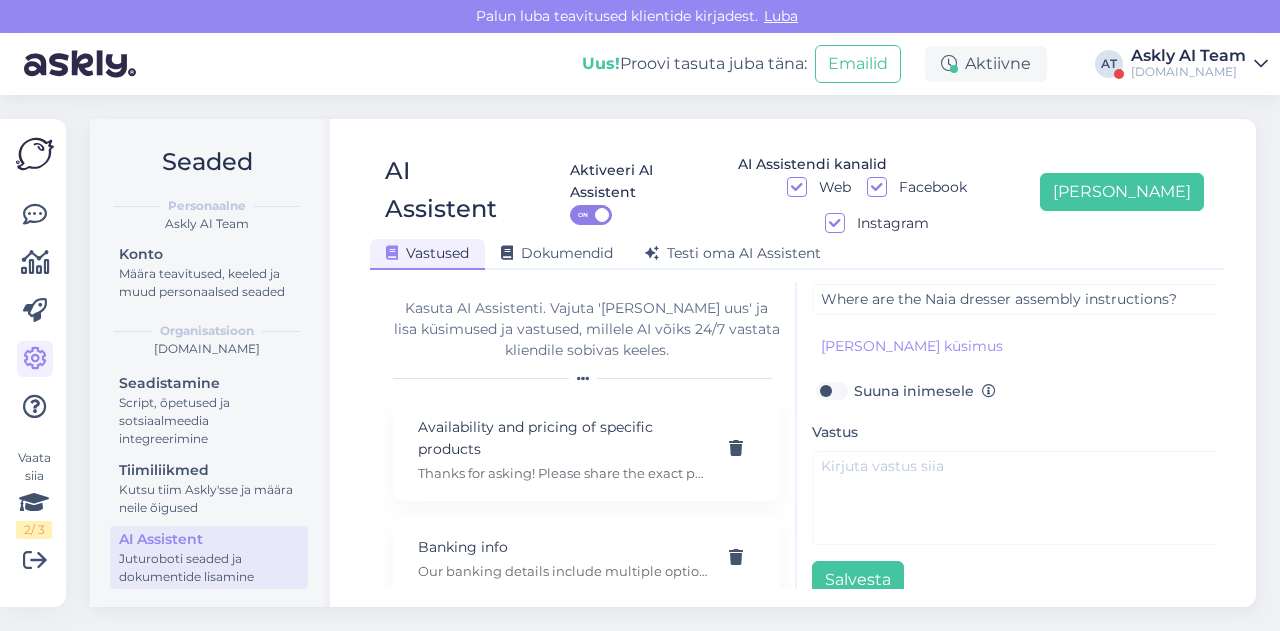 scroll, scrollTop: 179, scrollLeft: 0, axis: vertical 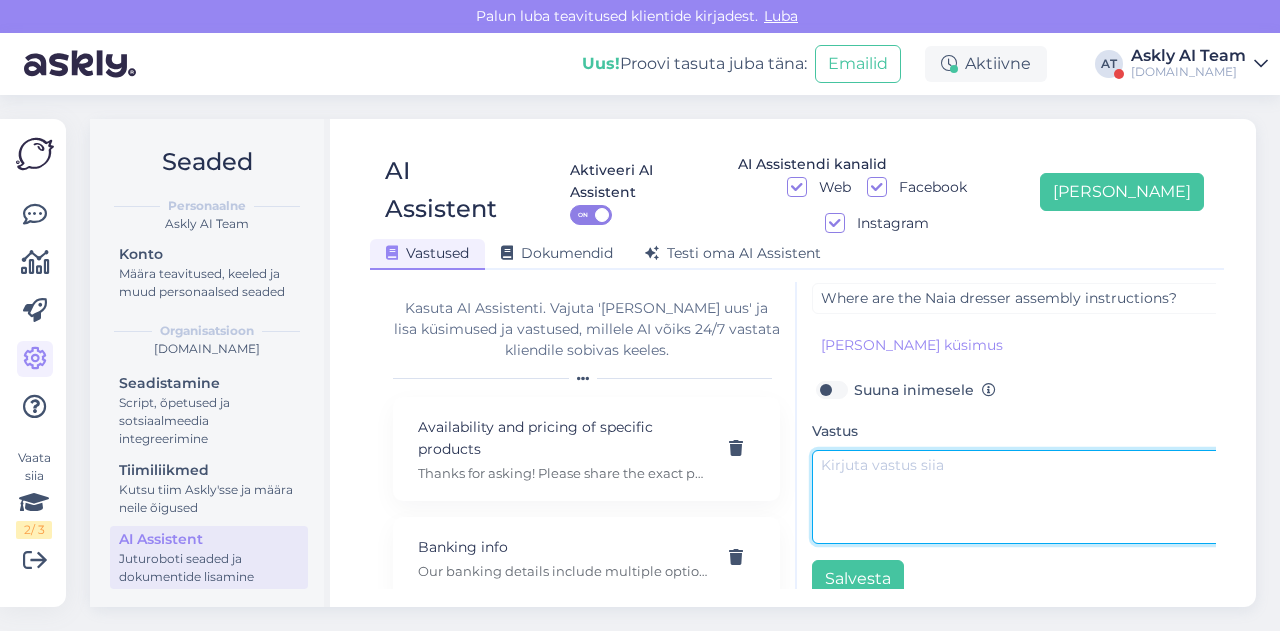 click at bounding box center [1022, 497] 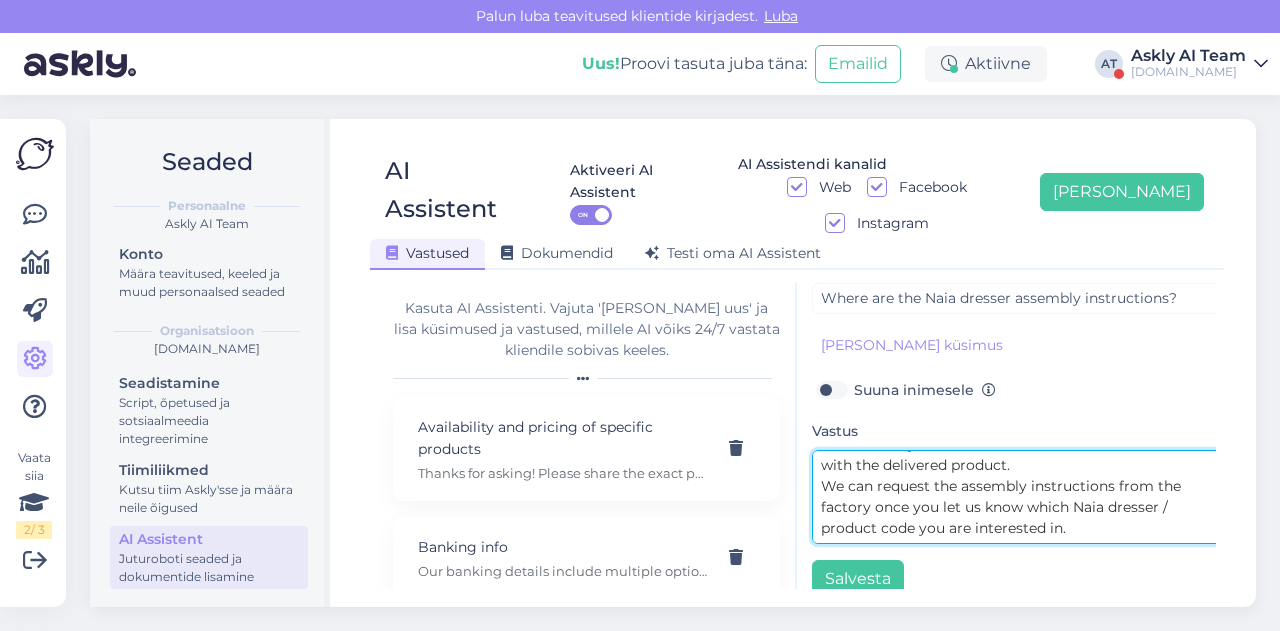scroll, scrollTop: 0, scrollLeft: 0, axis: both 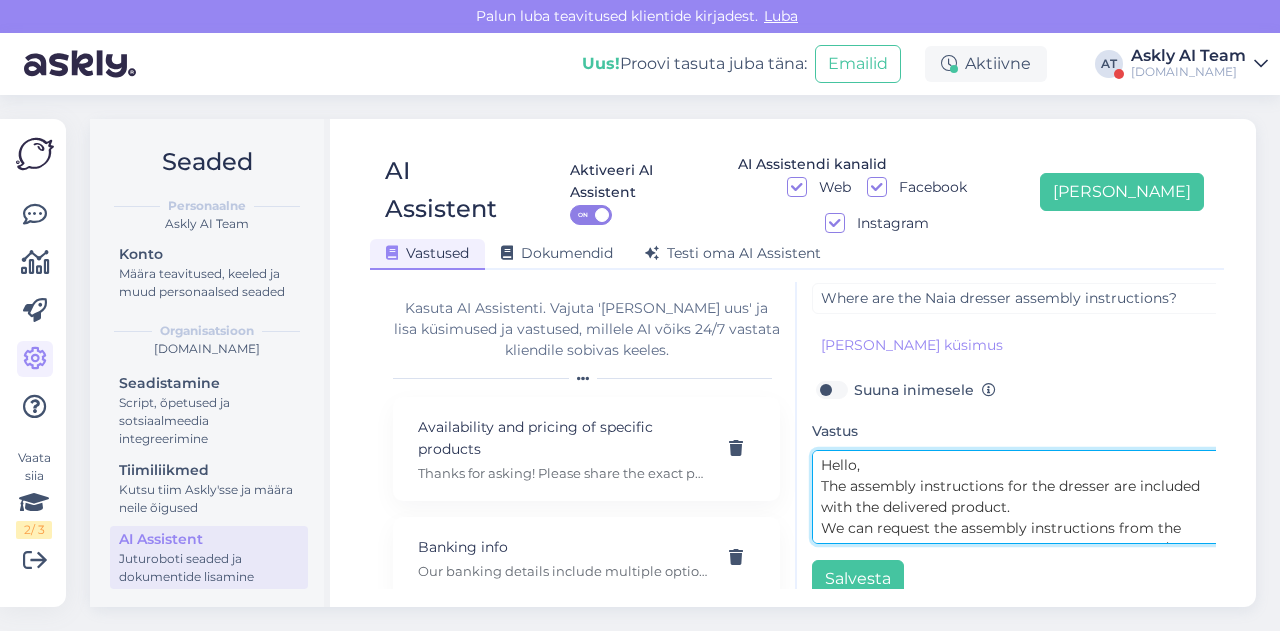 drag, startPoint x: 850, startPoint y: 447, endPoint x: 1004, endPoint y: 451, distance: 154.05194 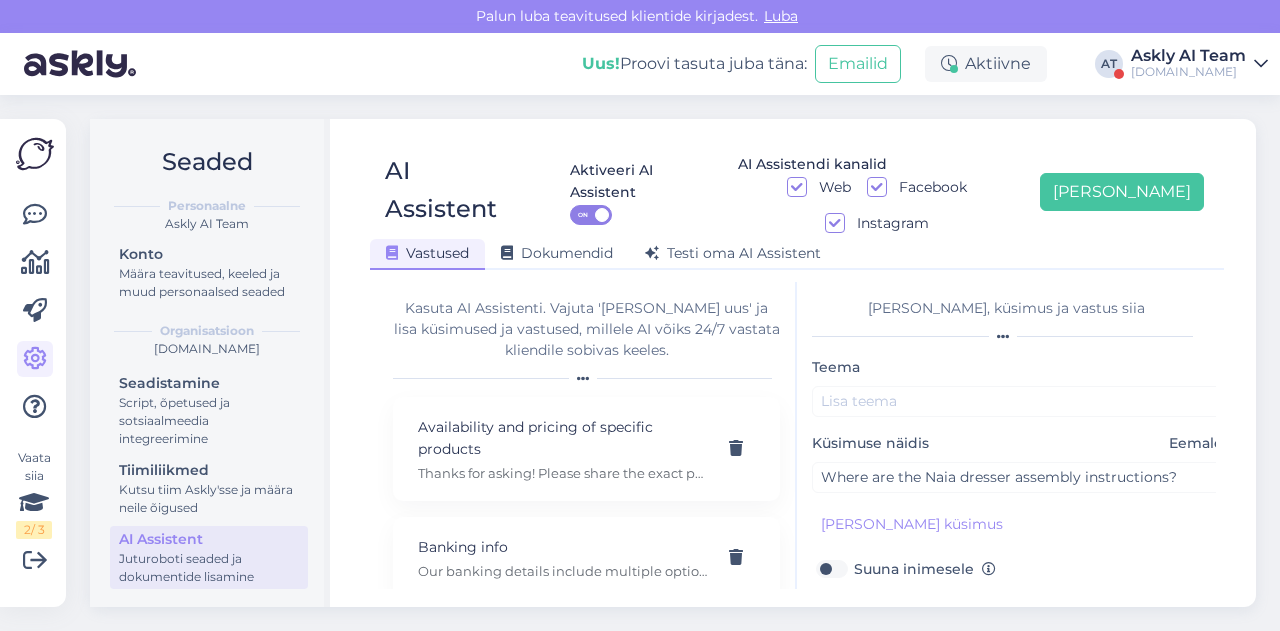 type on "Hello,
The assembly instructions for the dresser are included with the delivered product.
We can request the assembly instructions from the factory once you let us know which Naia dresser / product code you are interested in." 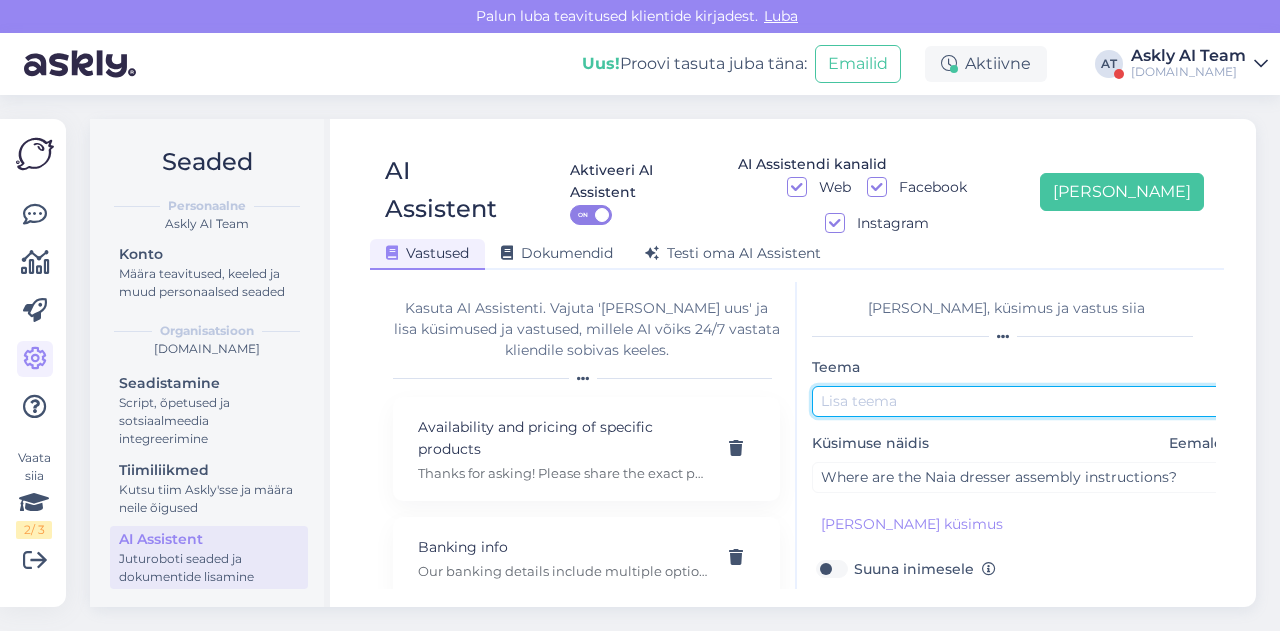 click at bounding box center [1022, 401] 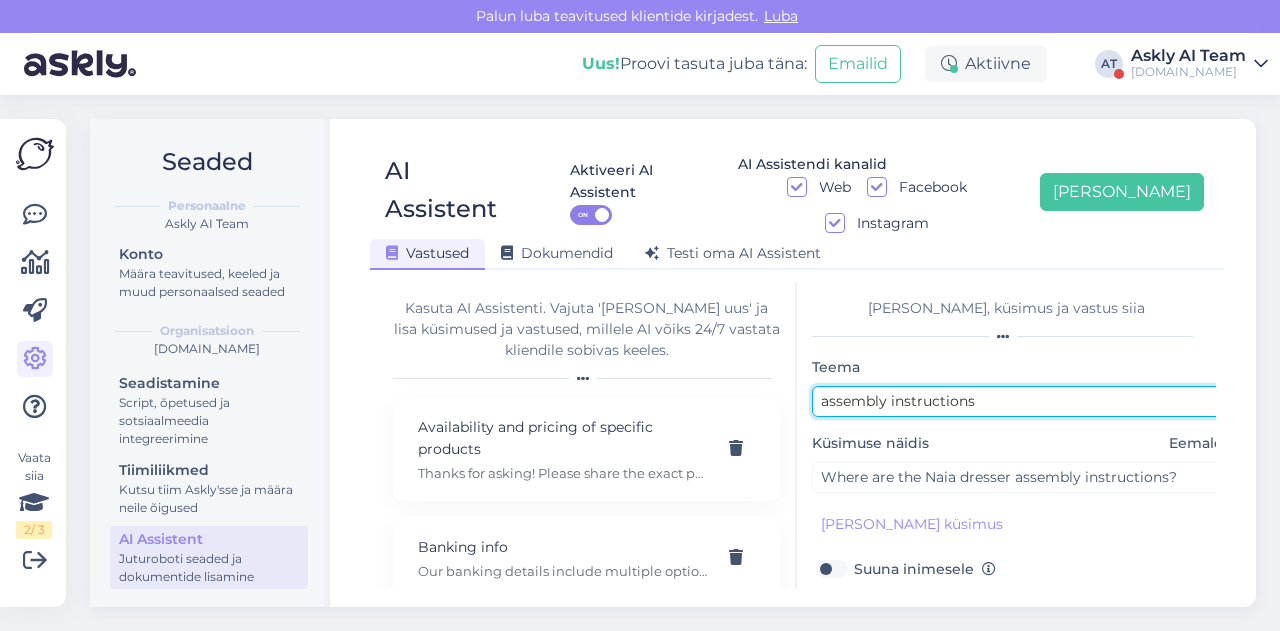 click on "assembly instructions" at bounding box center [1022, 401] 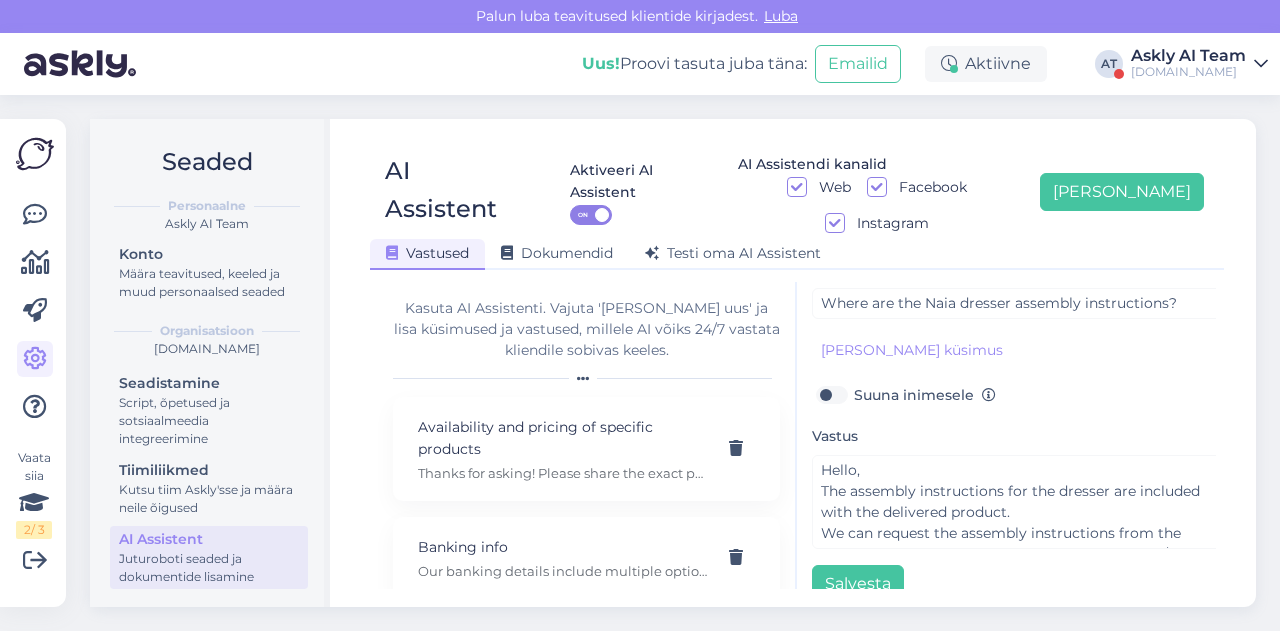 scroll, scrollTop: 176, scrollLeft: 0, axis: vertical 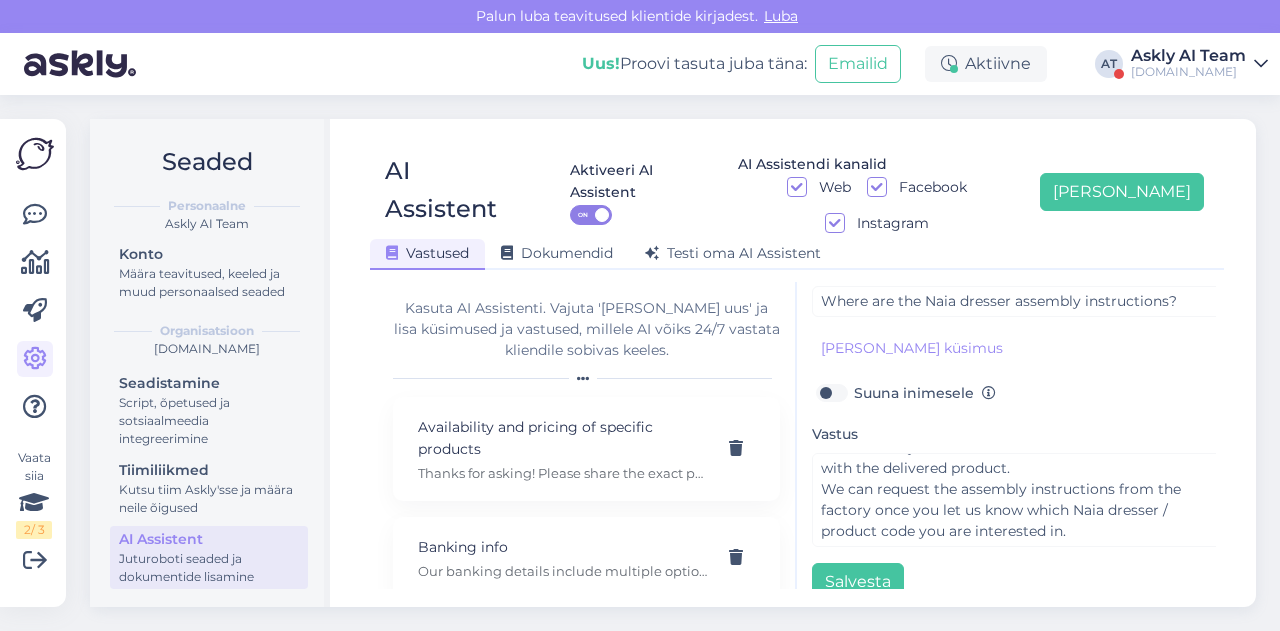 type on "Assembly instructions" 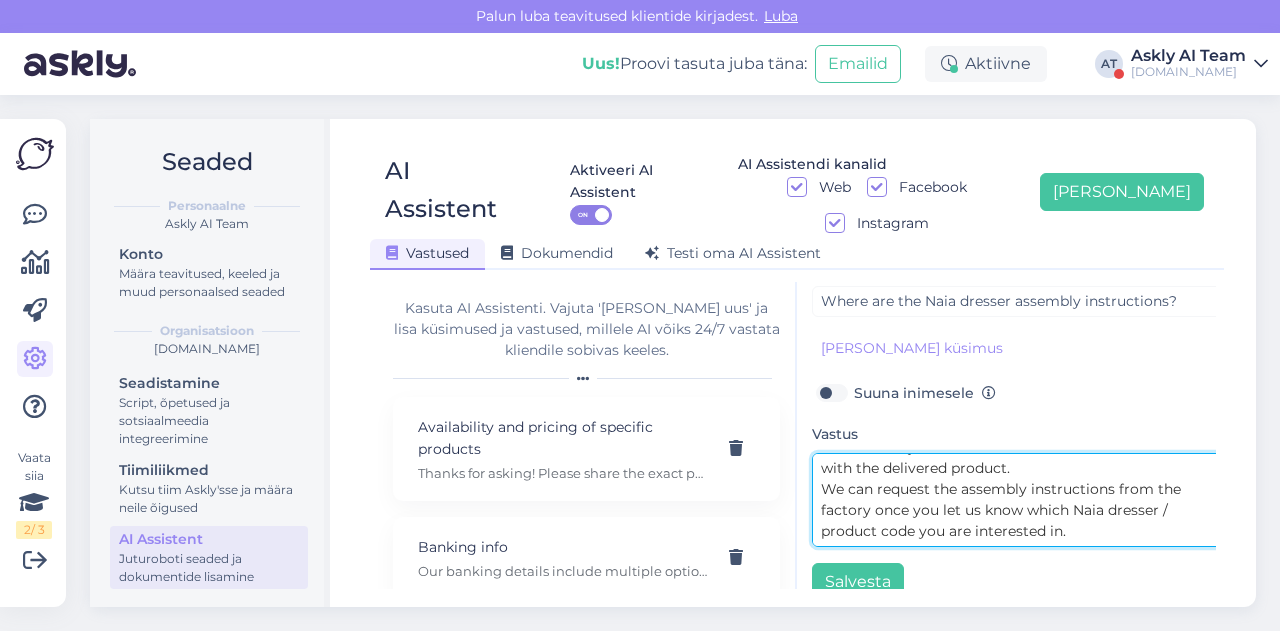 click on "Hello,
The assembly instructions for the dresser are included with the delivered product.
We can request the assembly instructions from the factory once you let us know which Naia dresser / product code you are interested in." at bounding box center [1022, 500] 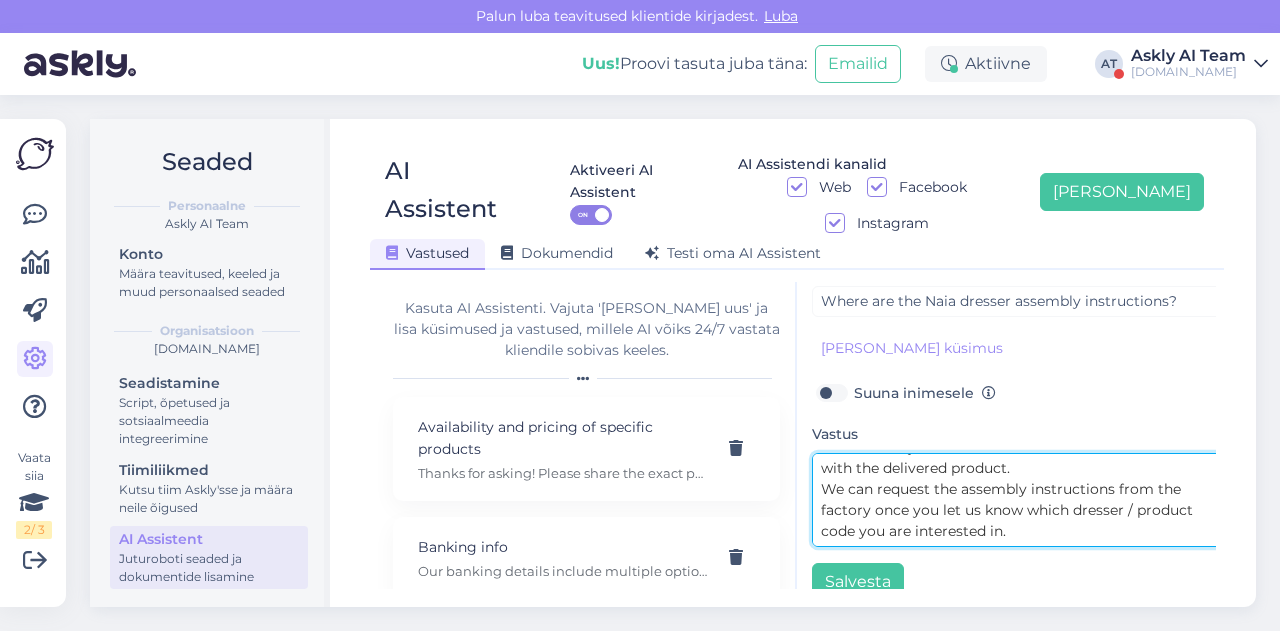 click on "Hello,
The assembly instructions for the dresser are included with the delivered product.
We can request the assembly instructions from the factory once you let us know which dresser / product code you are interested in." at bounding box center [1022, 500] 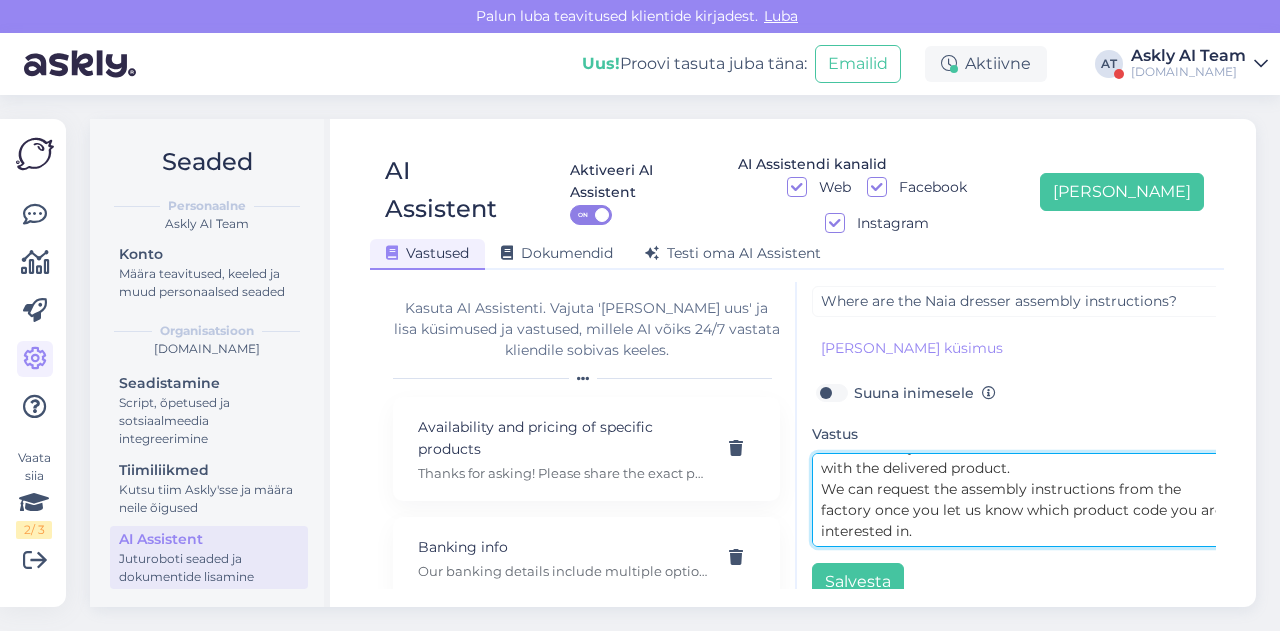 scroll, scrollTop: 63, scrollLeft: 0, axis: vertical 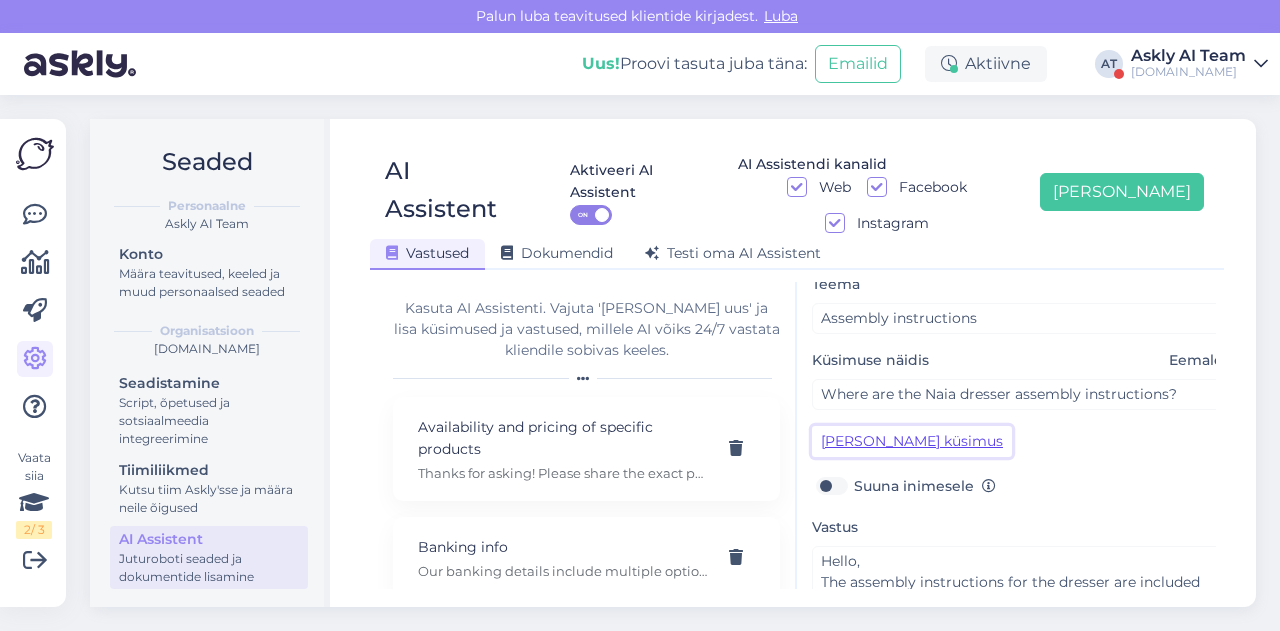 click on "[PERSON_NAME] küsimus" at bounding box center [912, 441] 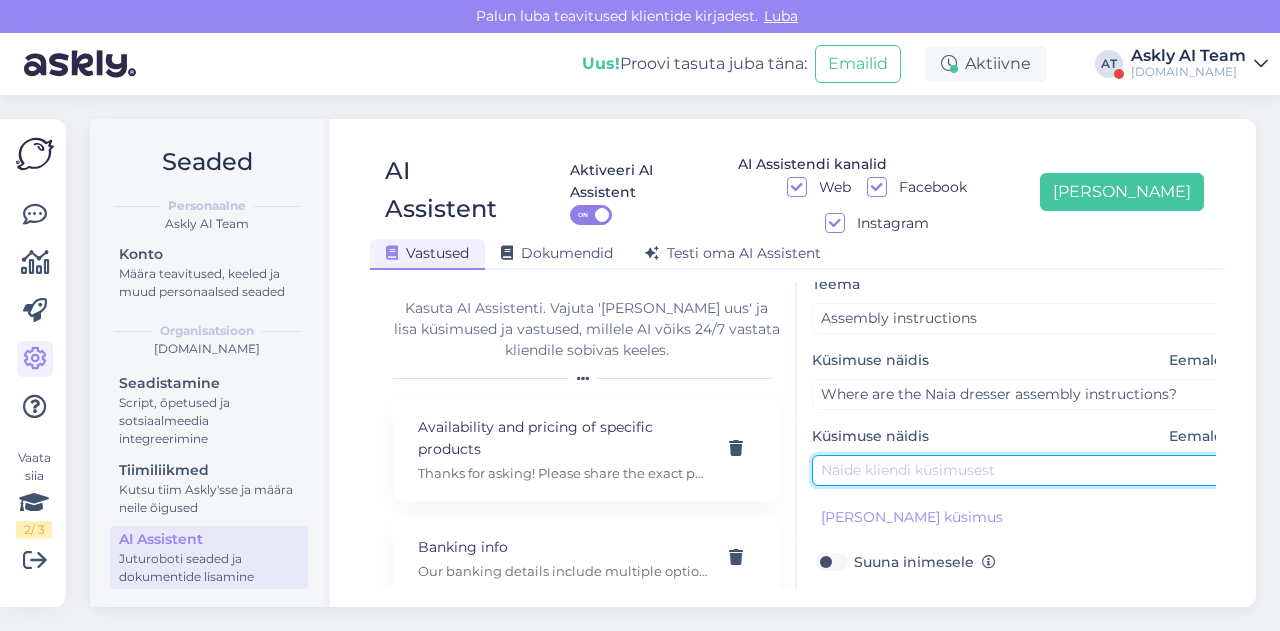 click at bounding box center (1022, 470) 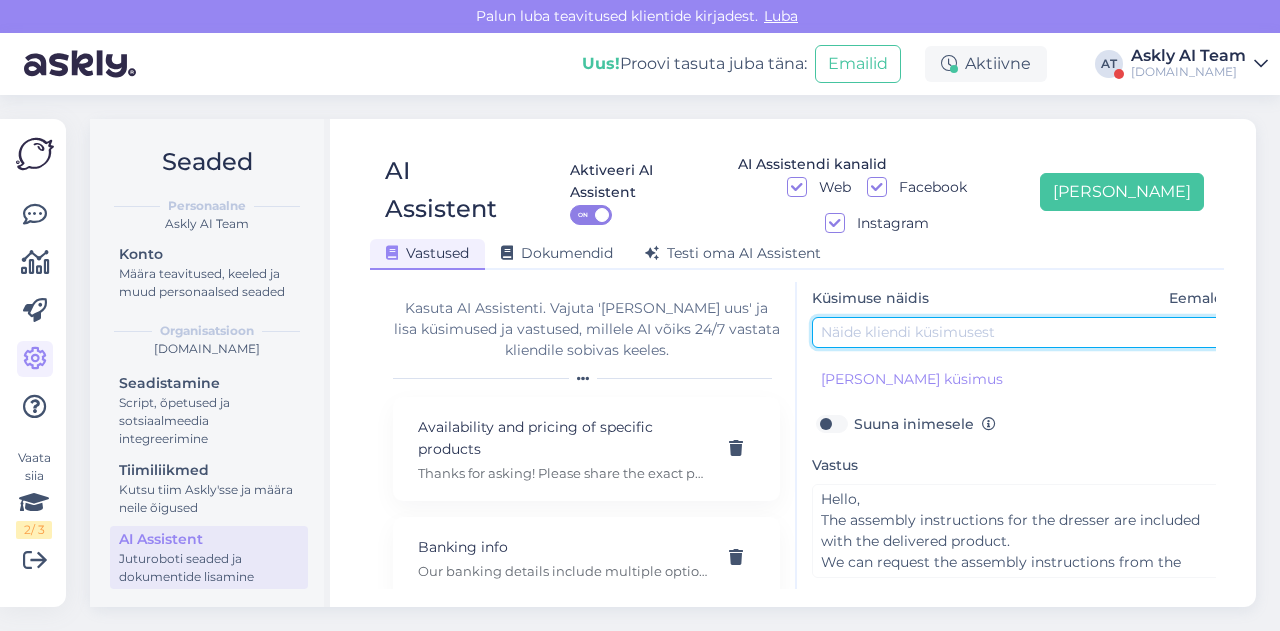 scroll, scrollTop: 220, scrollLeft: 0, axis: vertical 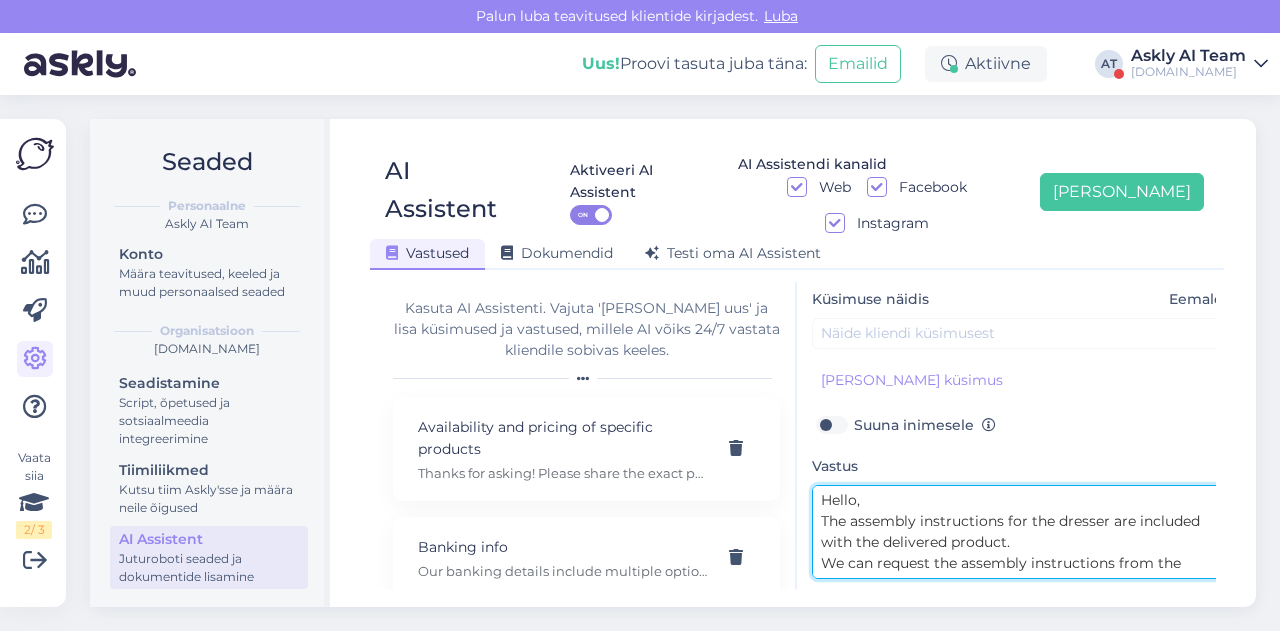 drag, startPoint x: 1106, startPoint y: 481, endPoint x: 1056, endPoint y: 479, distance: 50.039986 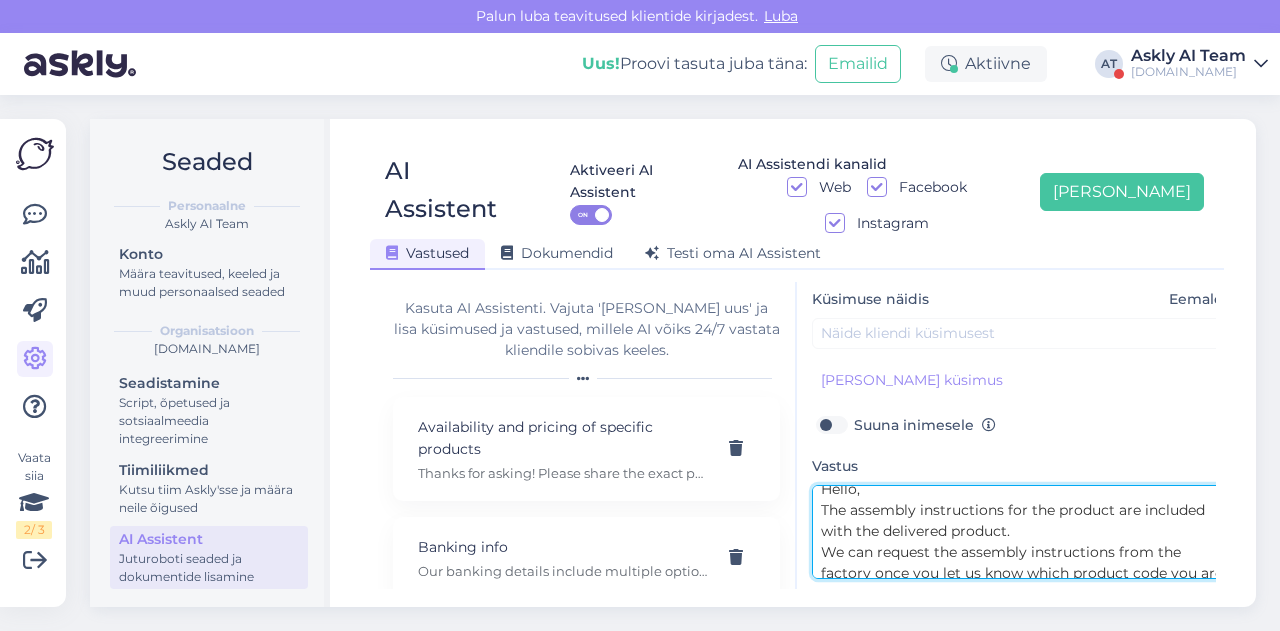 scroll, scrollTop: 0, scrollLeft: 0, axis: both 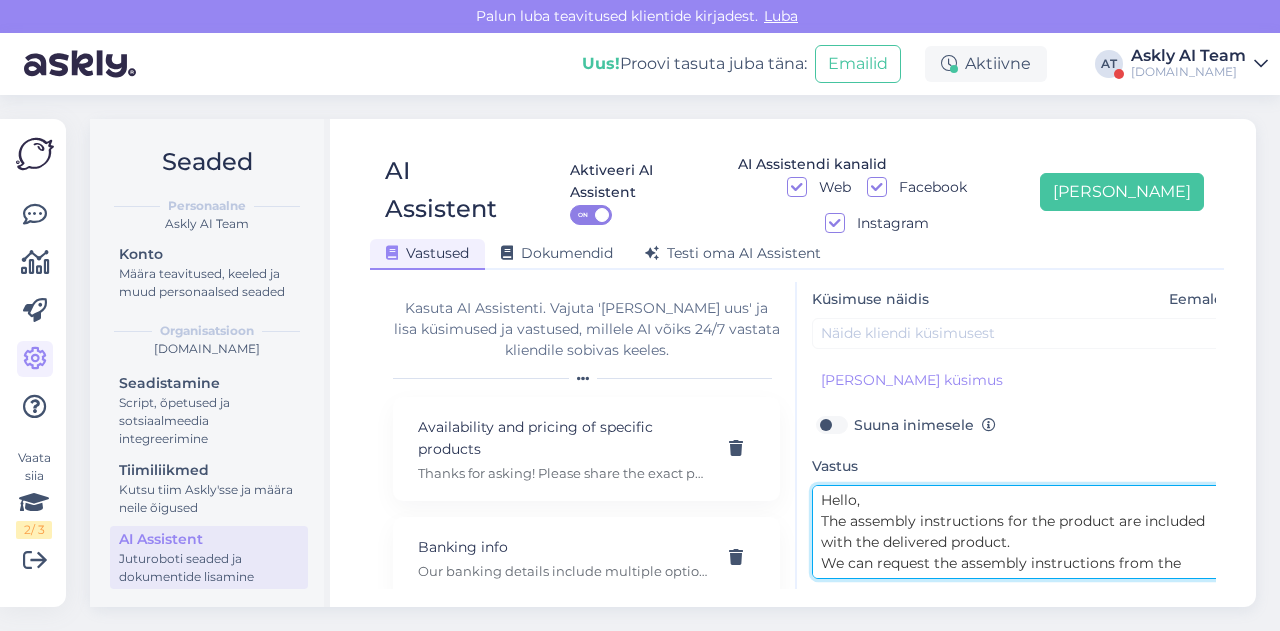 click on "Hello,
The assembly instructions for the product are included with the delivered product.
We can request the assembly instructions from the factory once you let us know which product code you are interested in." at bounding box center (1022, 532) 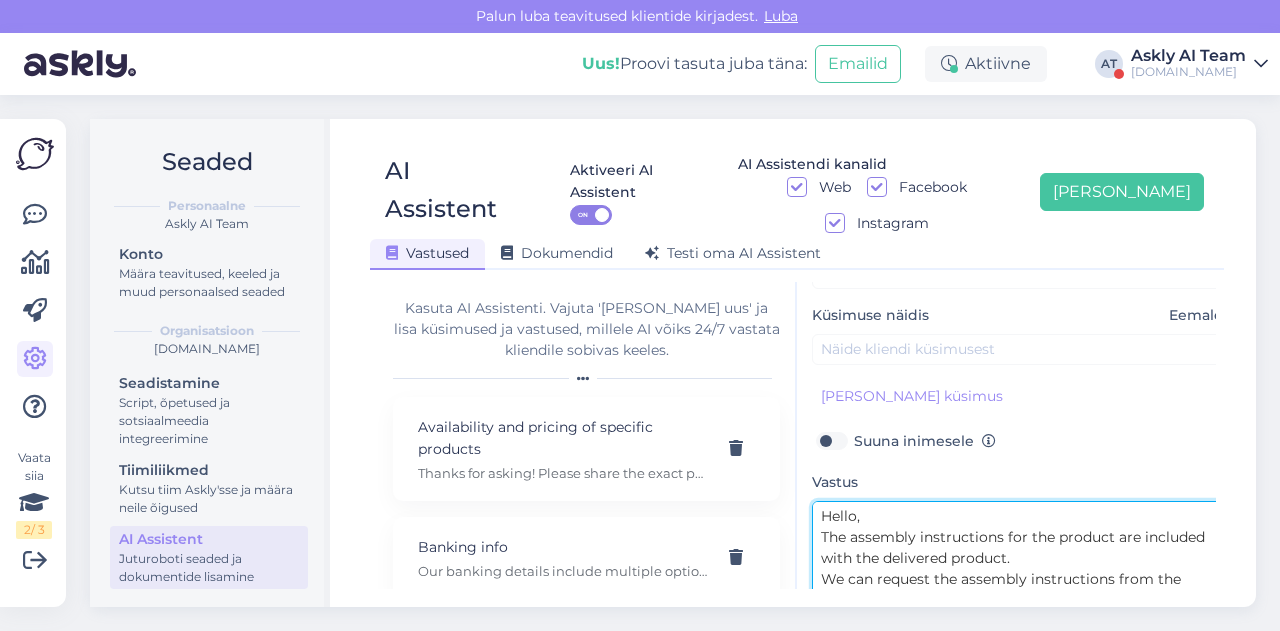 scroll, scrollTop: 230, scrollLeft: 0, axis: vertical 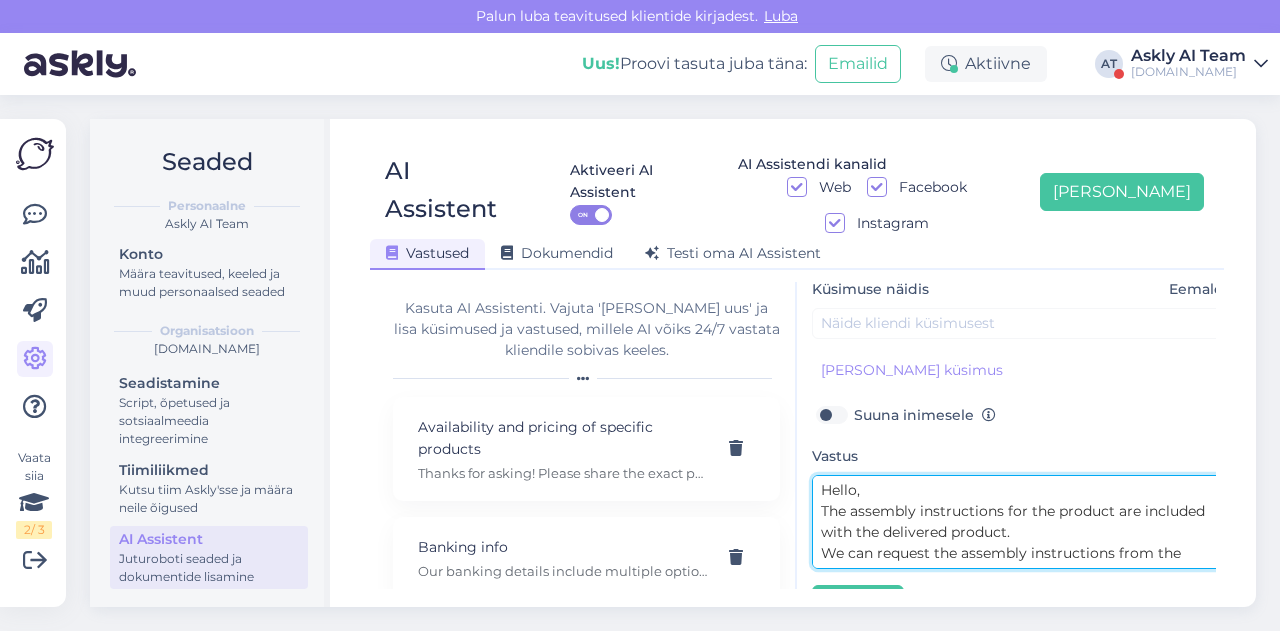 drag, startPoint x: 852, startPoint y: 475, endPoint x: 1111, endPoint y: 467, distance: 259.12354 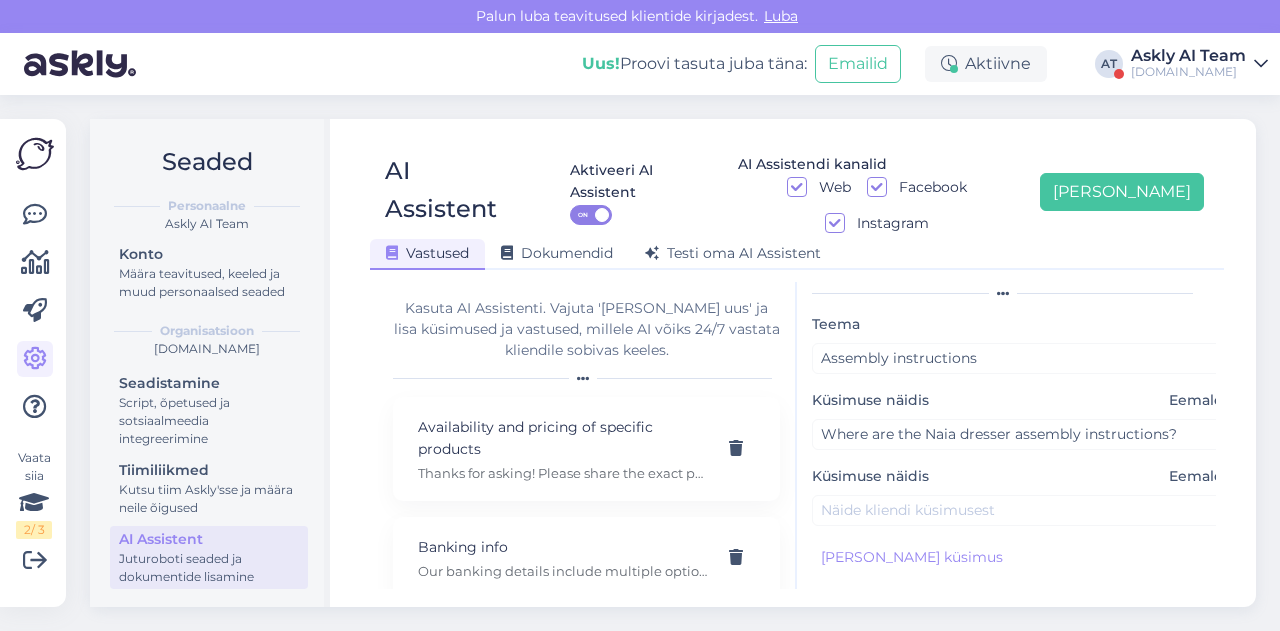 scroll, scrollTop: 0, scrollLeft: 0, axis: both 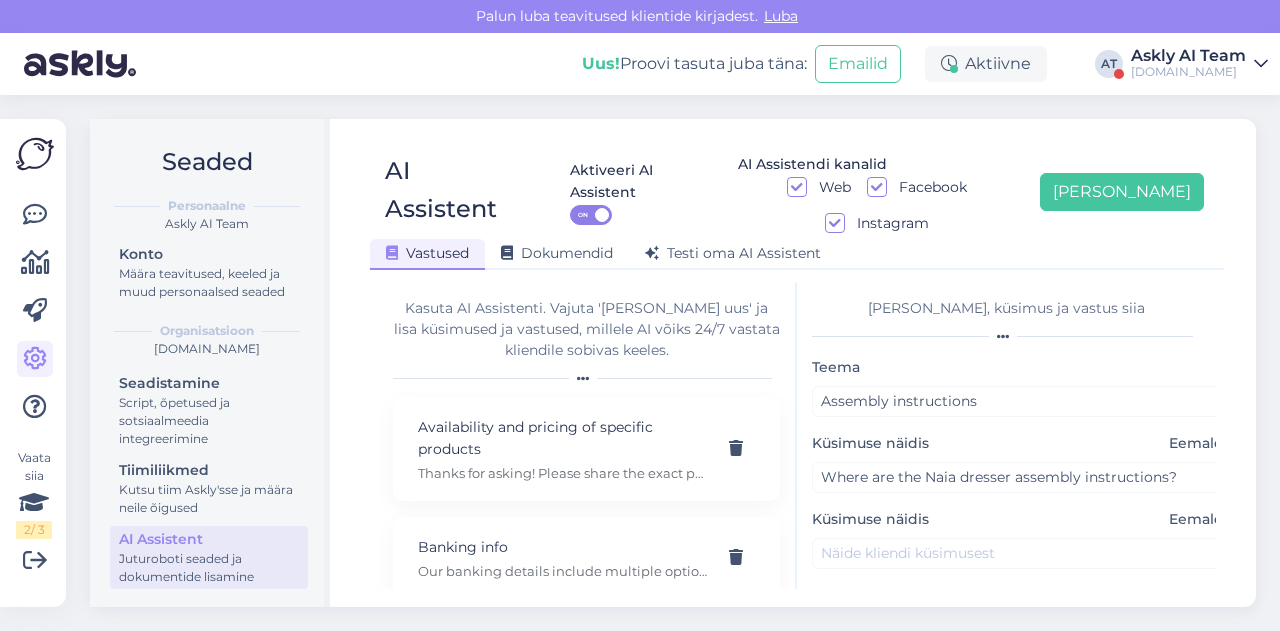 type on "Hello,
The assembly instructions for the product are included with the delivered product.
We can request the assembly instructions from the factory once you let us know which product code you are interested in." 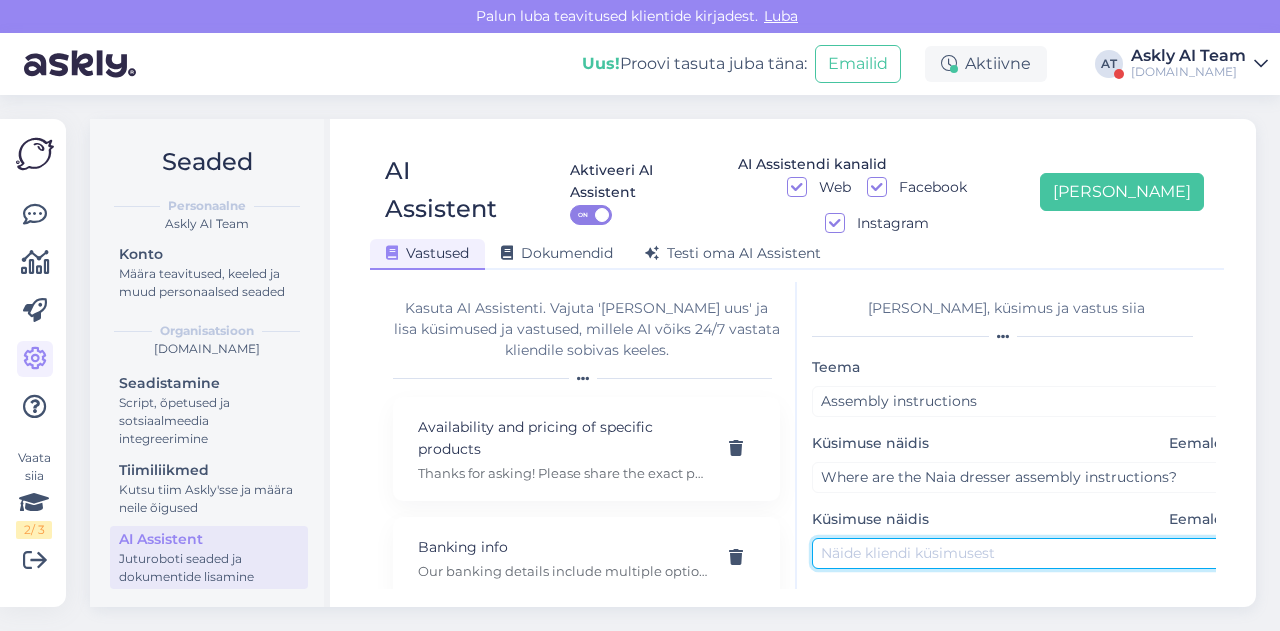 click at bounding box center (1022, 553) 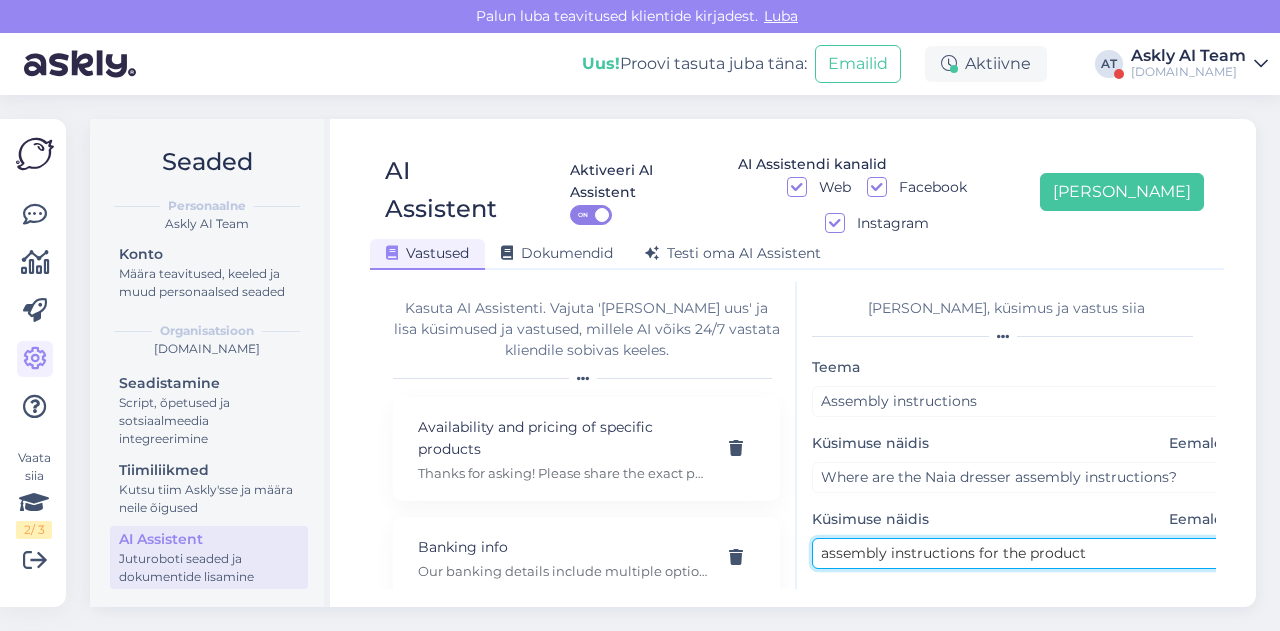 scroll, scrollTop: 254, scrollLeft: 0, axis: vertical 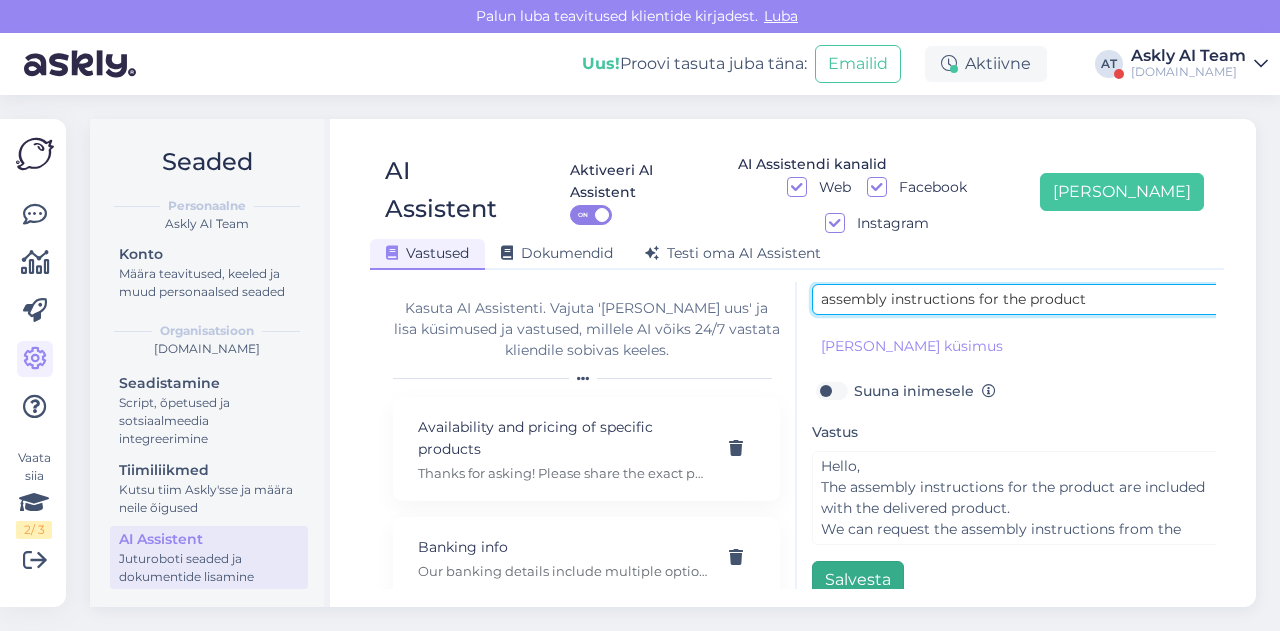 type on "assembly instructions for the product" 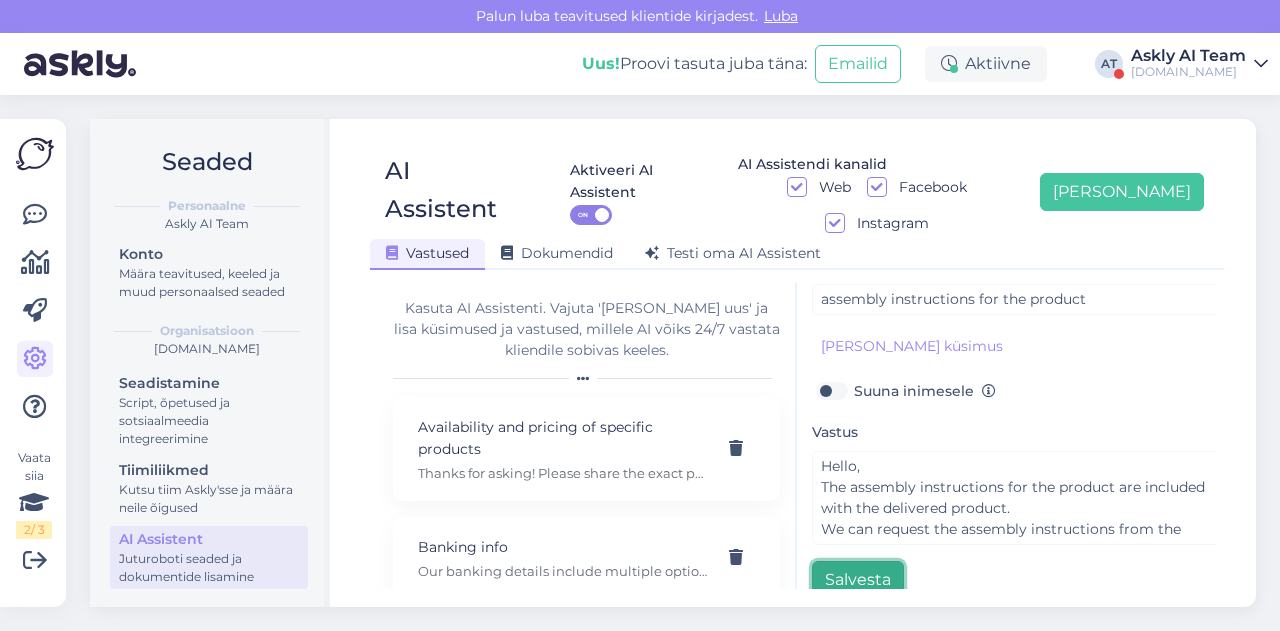 click on "Salvesta" at bounding box center [858, 580] 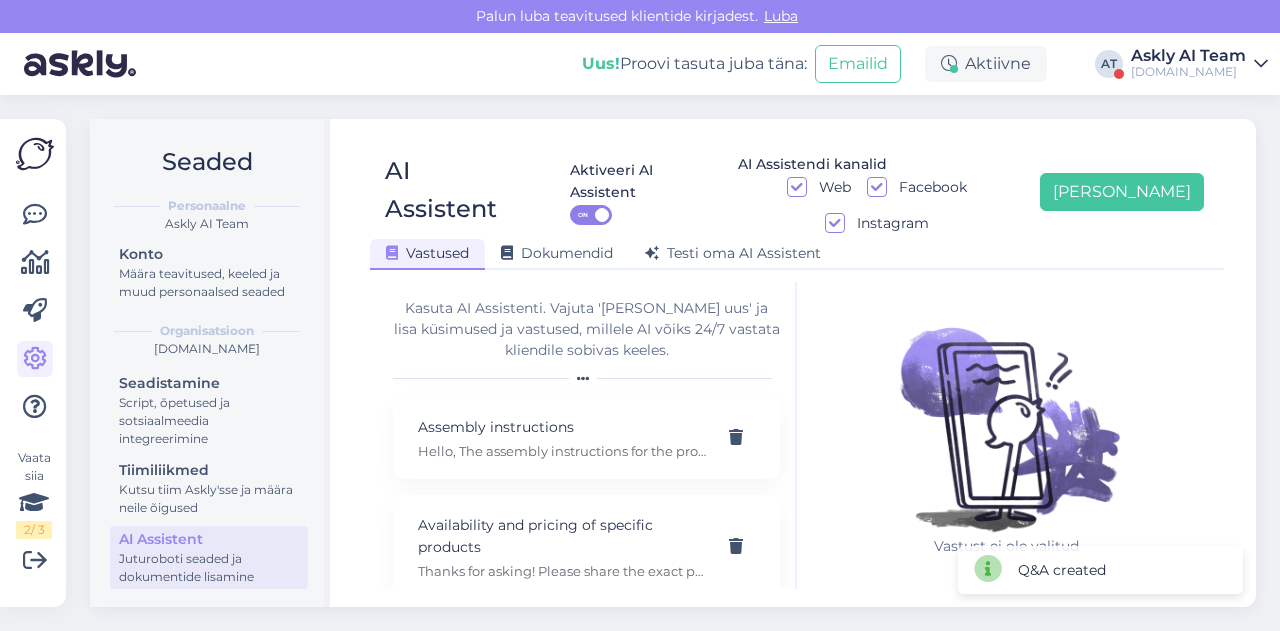 scroll, scrollTop: 0, scrollLeft: 0, axis: both 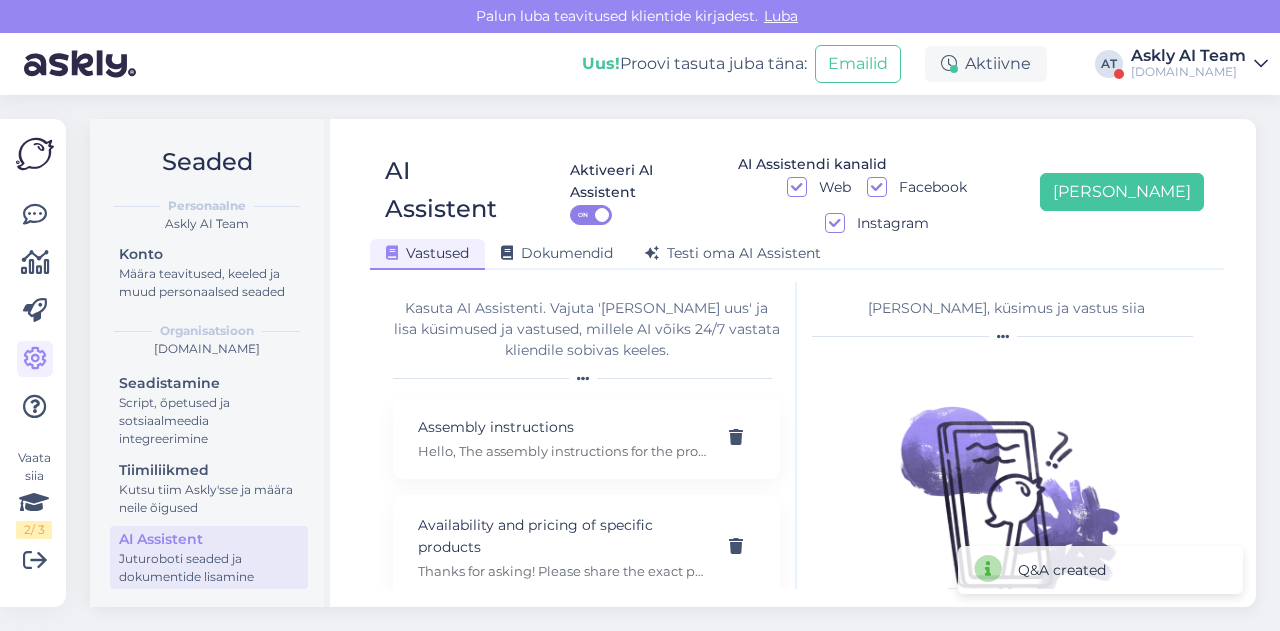 click on "Vastused Dokumendid [PERSON_NAME] oma AI Assistent" at bounding box center (787, 250) 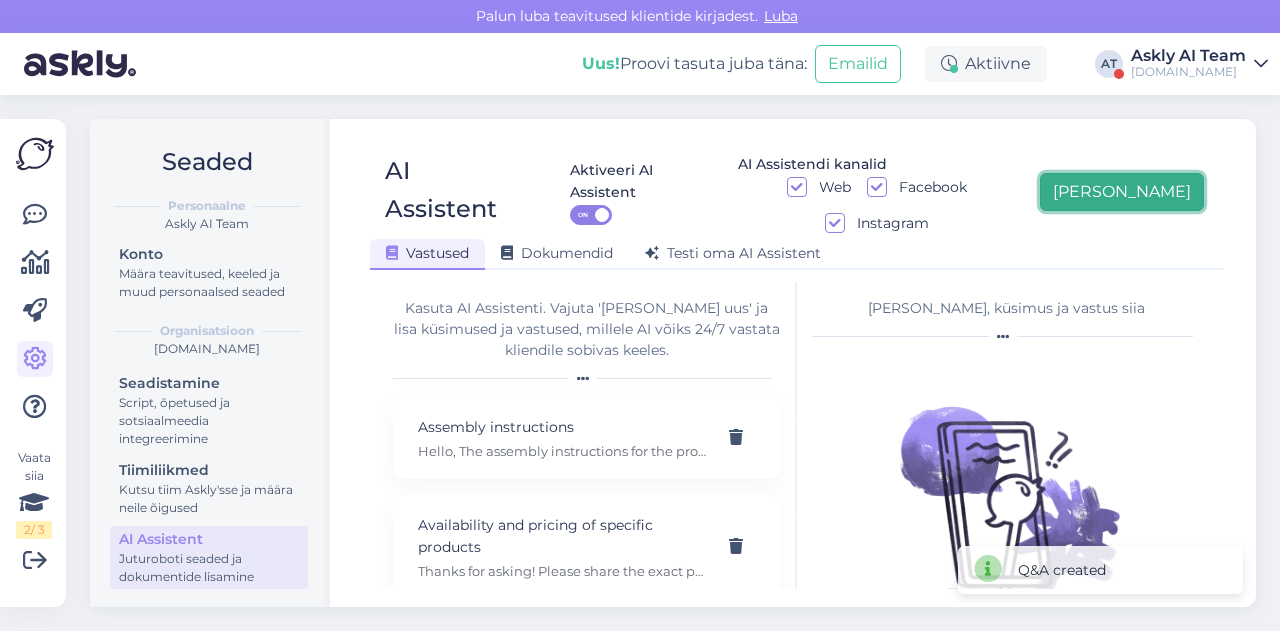 click on "[PERSON_NAME]" at bounding box center [1122, 192] 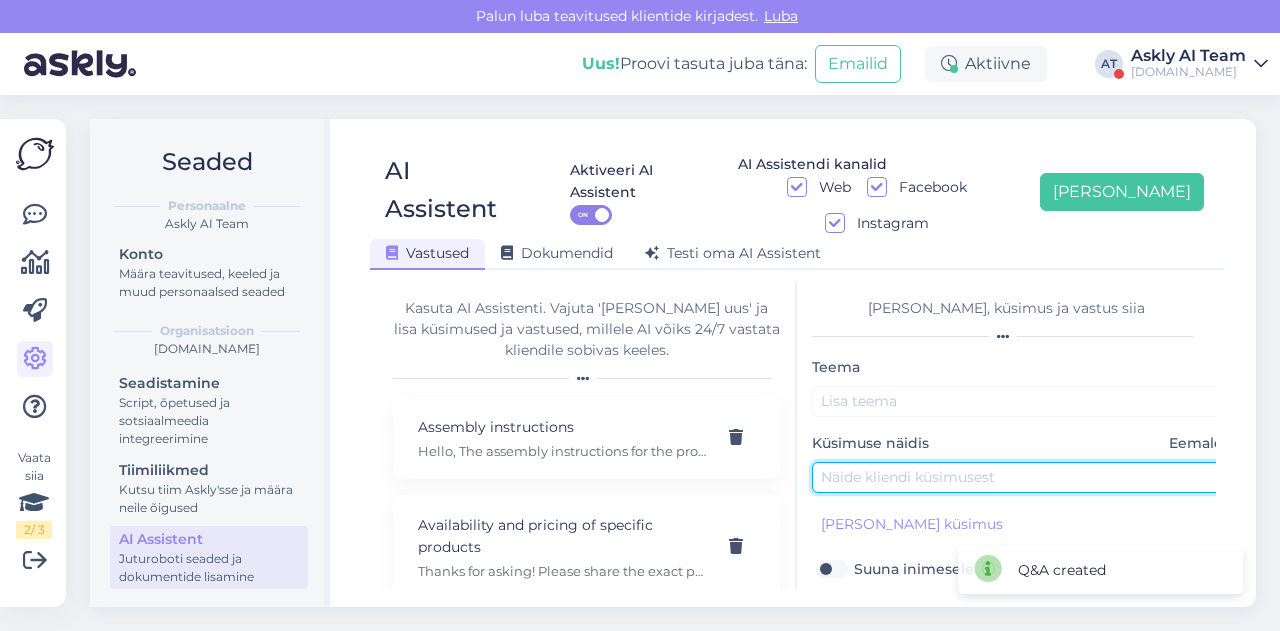 click at bounding box center [1022, 477] 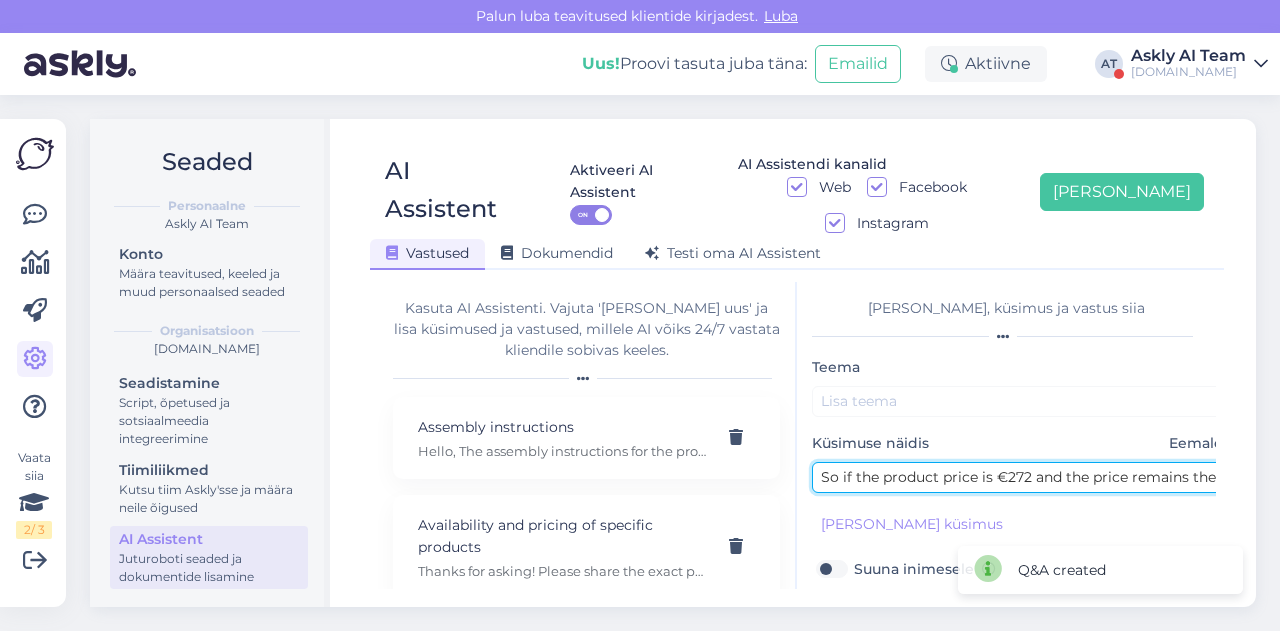 scroll, scrollTop: 0, scrollLeft: 512, axis: horizontal 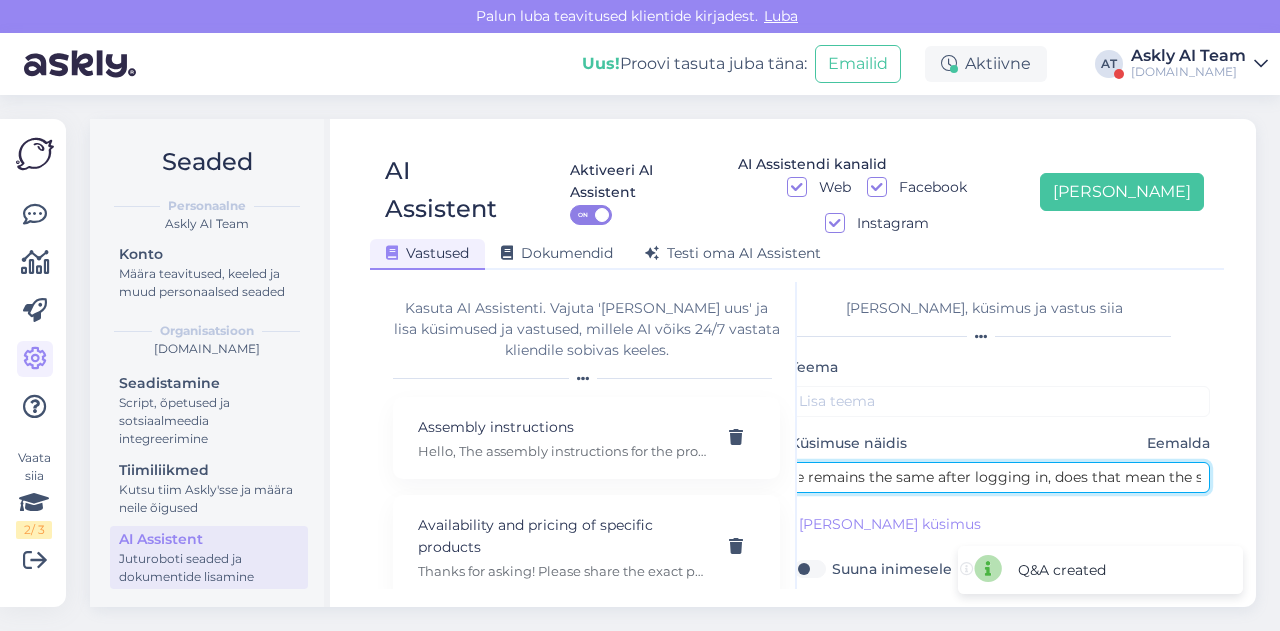 type on "So if the product price is €272 and the price remains the same after logging in, does that mean the store credit can’t be used for it?" 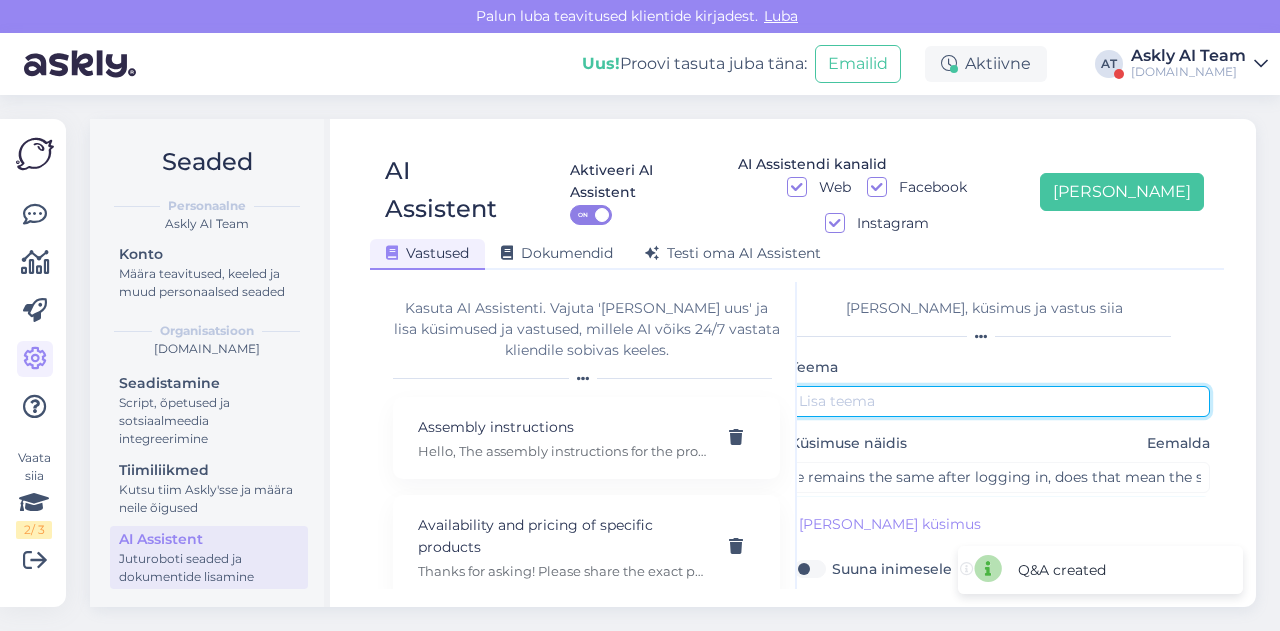 click at bounding box center (1000, 401) 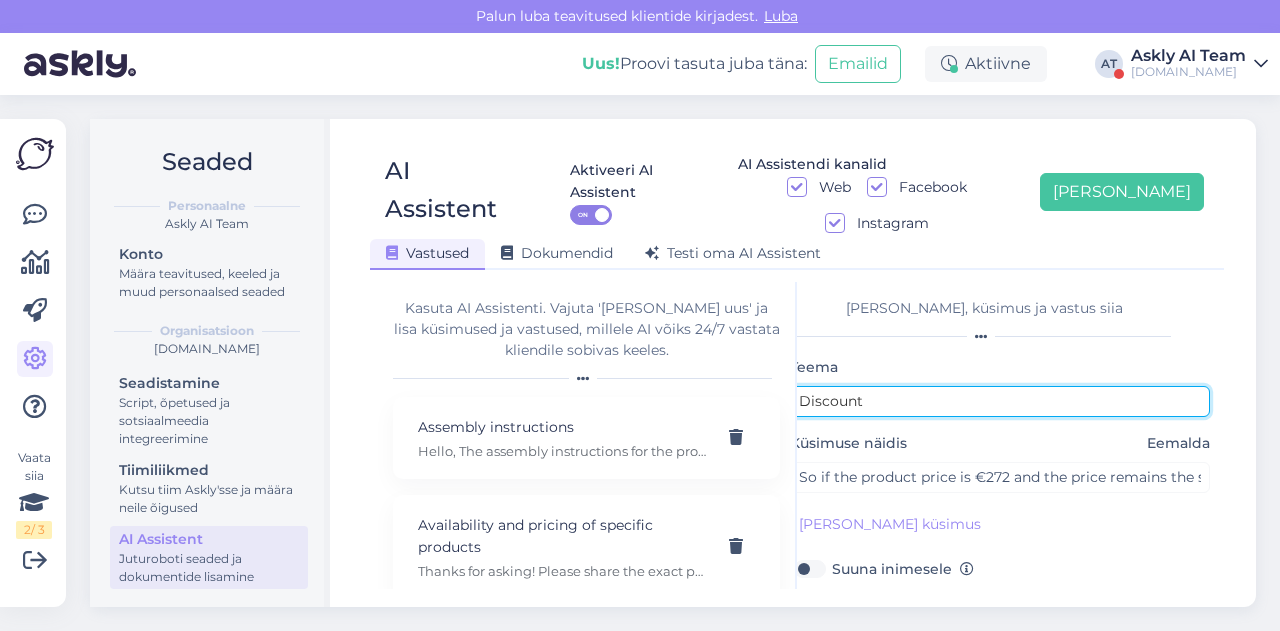 type on "Discount" 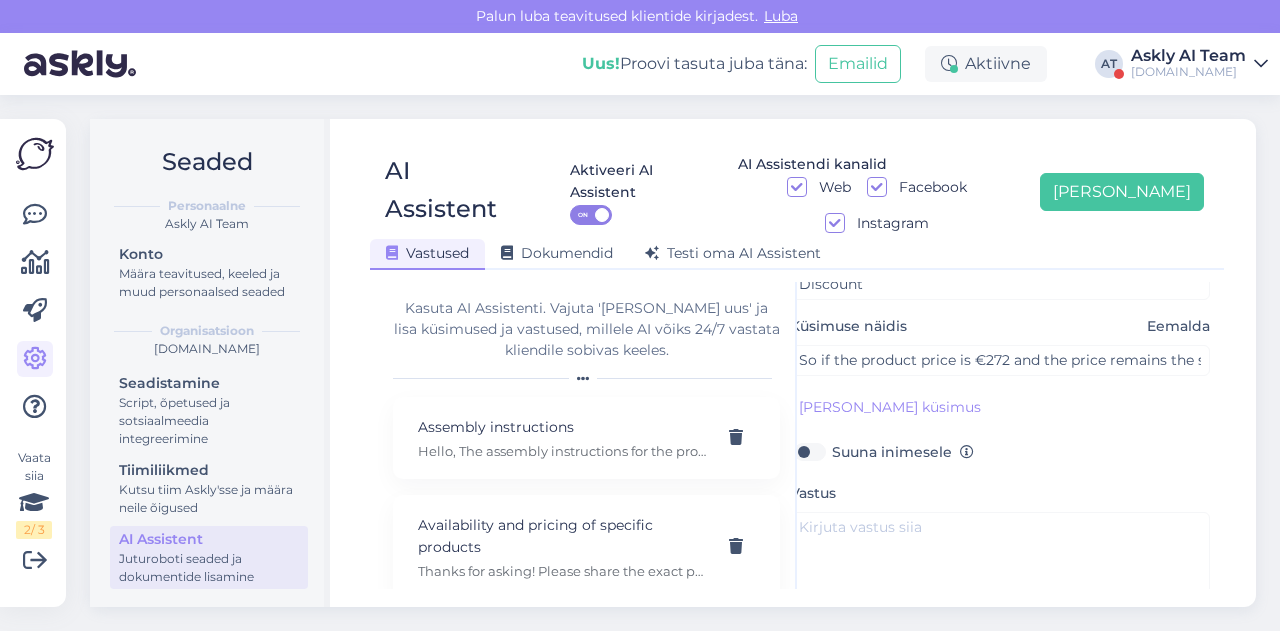 scroll, scrollTop: 118, scrollLeft: 22, axis: both 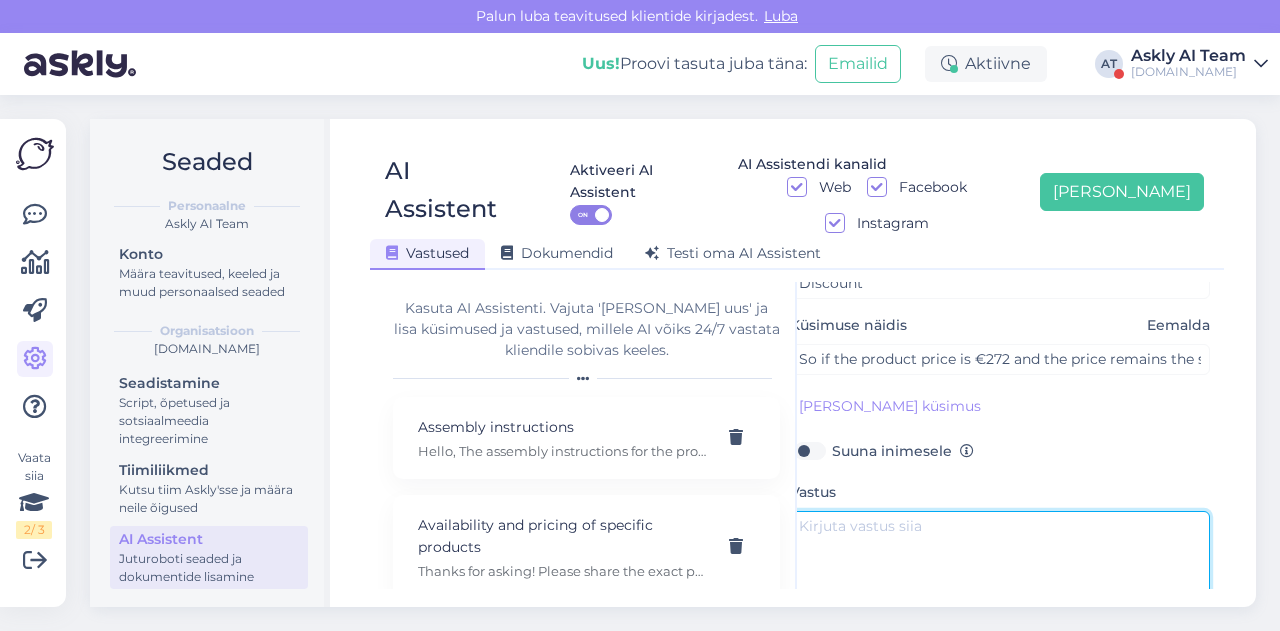 click at bounding box center (1000, 558) 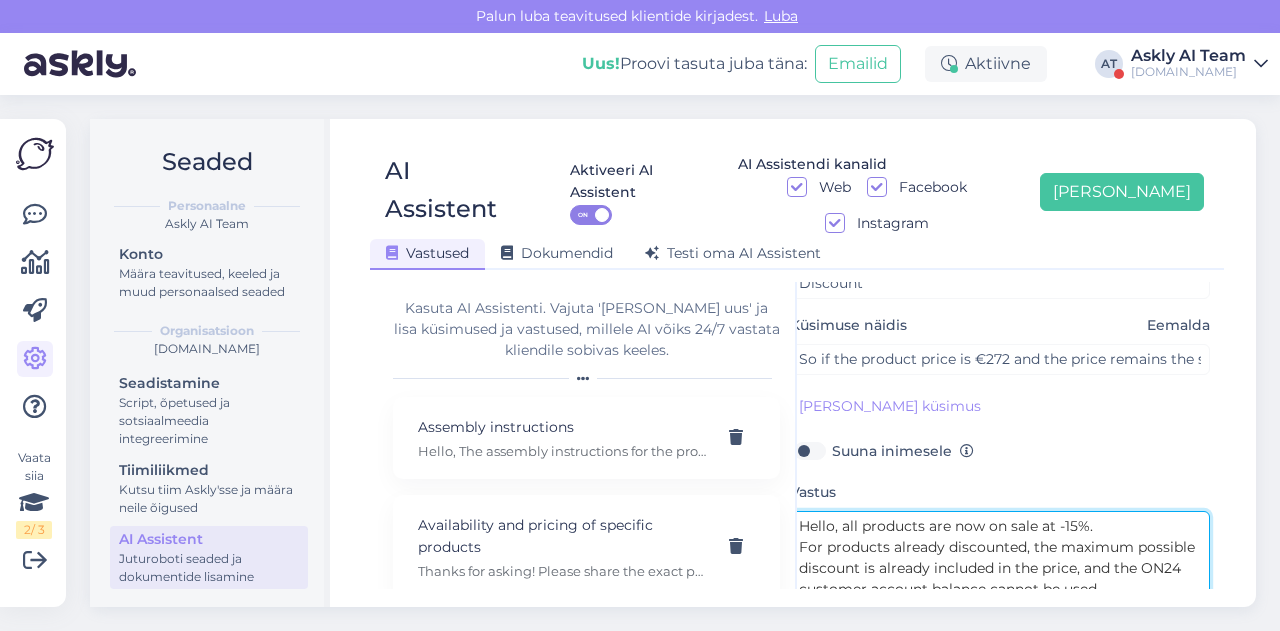 scroll, scrollTop: 21, scrollLeft: 0, axis: vertical 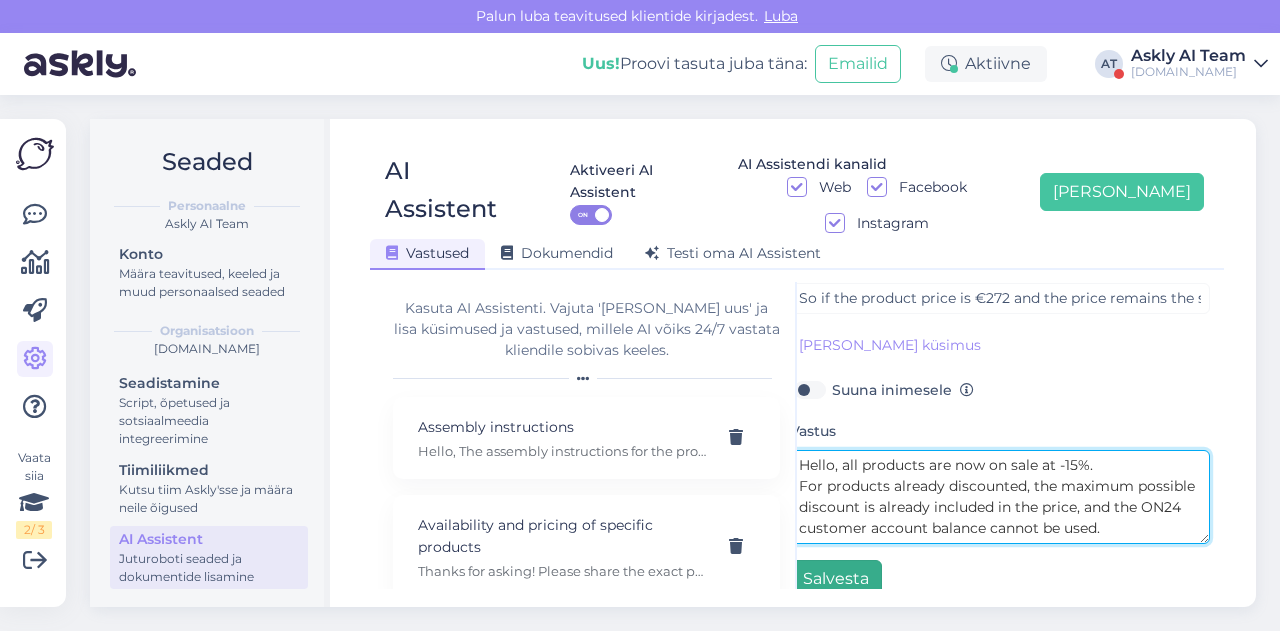 type on "Hello, all products are now on sale at -15%.
For products already discounted, the maximum possible discount is already included in the price, and the ON24 customer account balance cannot be used." 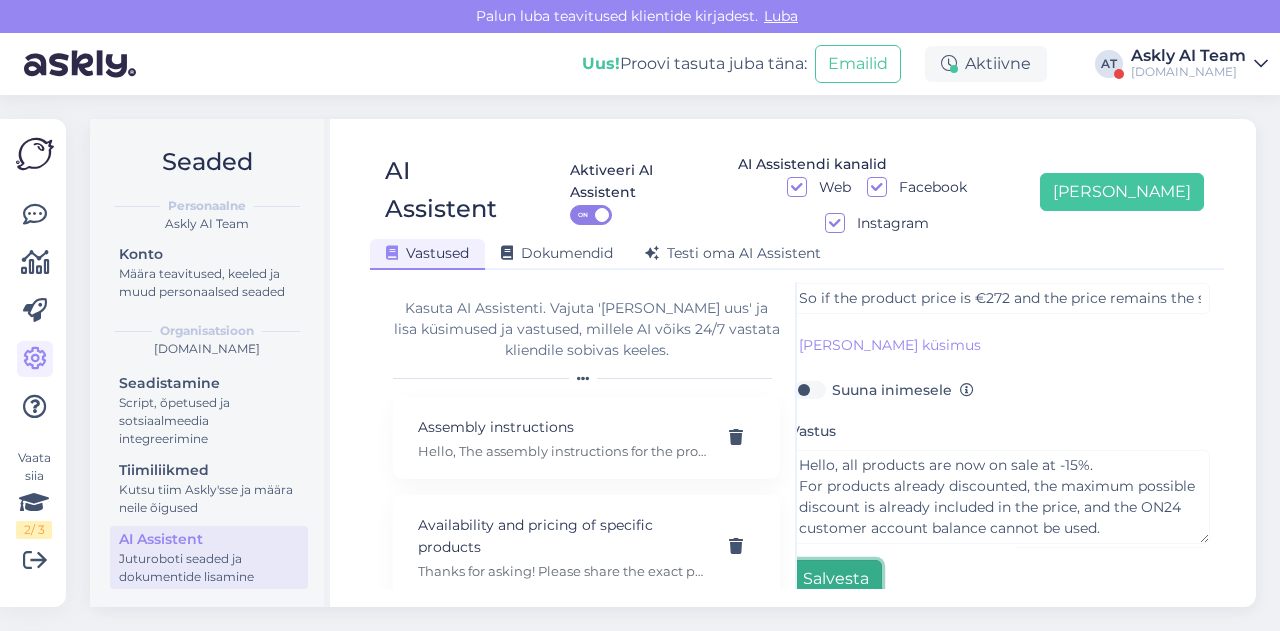 click on "Salvesta" at bounding box center (836, 579) 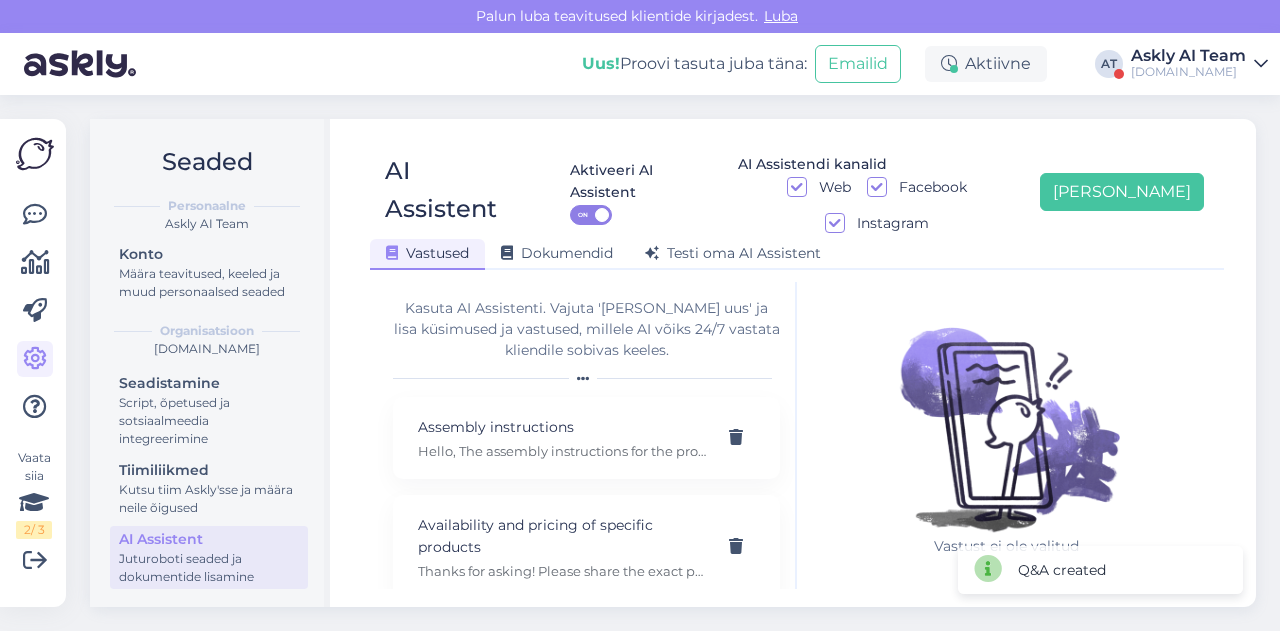 scroll, scrollTop: 42, scrollLeft: 0, axis: vertical 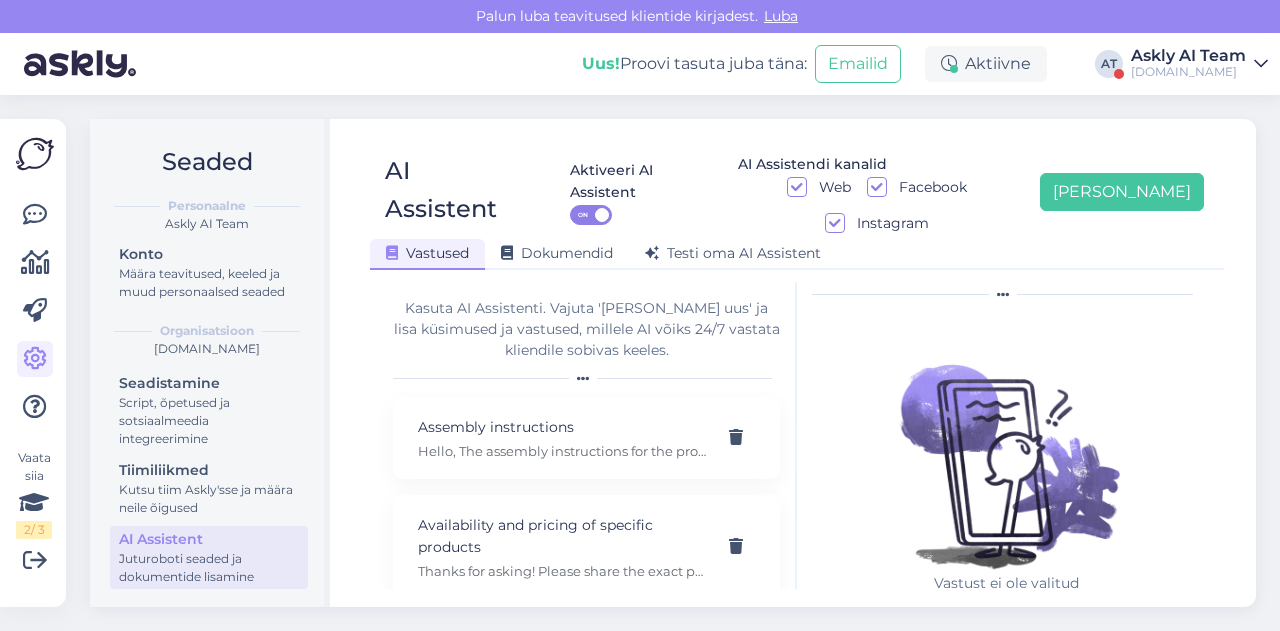 click on "[DOMAIN_NAME]" at bounding box center (1188, 72) 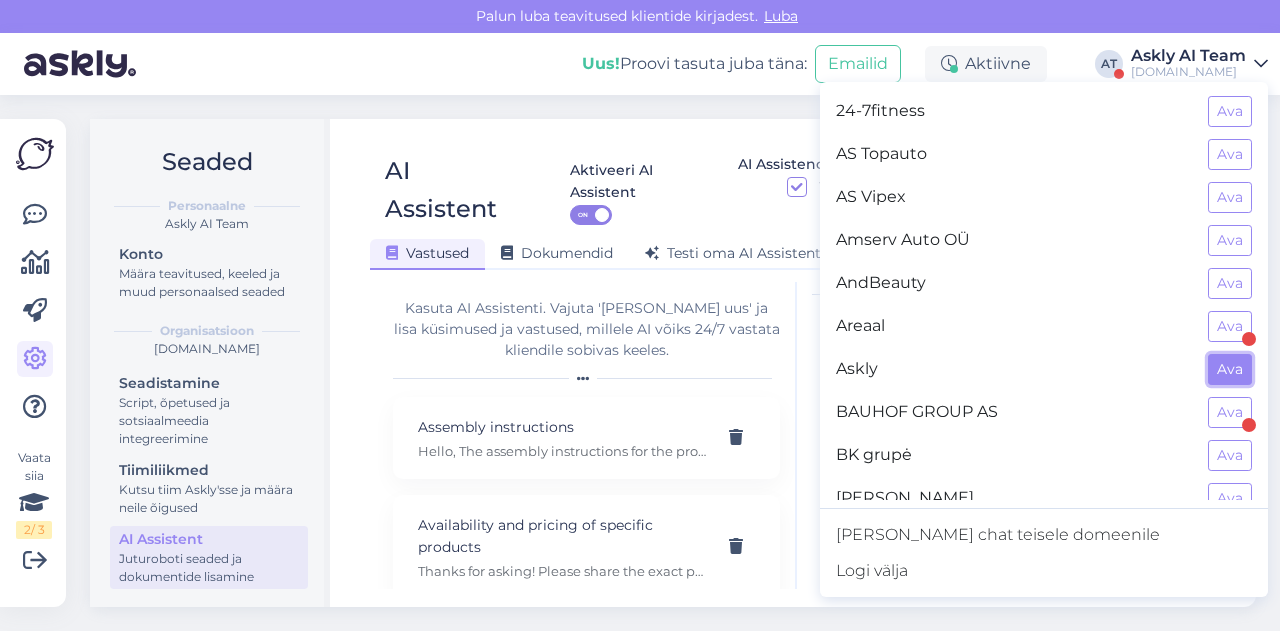 click on "Ava" at bounding box center [1230, 369] 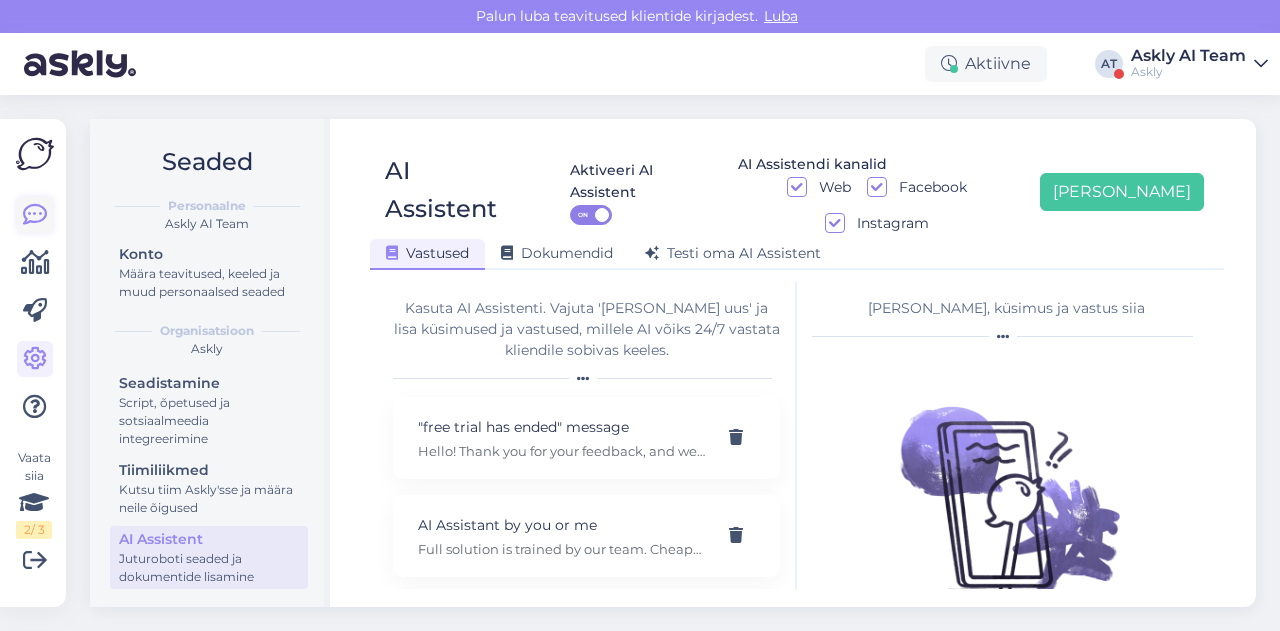 click at bounding box center (35, 215) 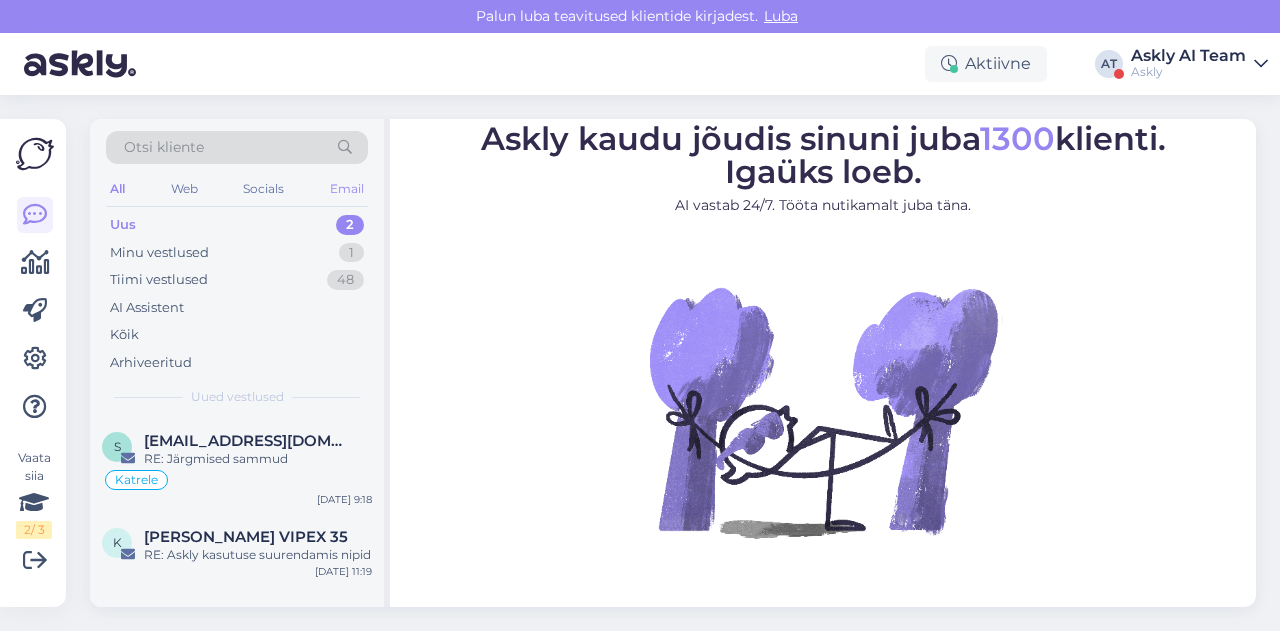 click on "Email" at bounding box center [347, 189] 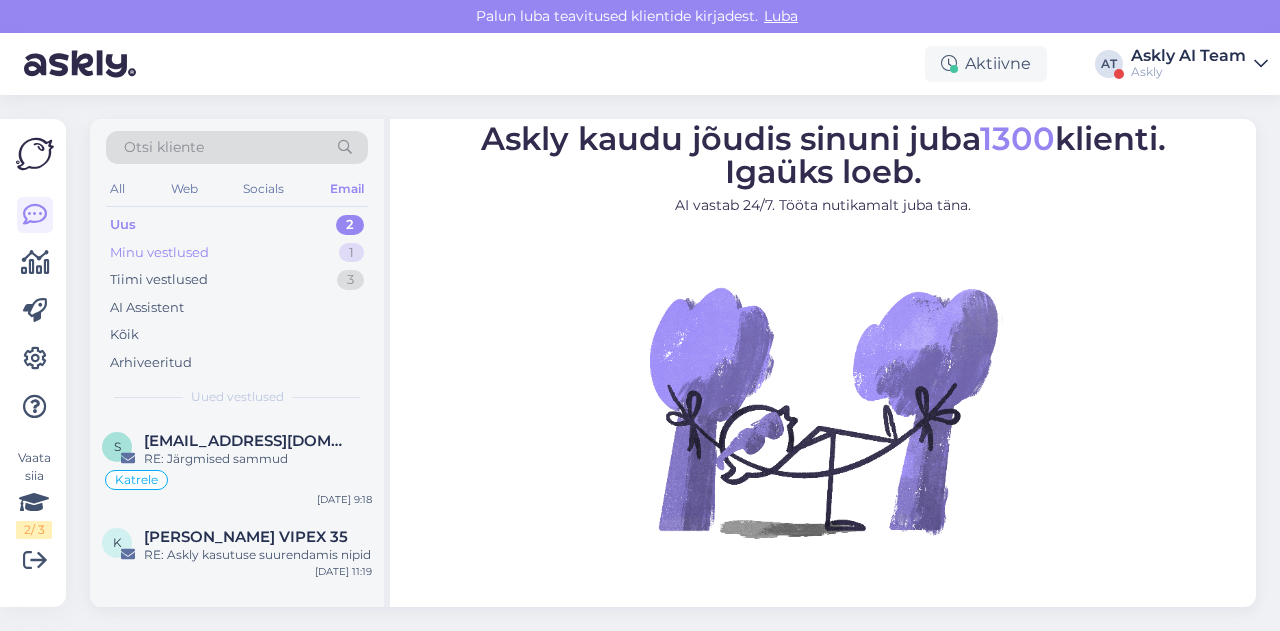 click on "Minu vestlused" at bounding box center (159, 253) 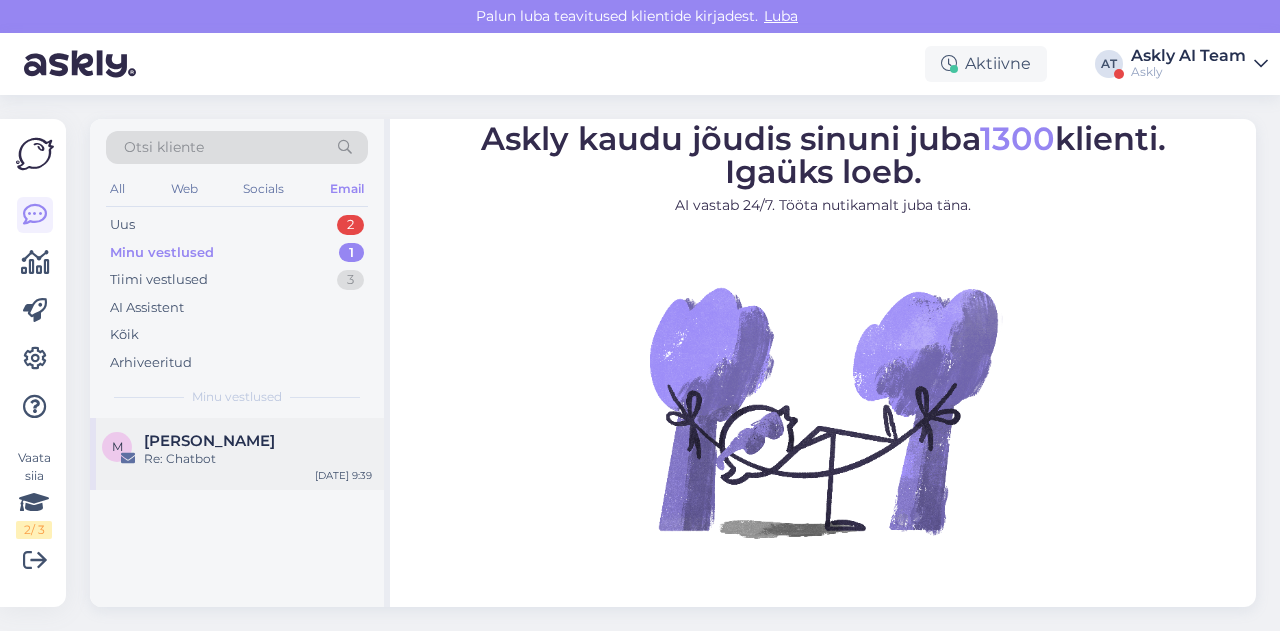 click on "[PERSON_NAME]" at bounding box center (209, 441) 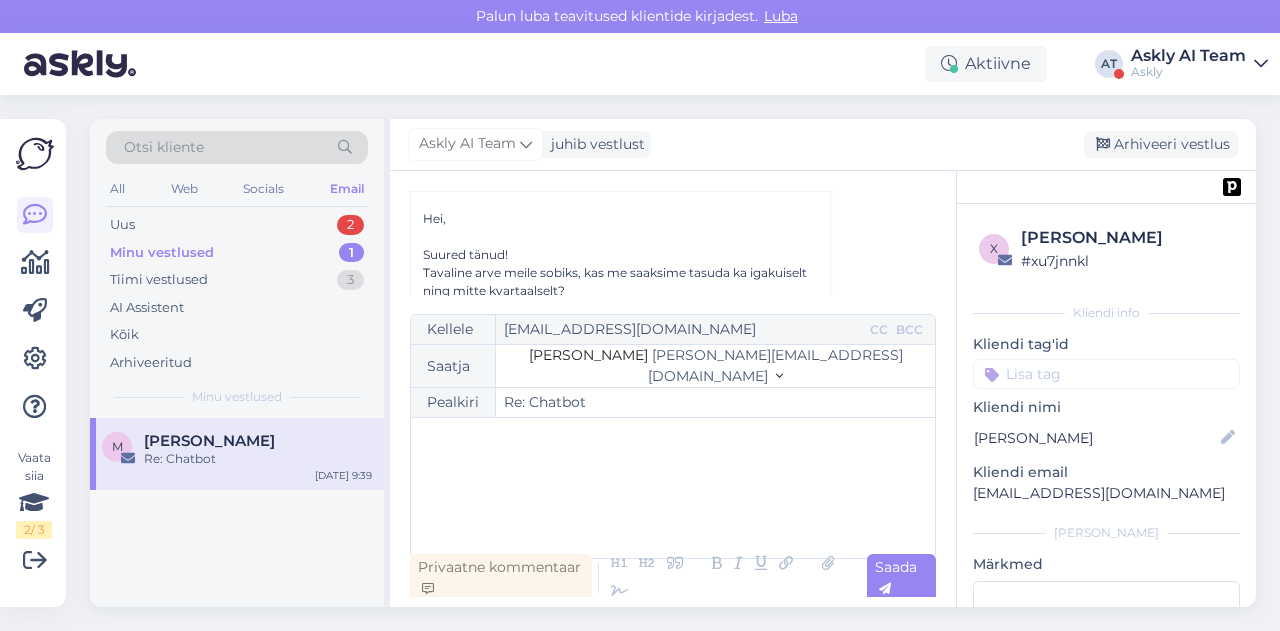 scroll, scrollTop: 2240, scrollLeft: 0, axis: vertical 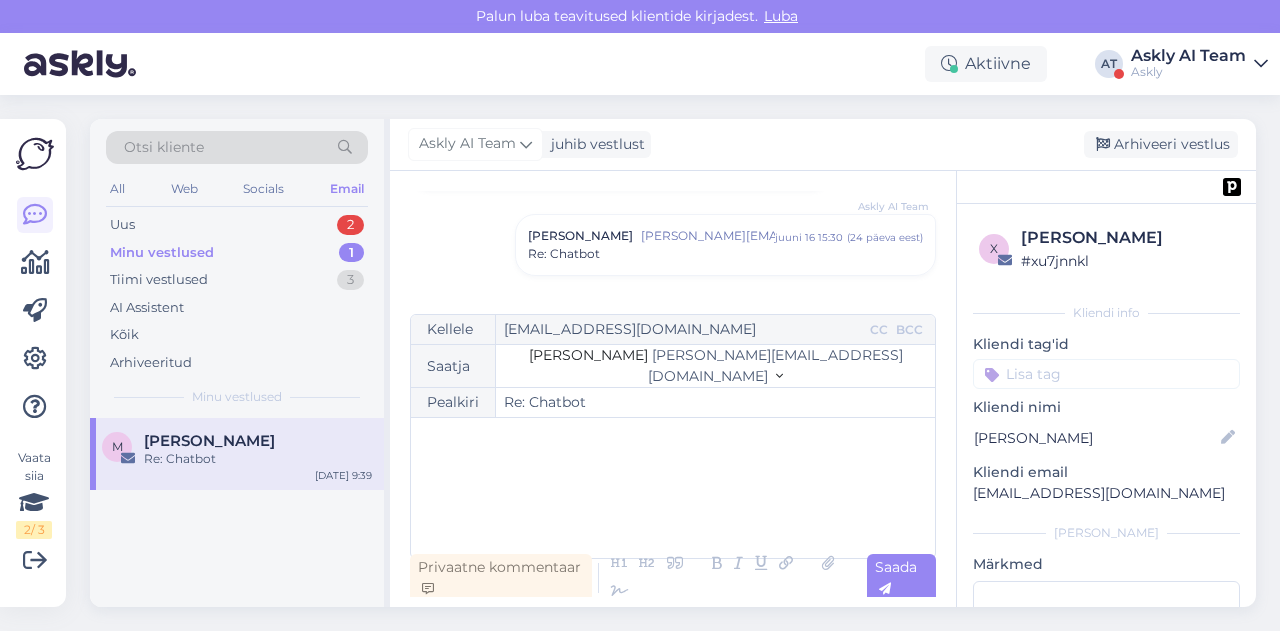 click on "Re: Chatbot" at bounding box center (725, 254) 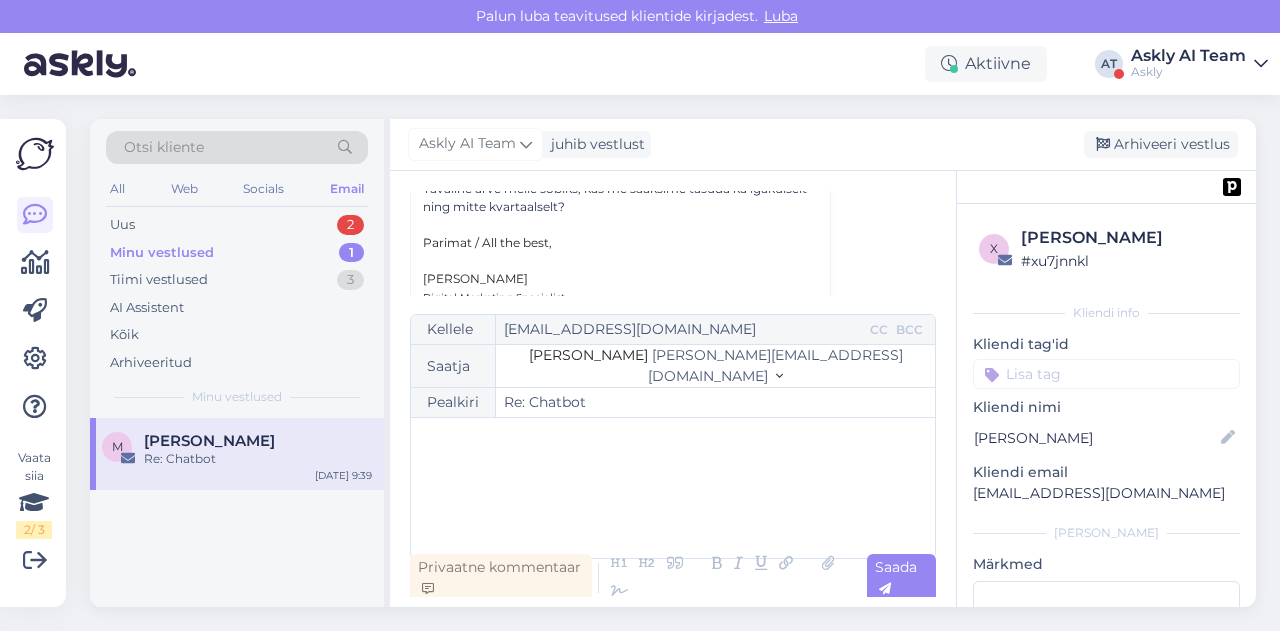 scroll, scrollTop: 2913, scrollLeft: 0, axis: vertical 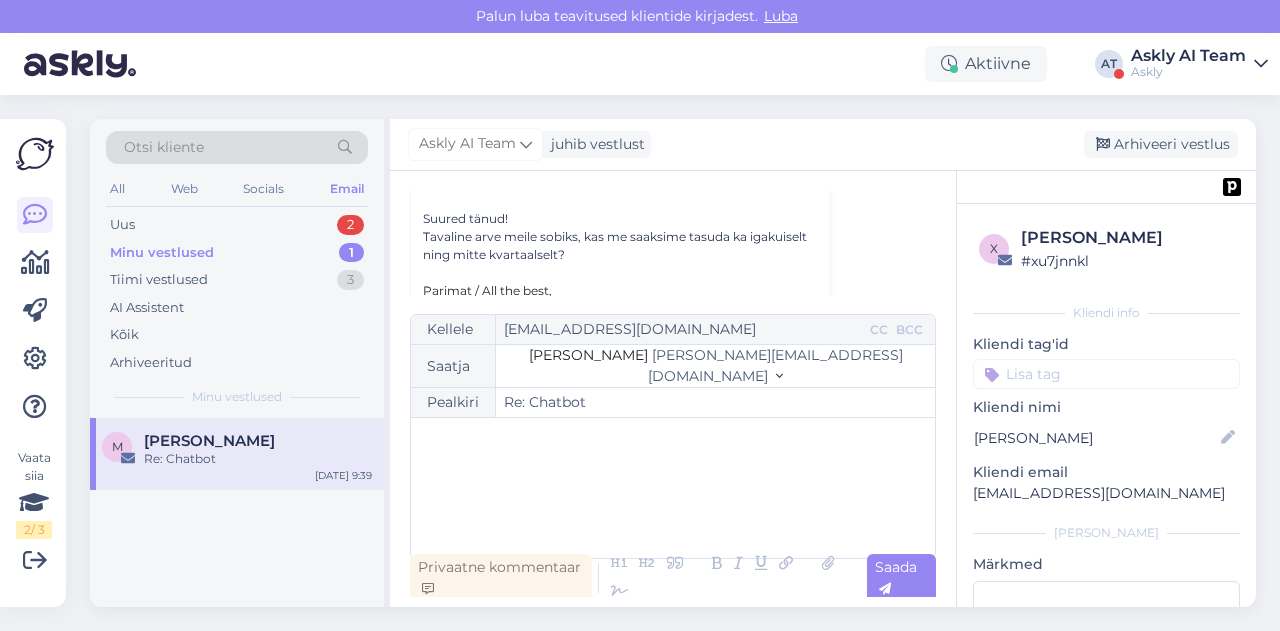 click on "﻿" at bounding box center (673, 488) 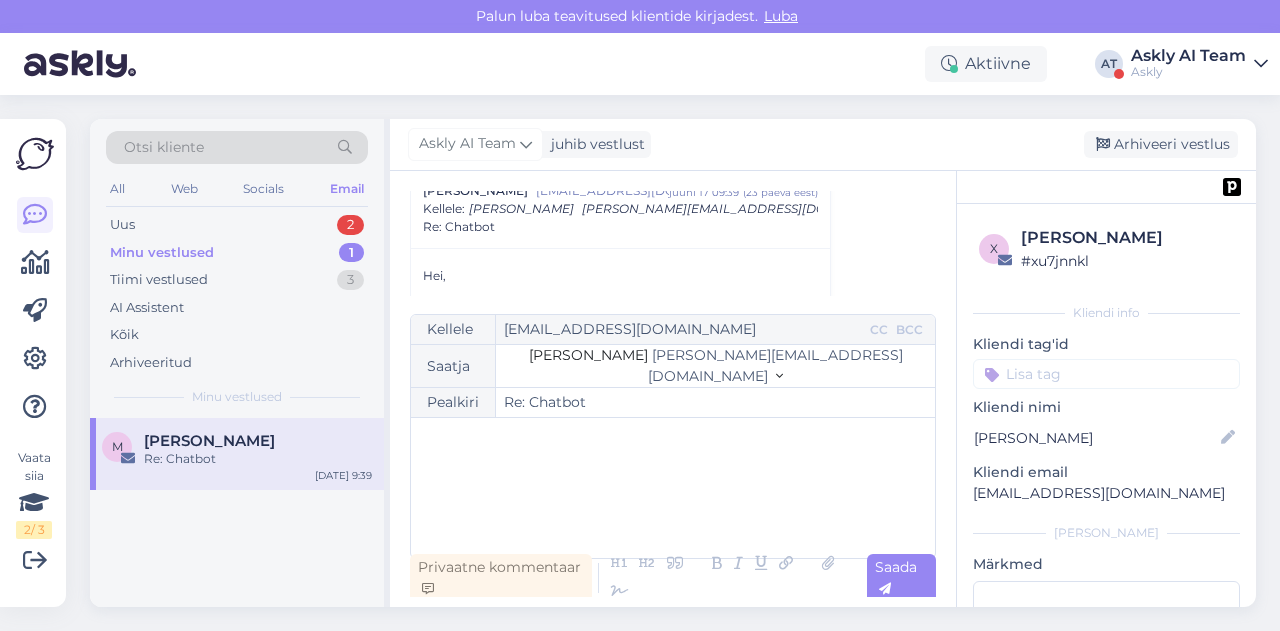 scroll, scrollTop: 2830, scrollLeft: 0, axis: vertical 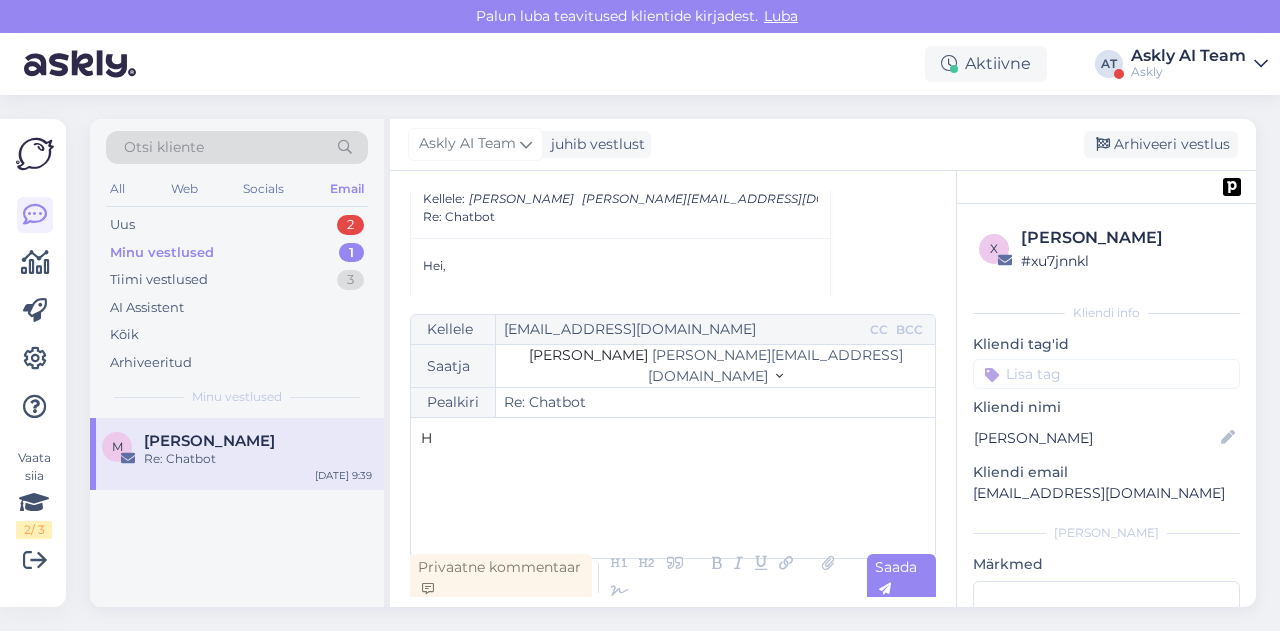 type 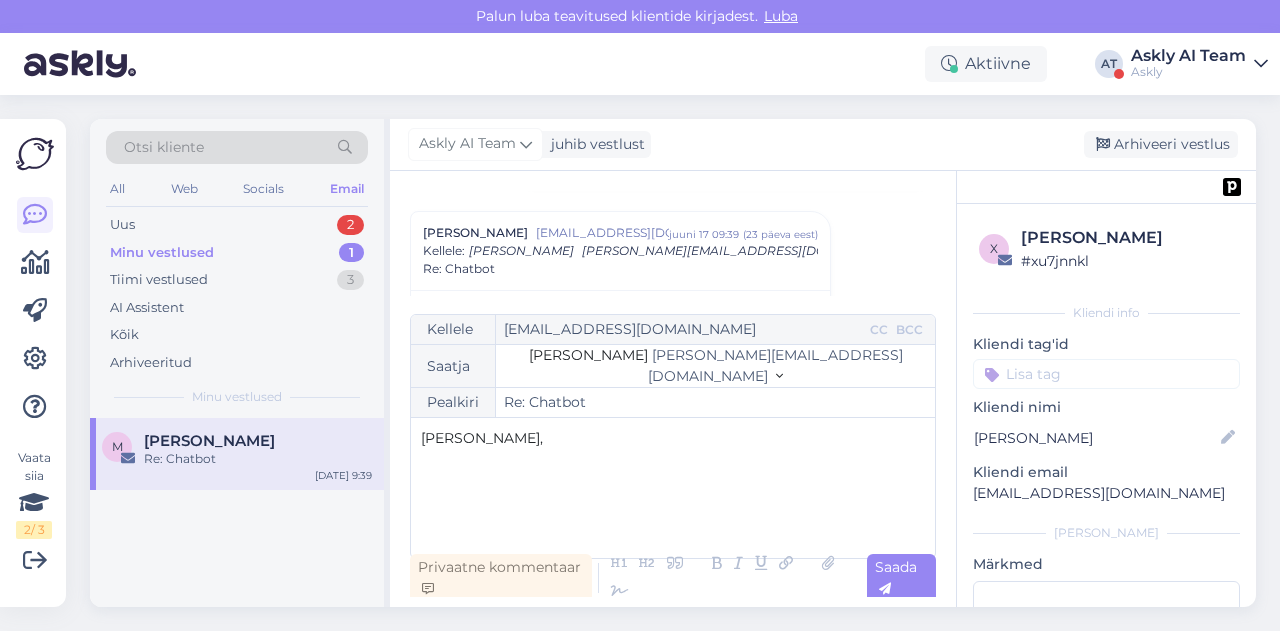 scroll, scrollTop: 2779, scrollLeft: 0, axis: vertical 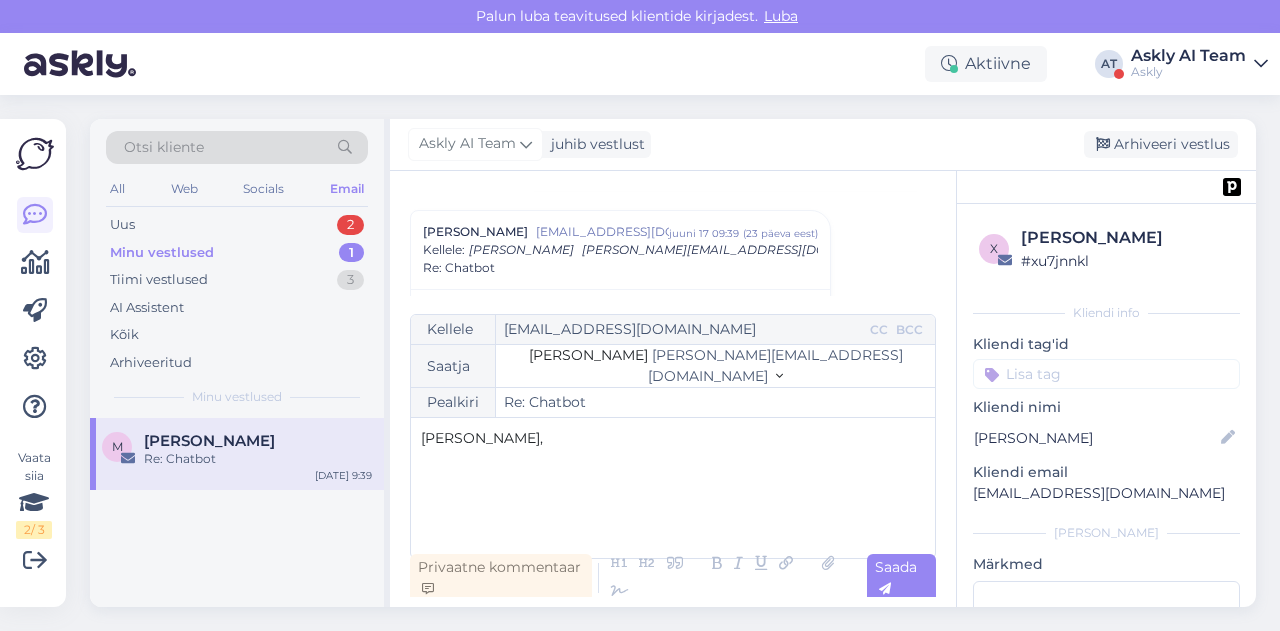 click on "M [PERSON_NAME] Re: Chatbot [DATE] 9:39" at bounding box center (237, 512) 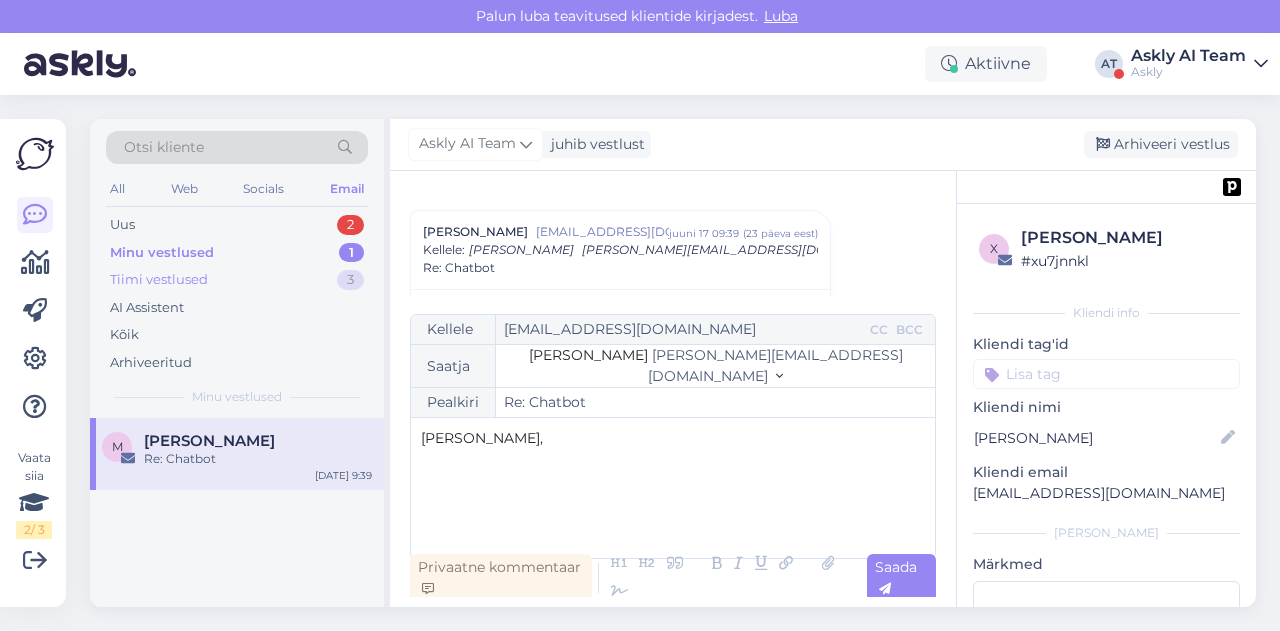 click on "Tiimi vestlused 3" at bounding box center [237, 280] 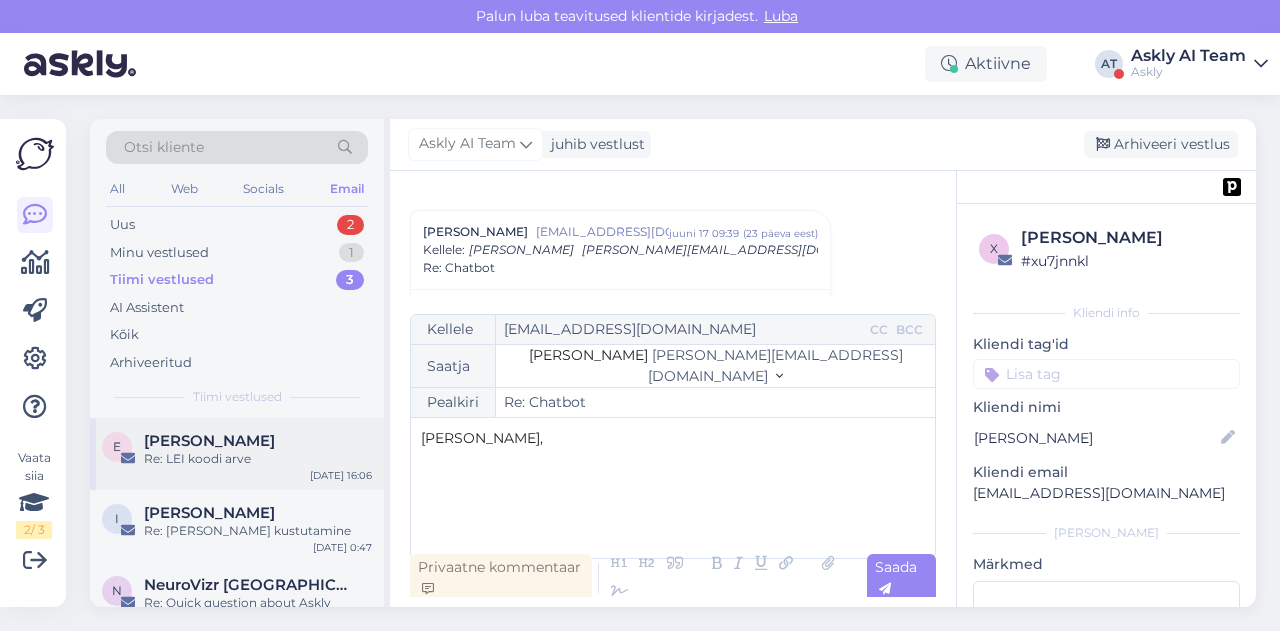 click on "[PERSON_NAME]" at bounding box center (209, 441) 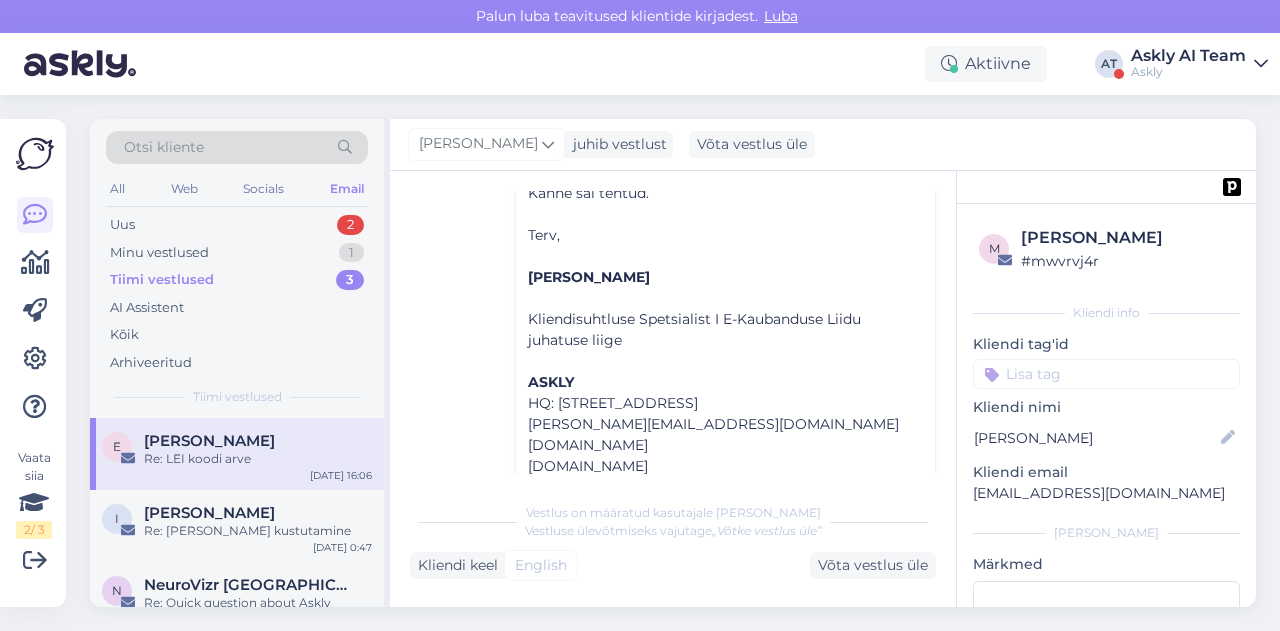 scroll, scrollTop: 994, scrollLeft: 0, axis: vertical 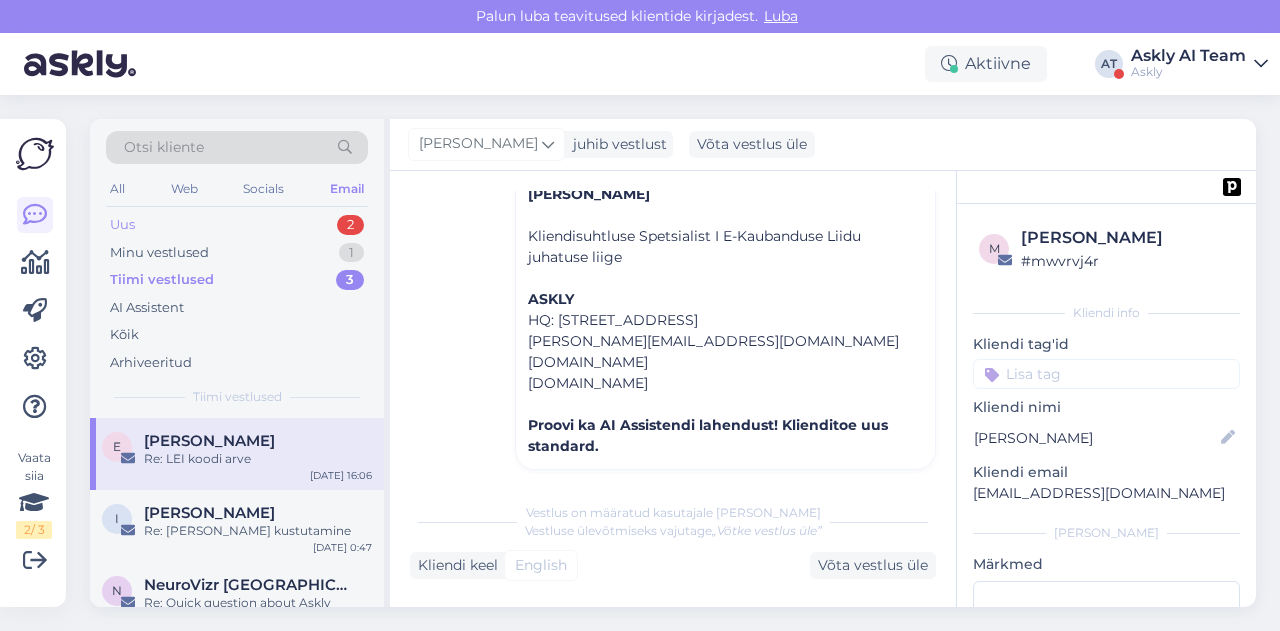 click on "Uus 2" at bounding box center [237, 225] 